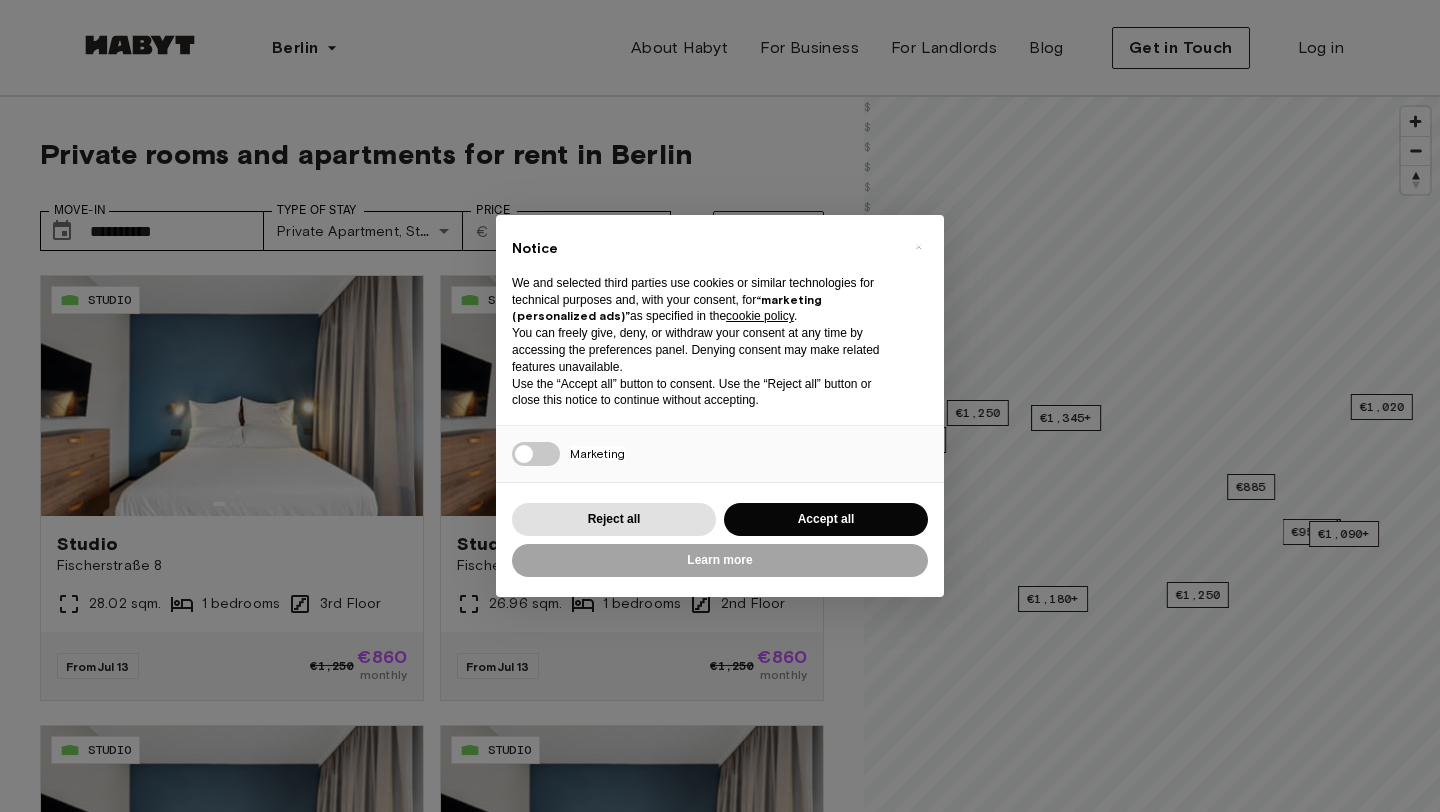 scroll, scrollTop: 0, scrollLeft: 0, axis: both 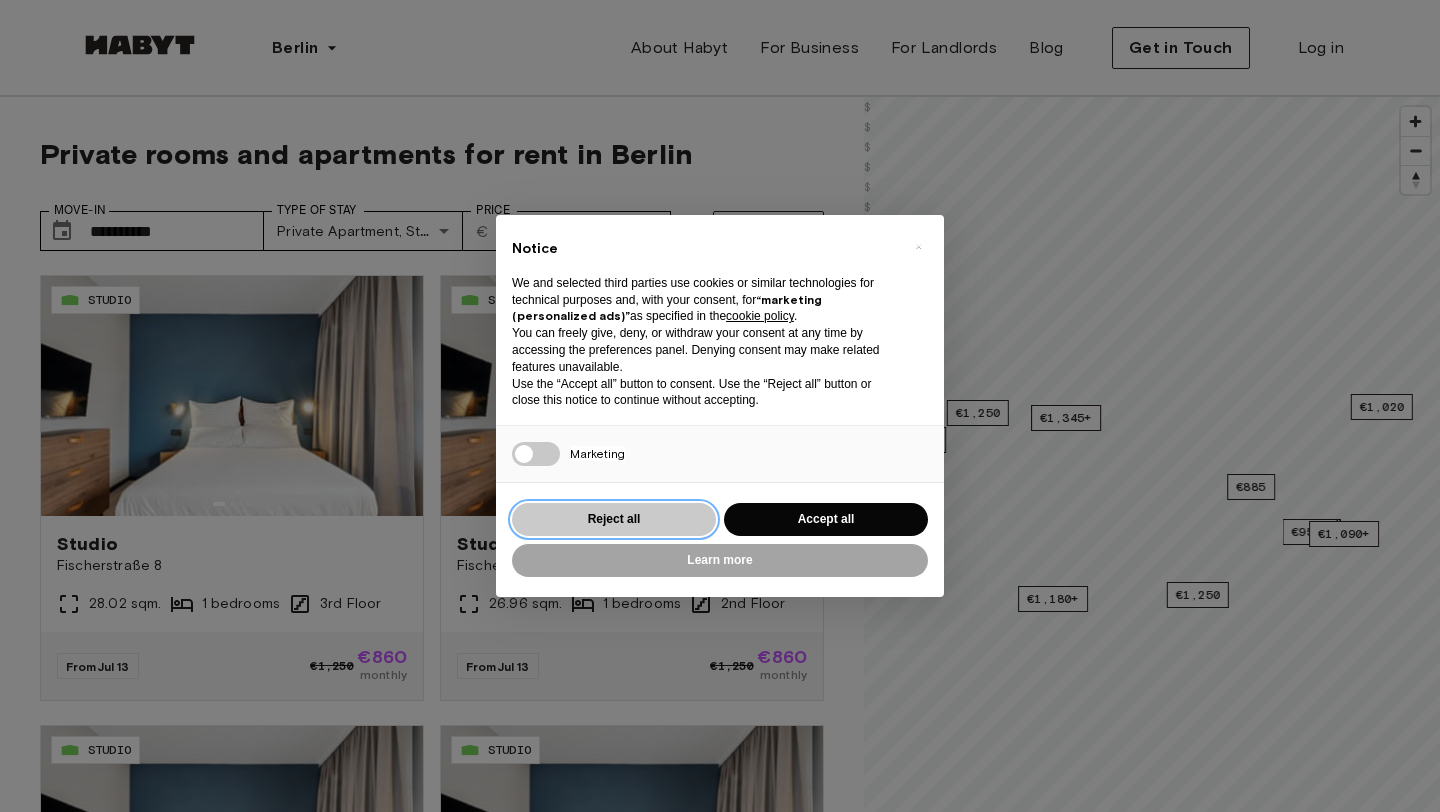 click on "Reject all" at bounding box center [614, 519] 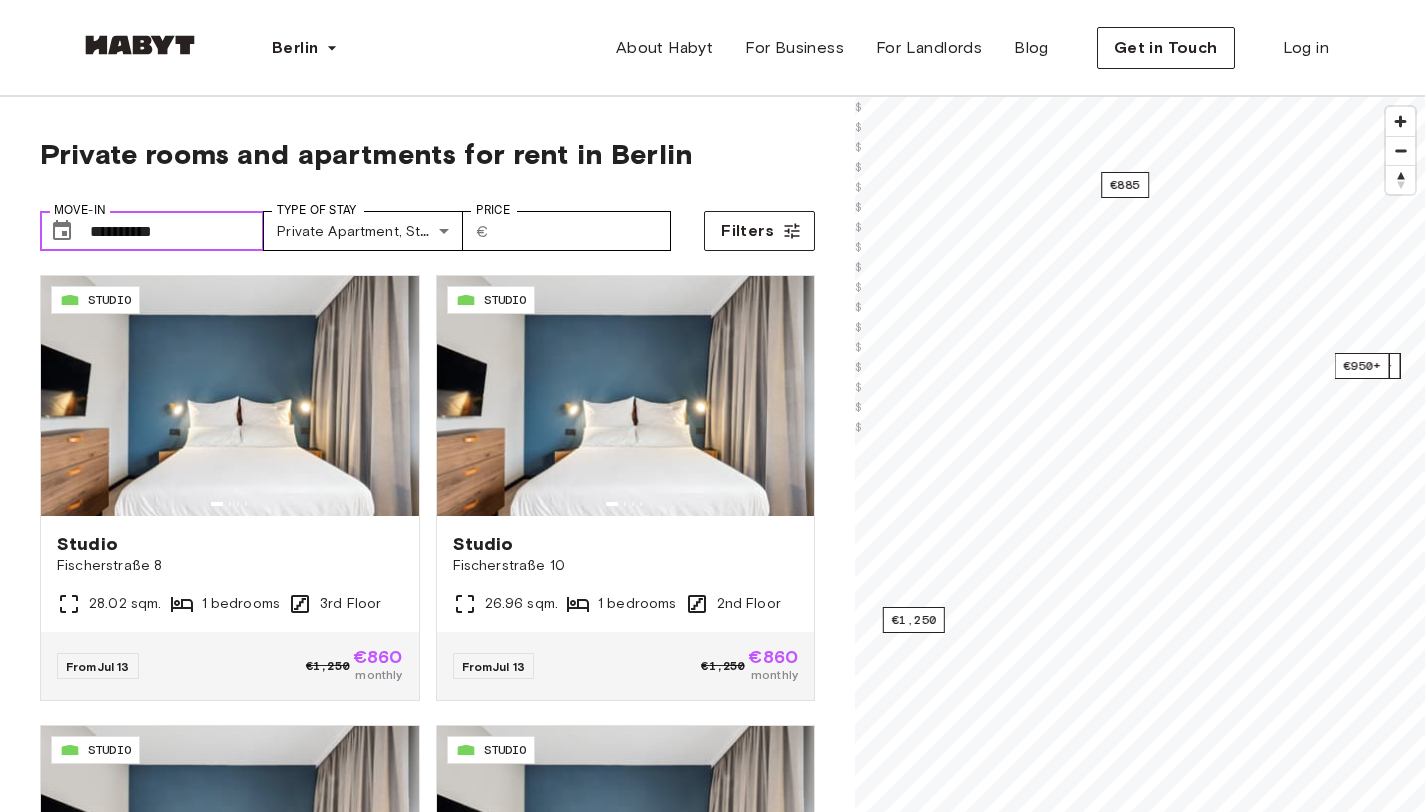 click on "**********" at bounding box center [177, 231] 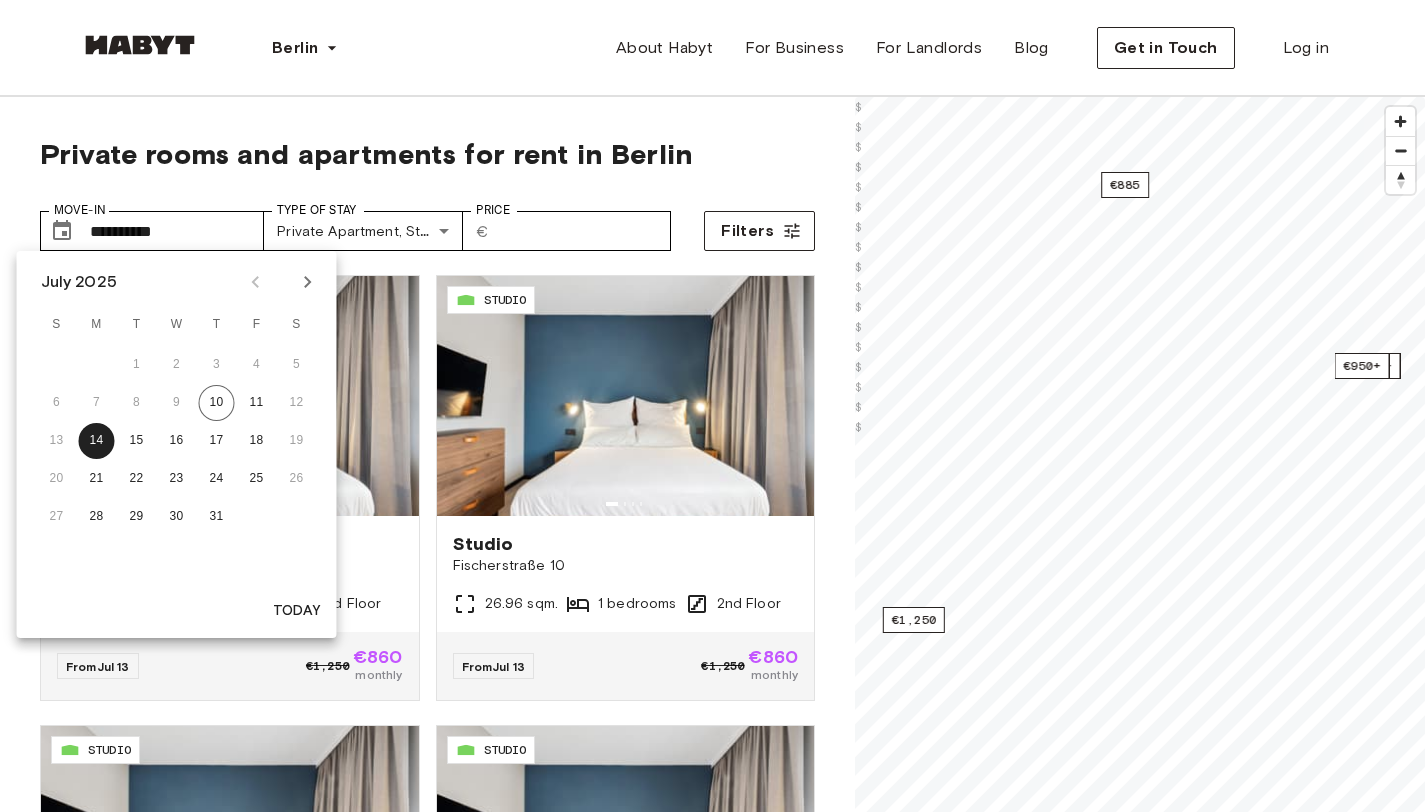 click at bounding box center [308, 282] 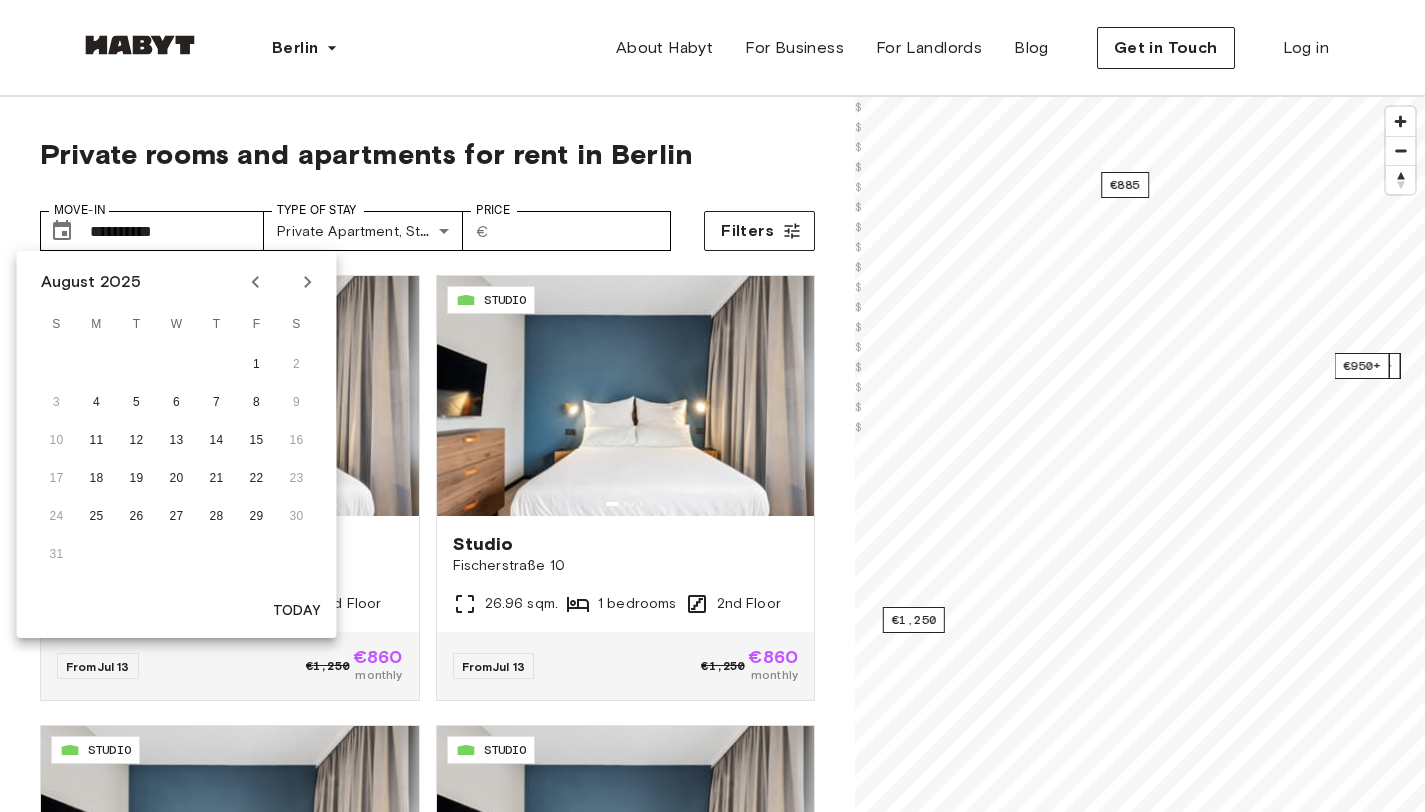 click at bounding box center [308, 282] 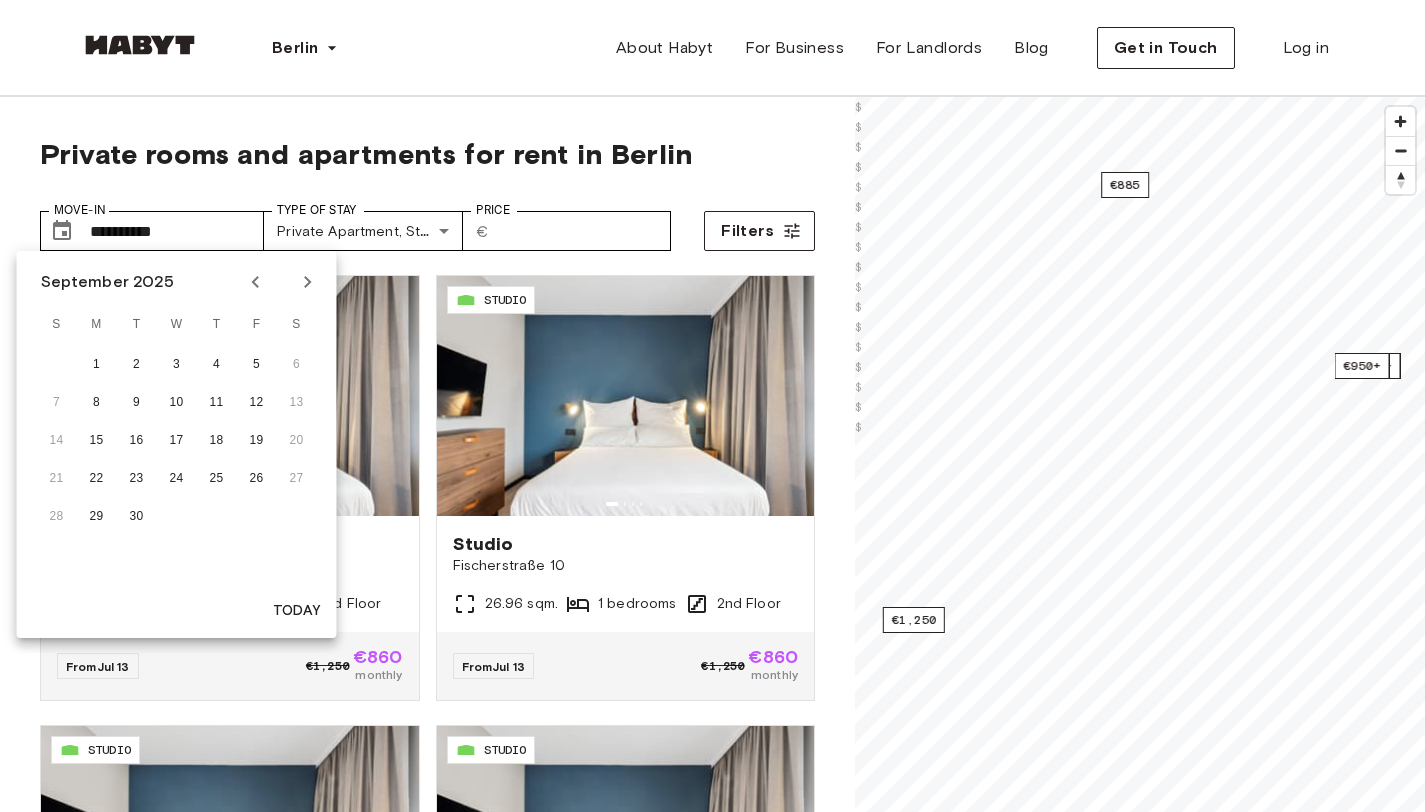click at bounding box center [308, 282] 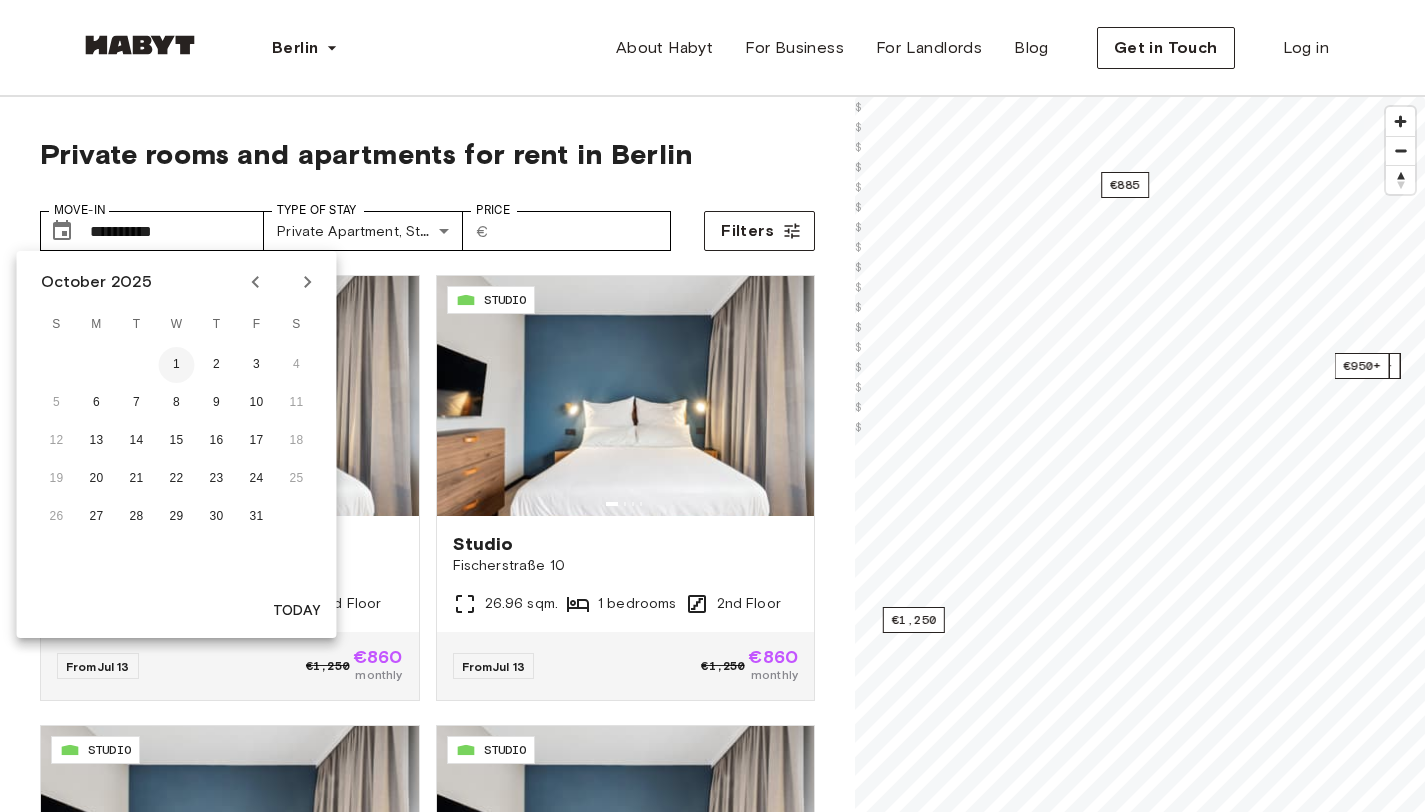 click on "1" at bounding box center [177, 365] 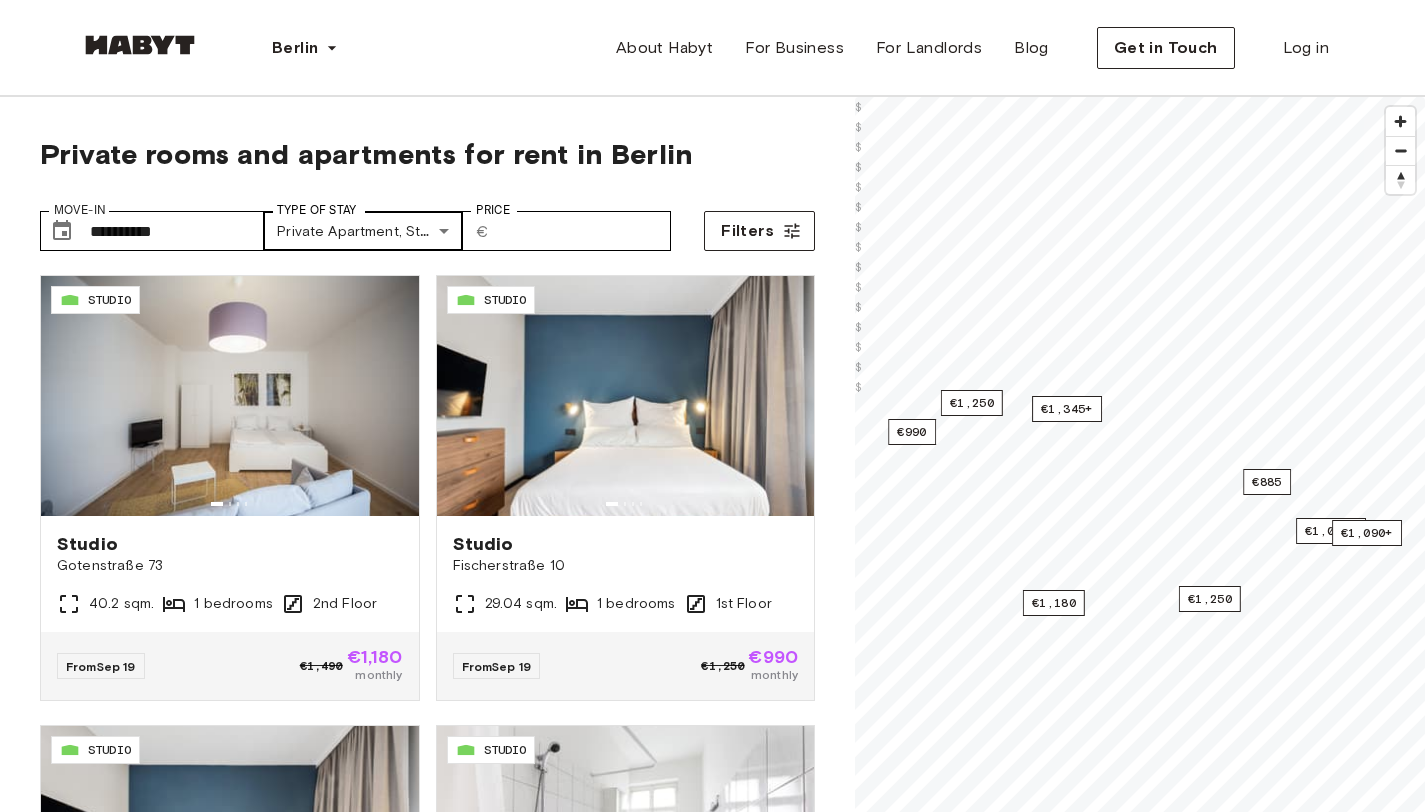 click on "**********" at bounding box center [712, 2437] 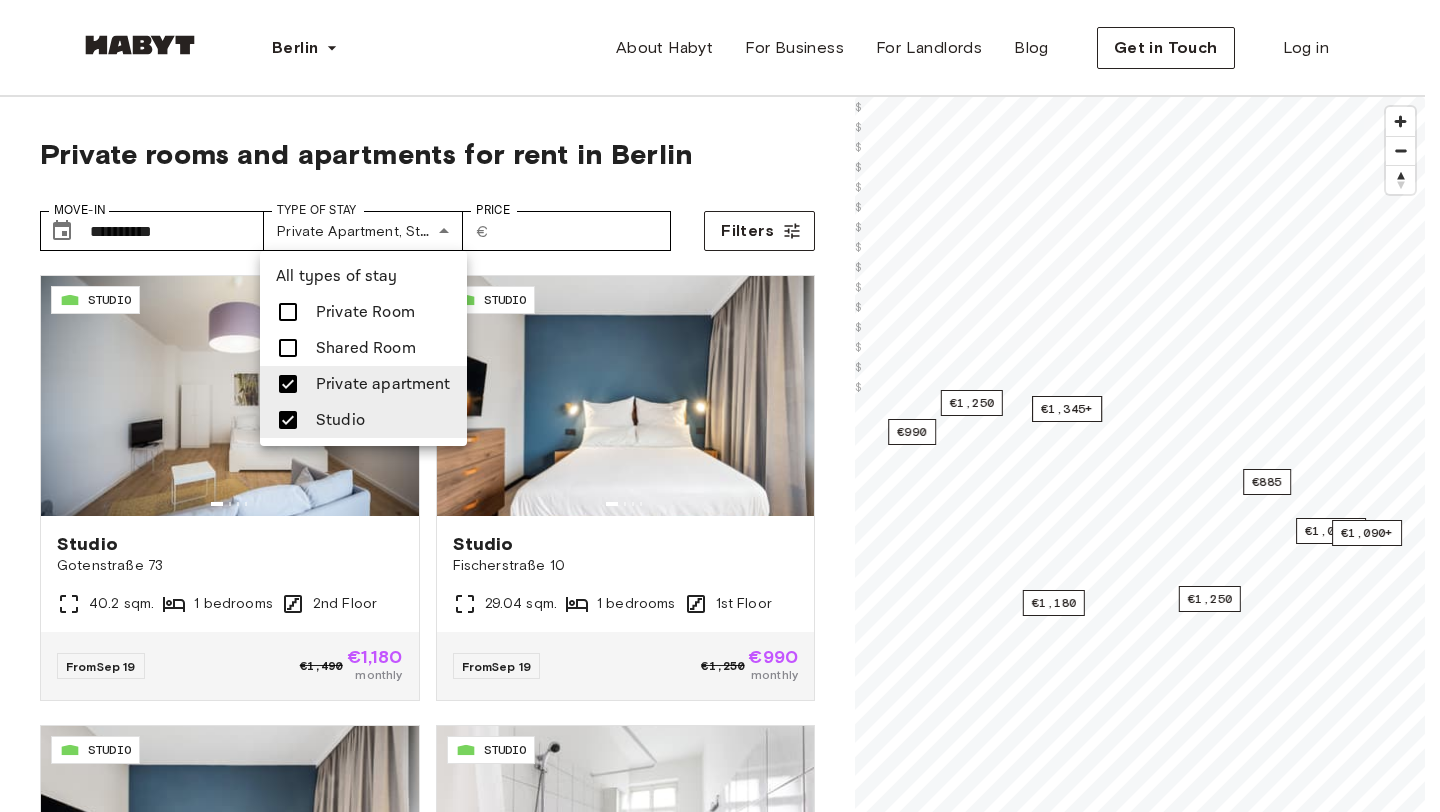 click on "Private Room" at bounding box center [363, 312] 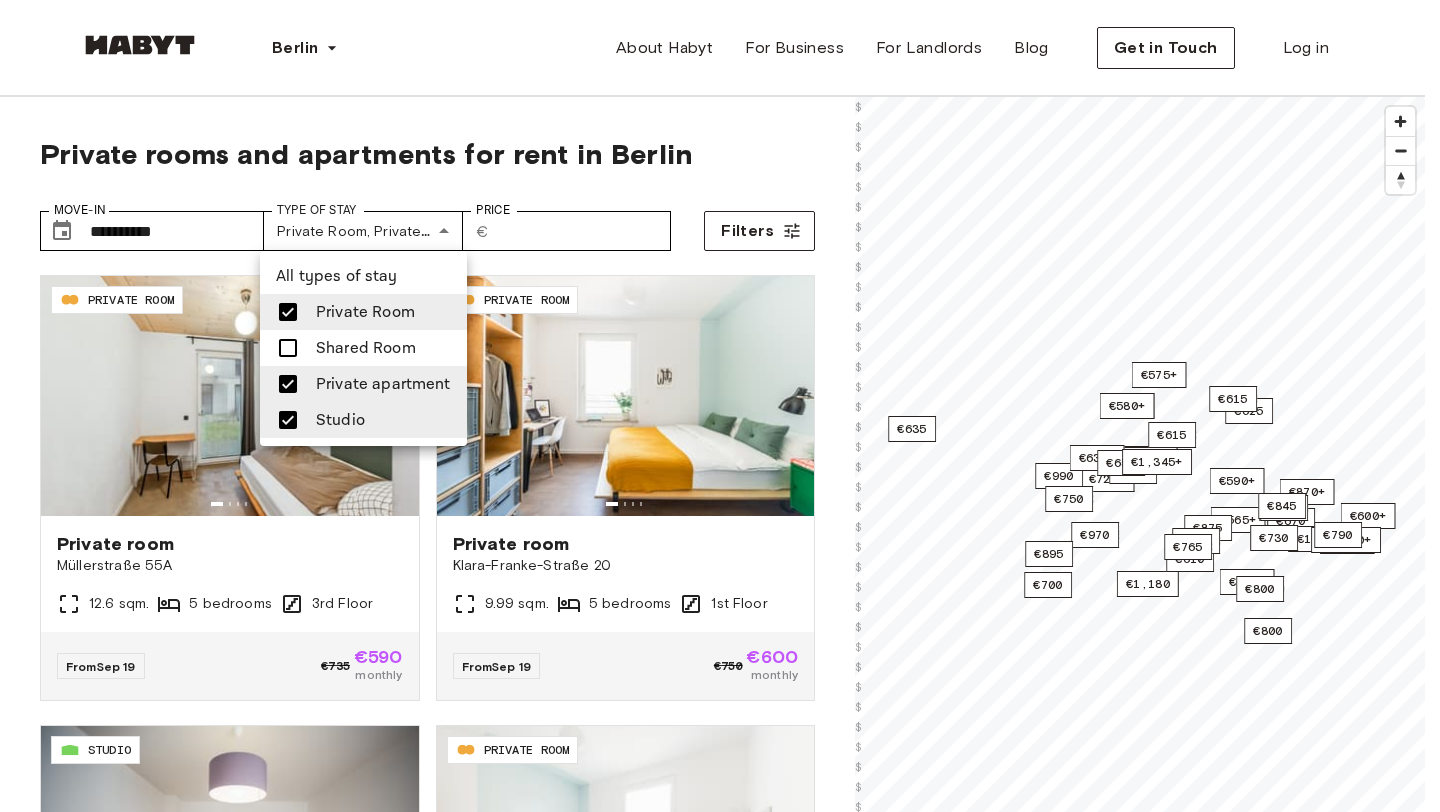 click at bounding box center [720, 406] 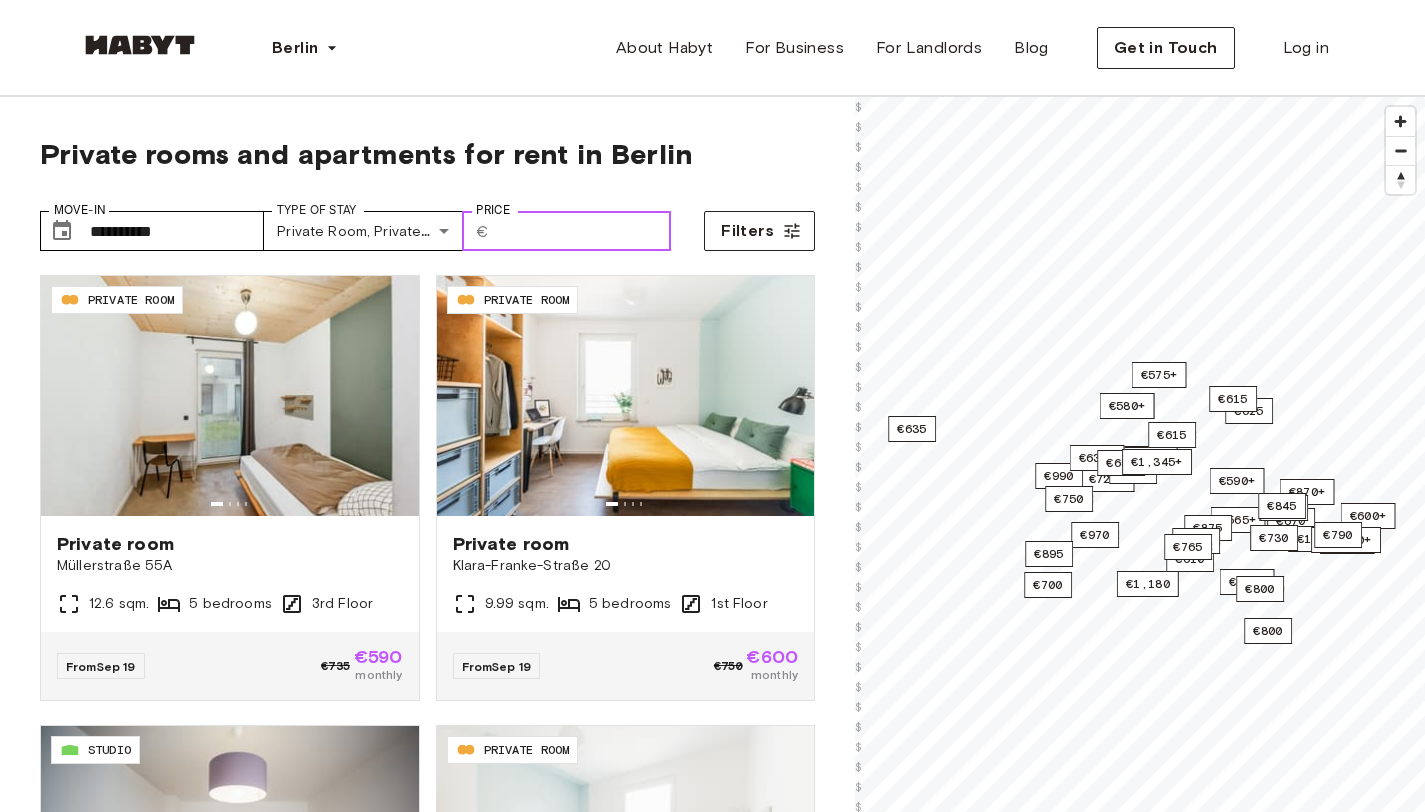 click on "Price" at bounding box center [584, 231] 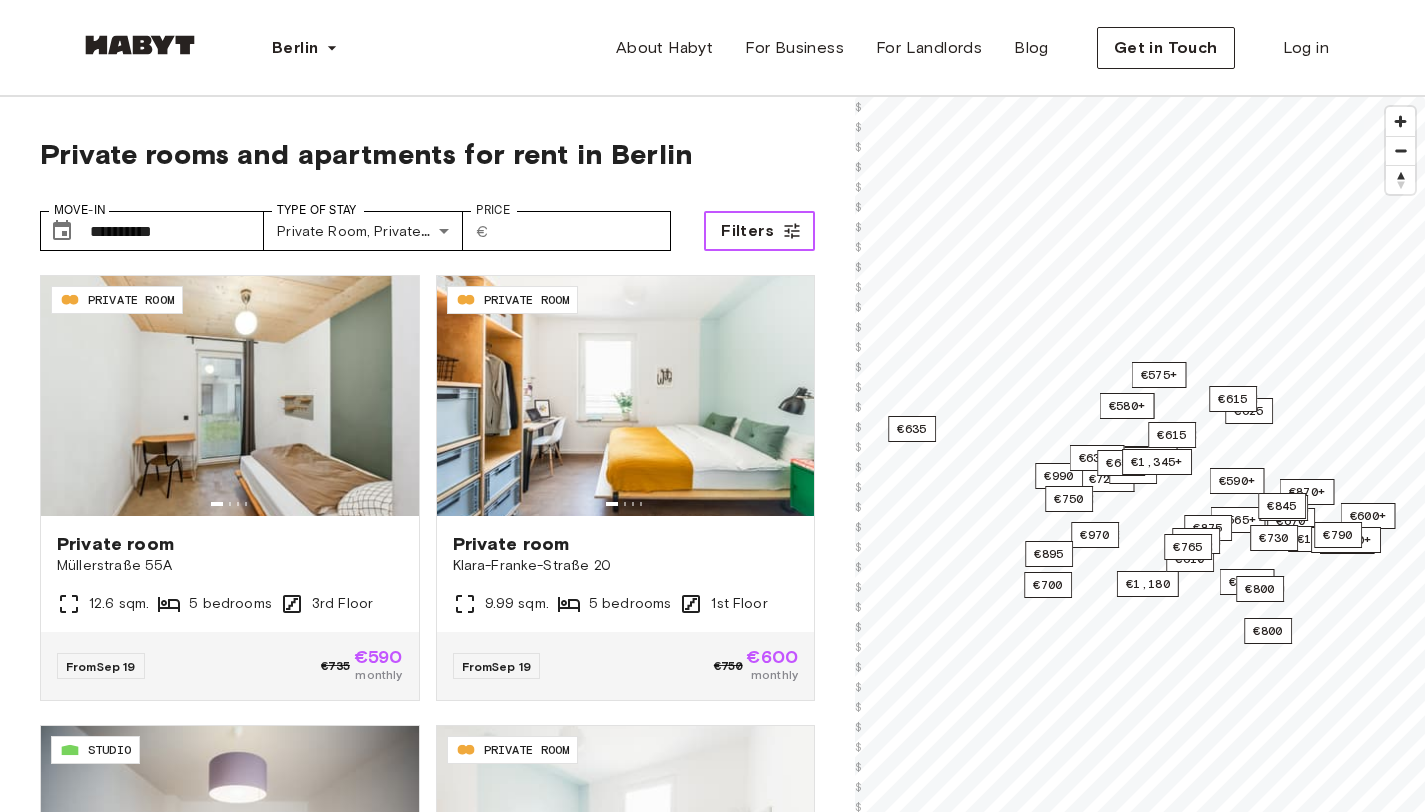 click on "Filters" at bounding box center [747, 231] 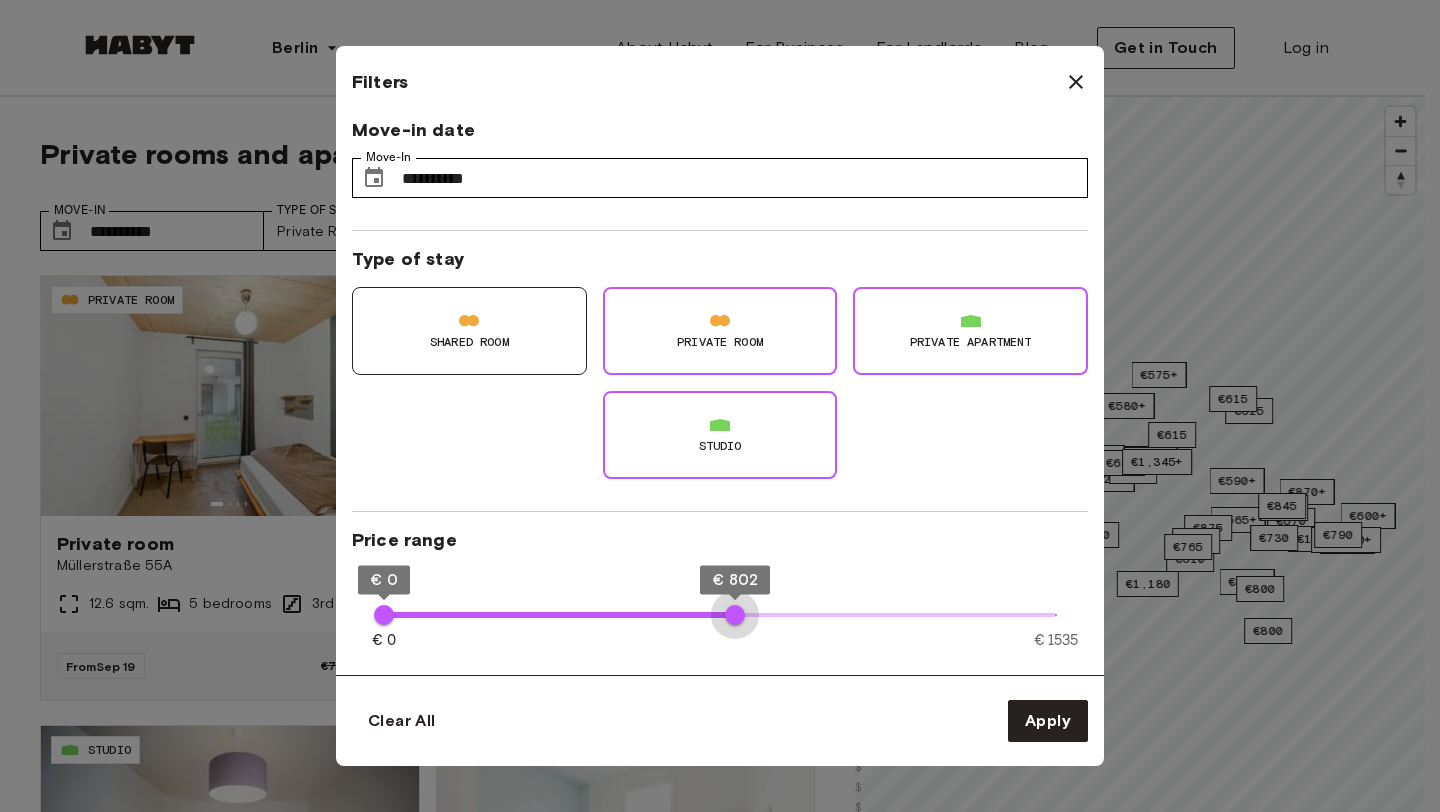 drag, startPoint x: 1055, startPoint y: 617, endPoint x: 735, endPoint y: 592, distance: 320.97507 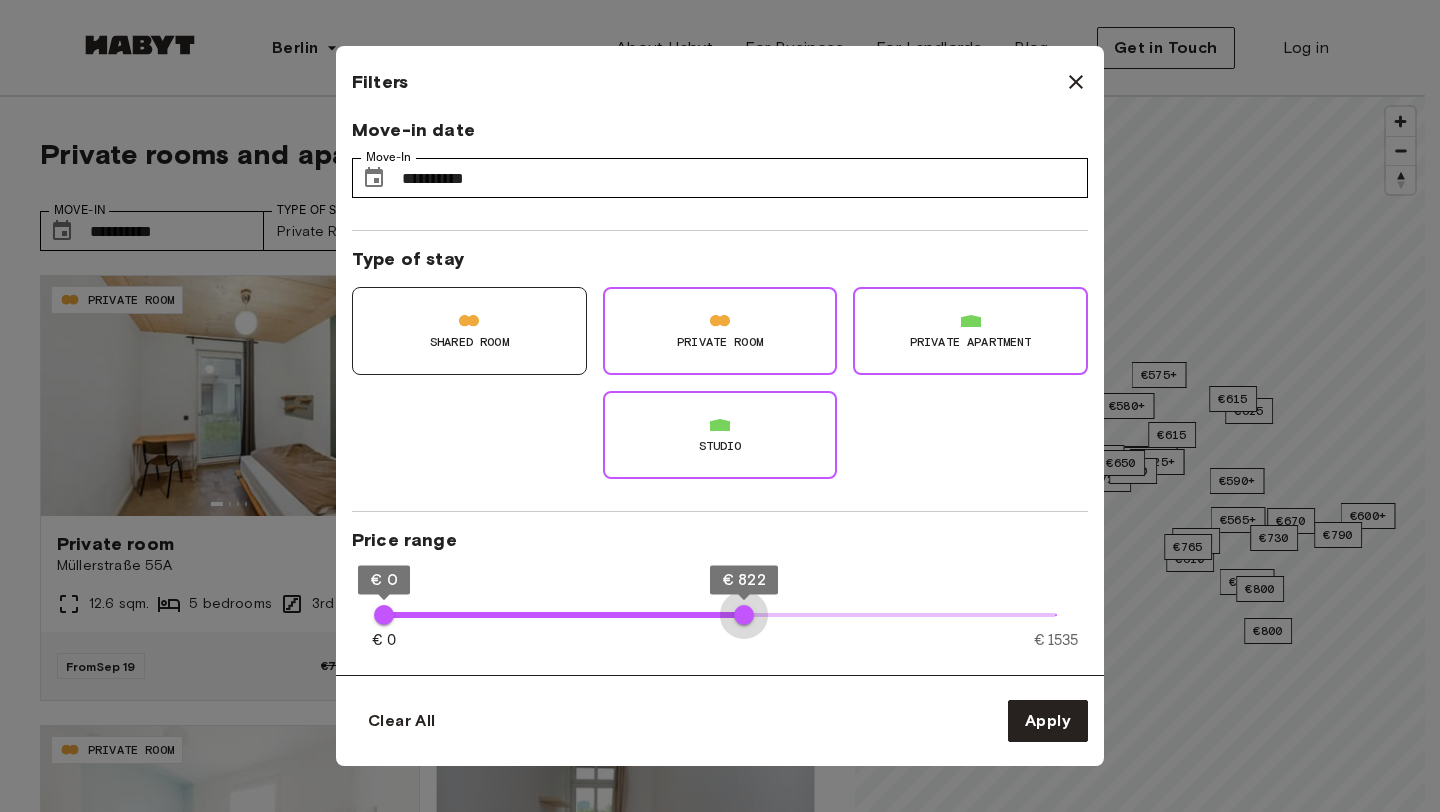 click on "€ 822" at bounding box center [744, 615] 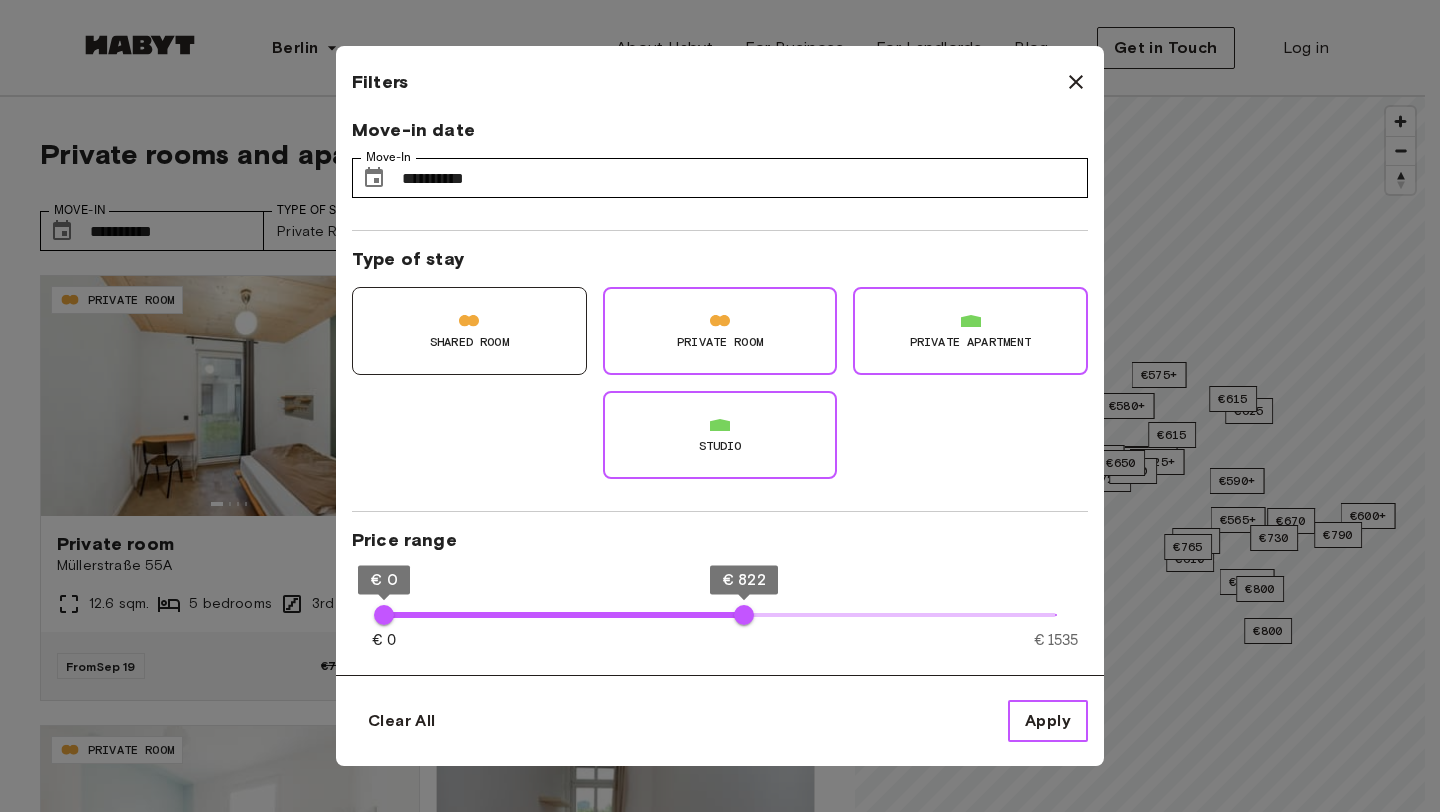 click on "Apply" at bounding box center [1048, 721] 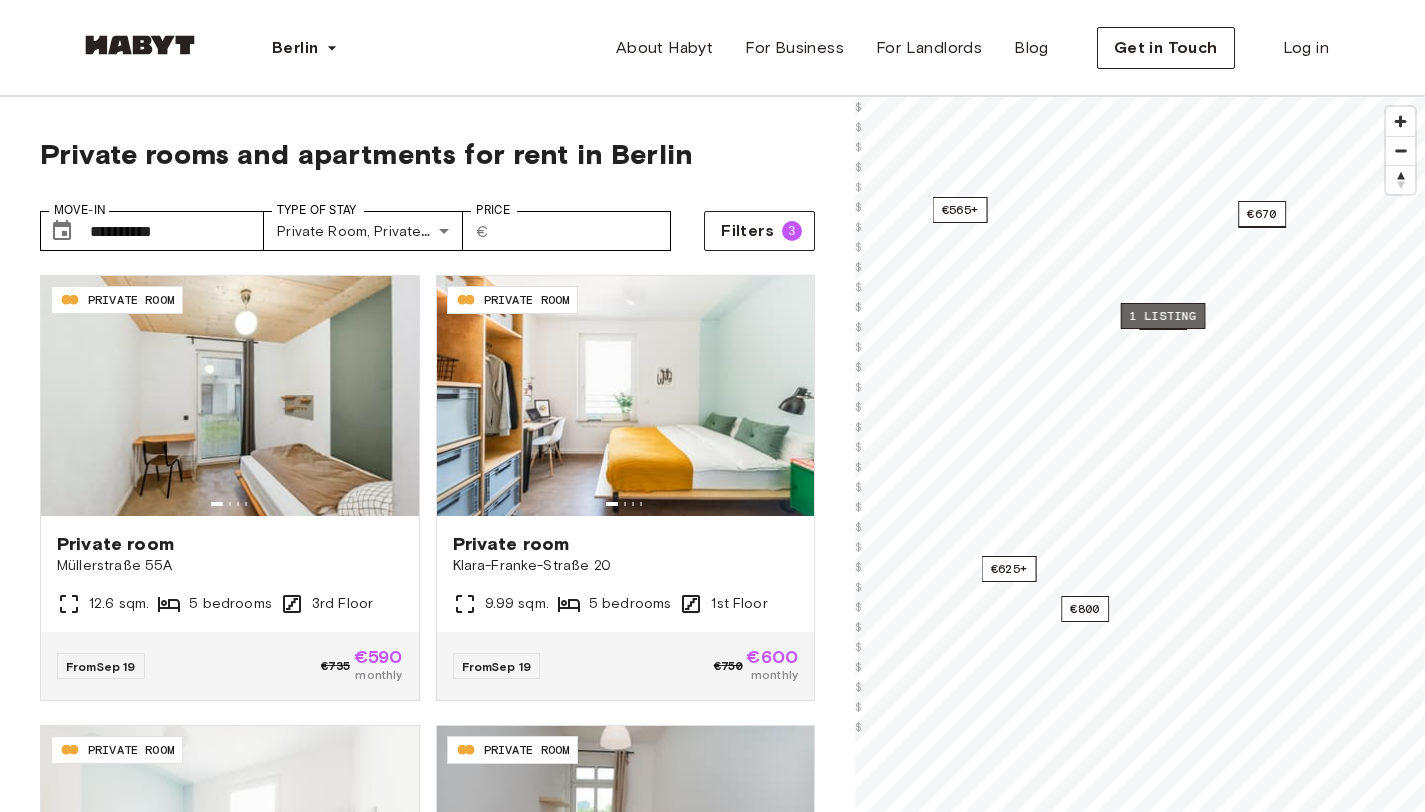click on "1 listing" at bounding box center (1163, 316) 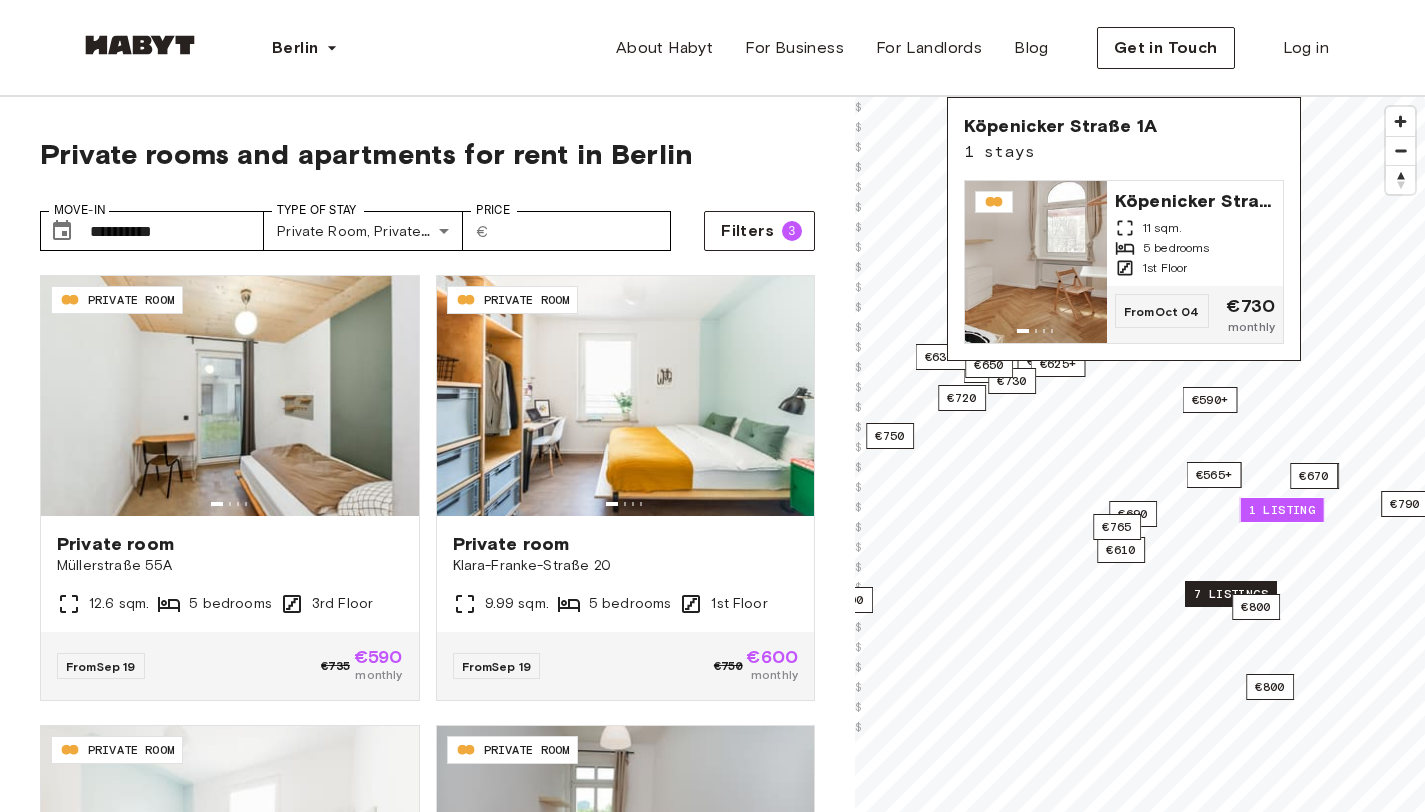 click on "7 listings" at bounding box center [1231, 594] 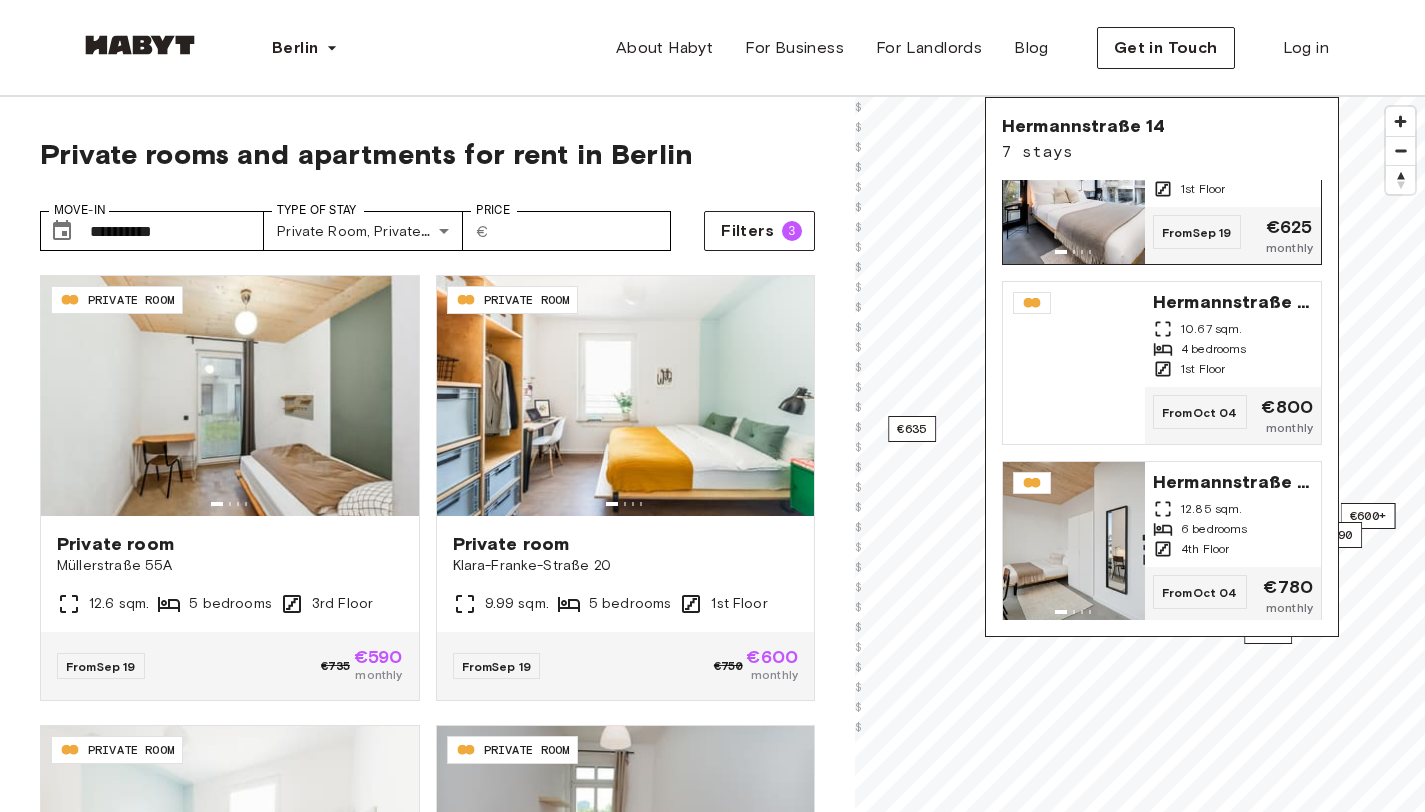 scroll, scrollTop: 0, scrollLeft: 0, axis: both 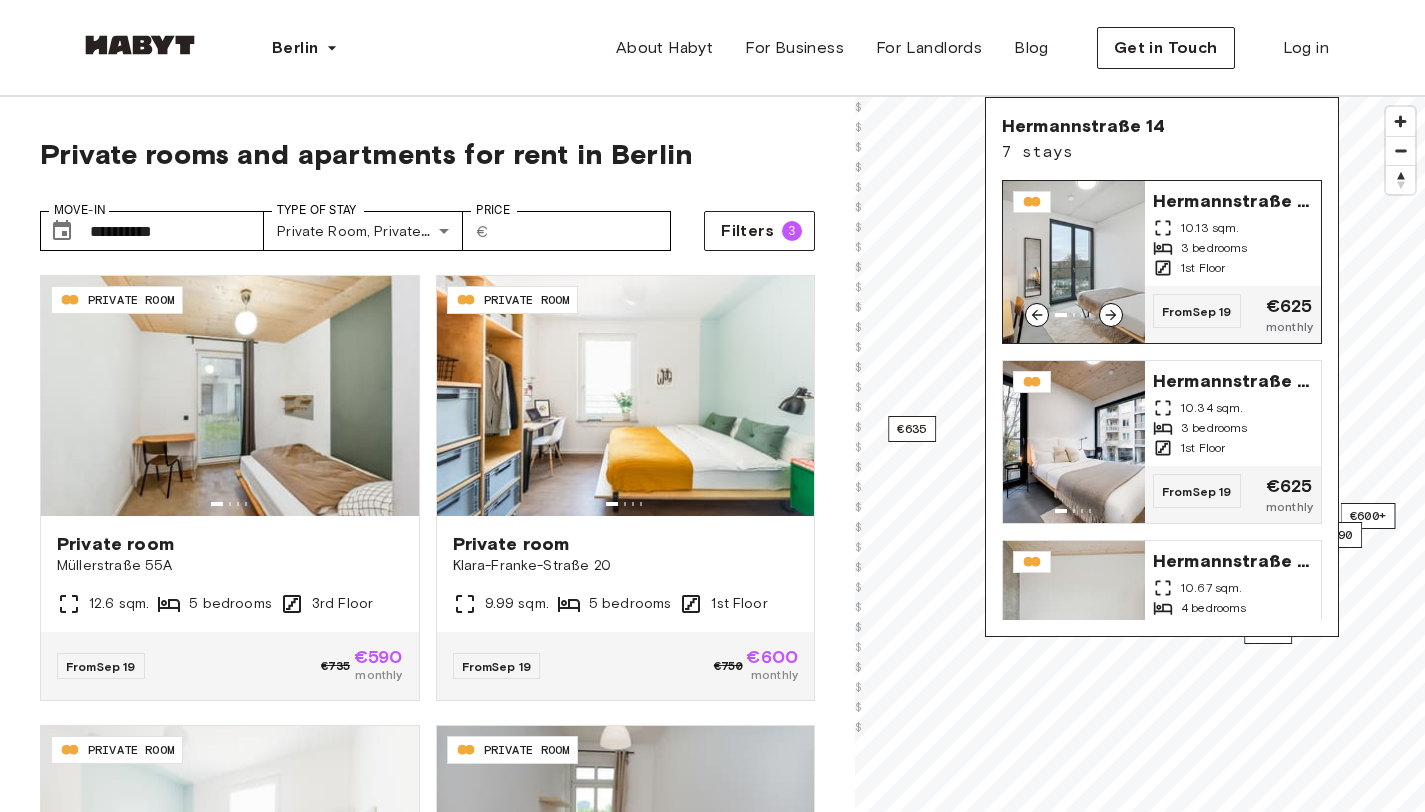 click on "3 bedrooms" at bounding box center (1233, 248) 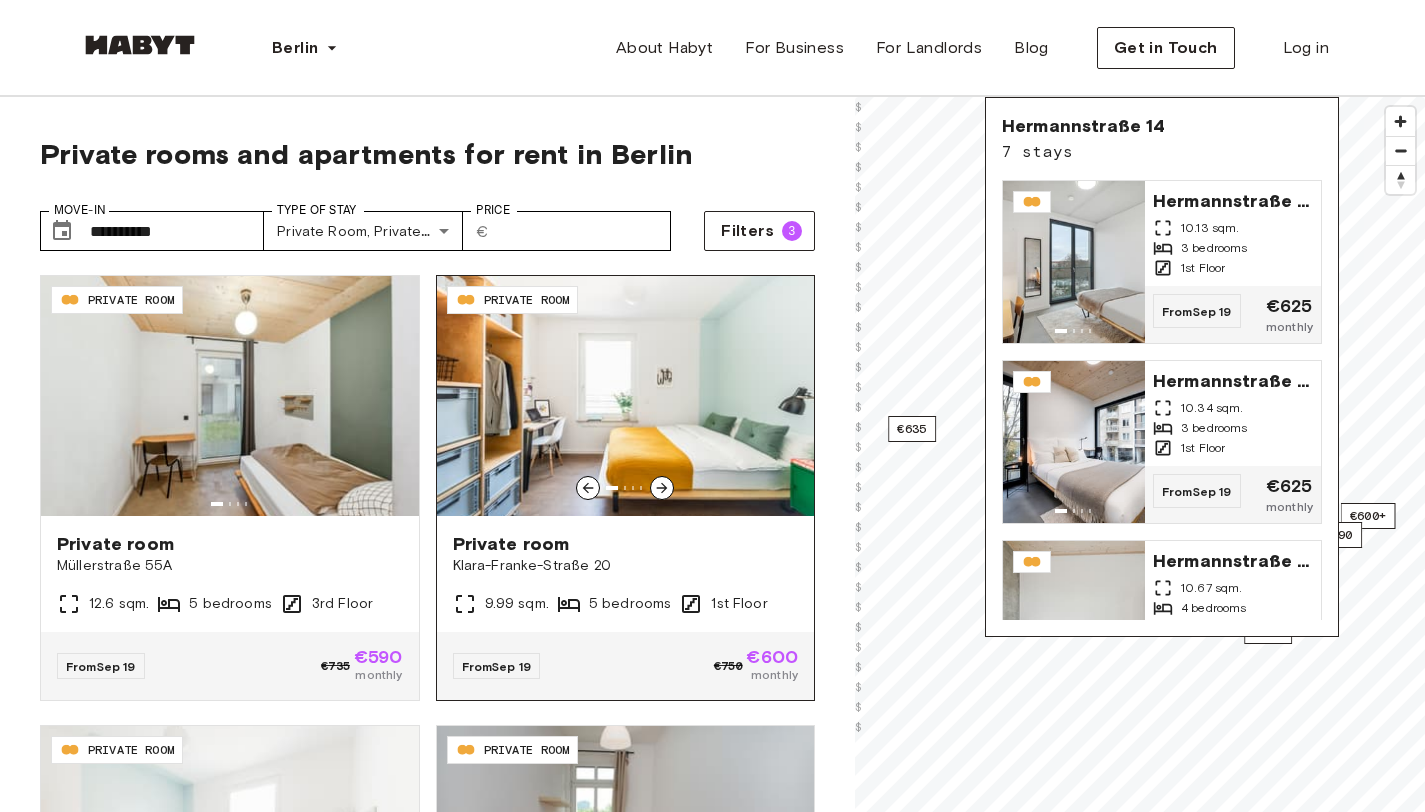 click on "€600" at bounding box center [772, 657] 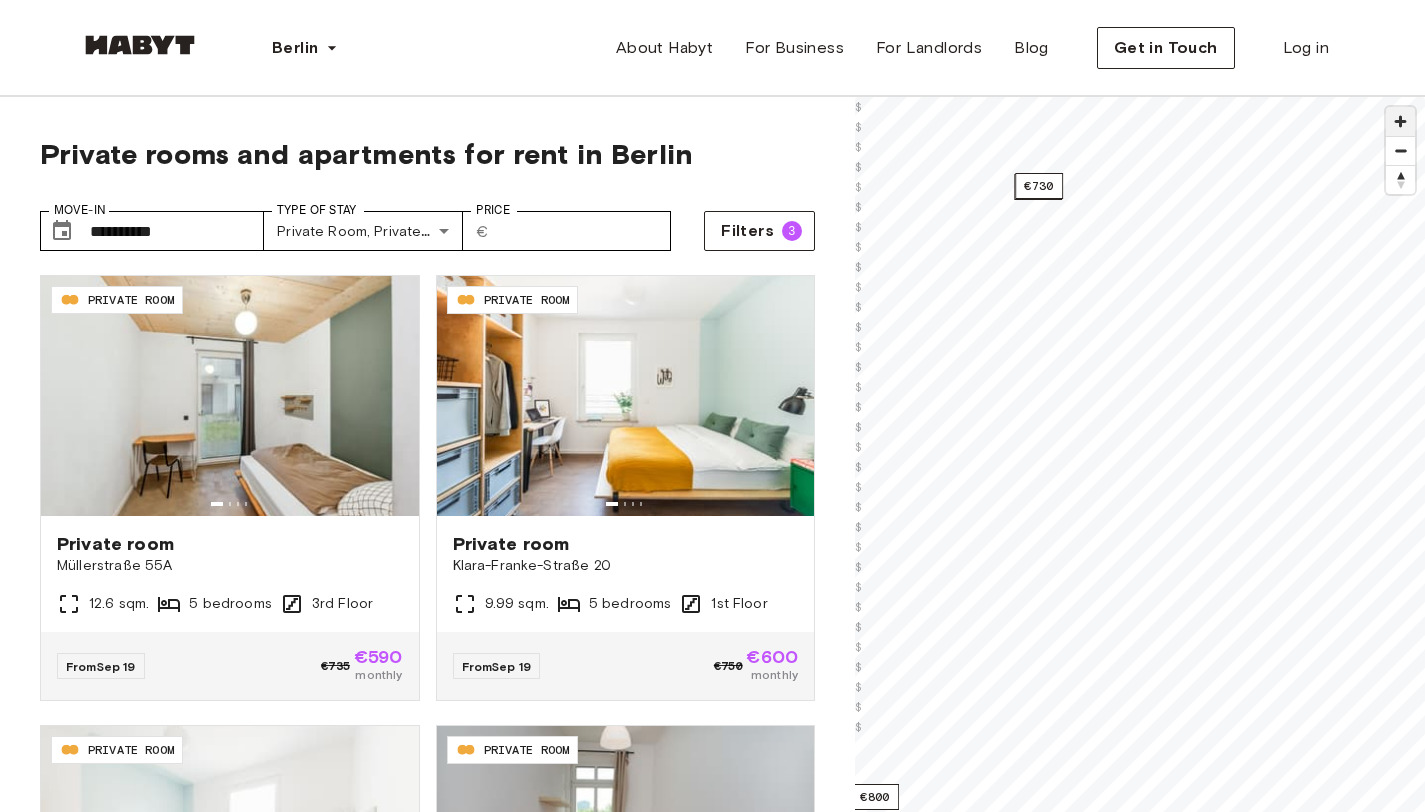 click at bounding box center (1400, 121) 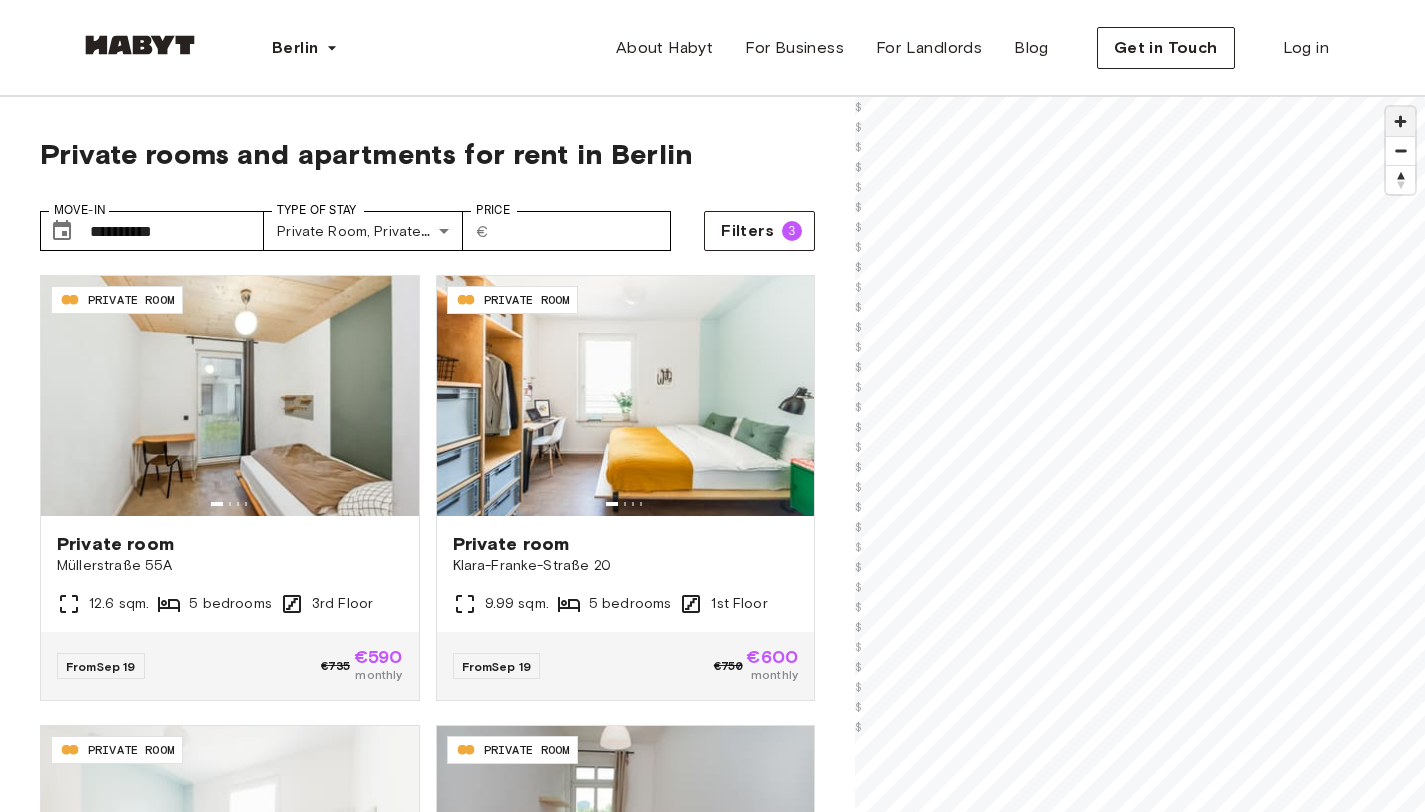 click at bounding box center [1400, 121] 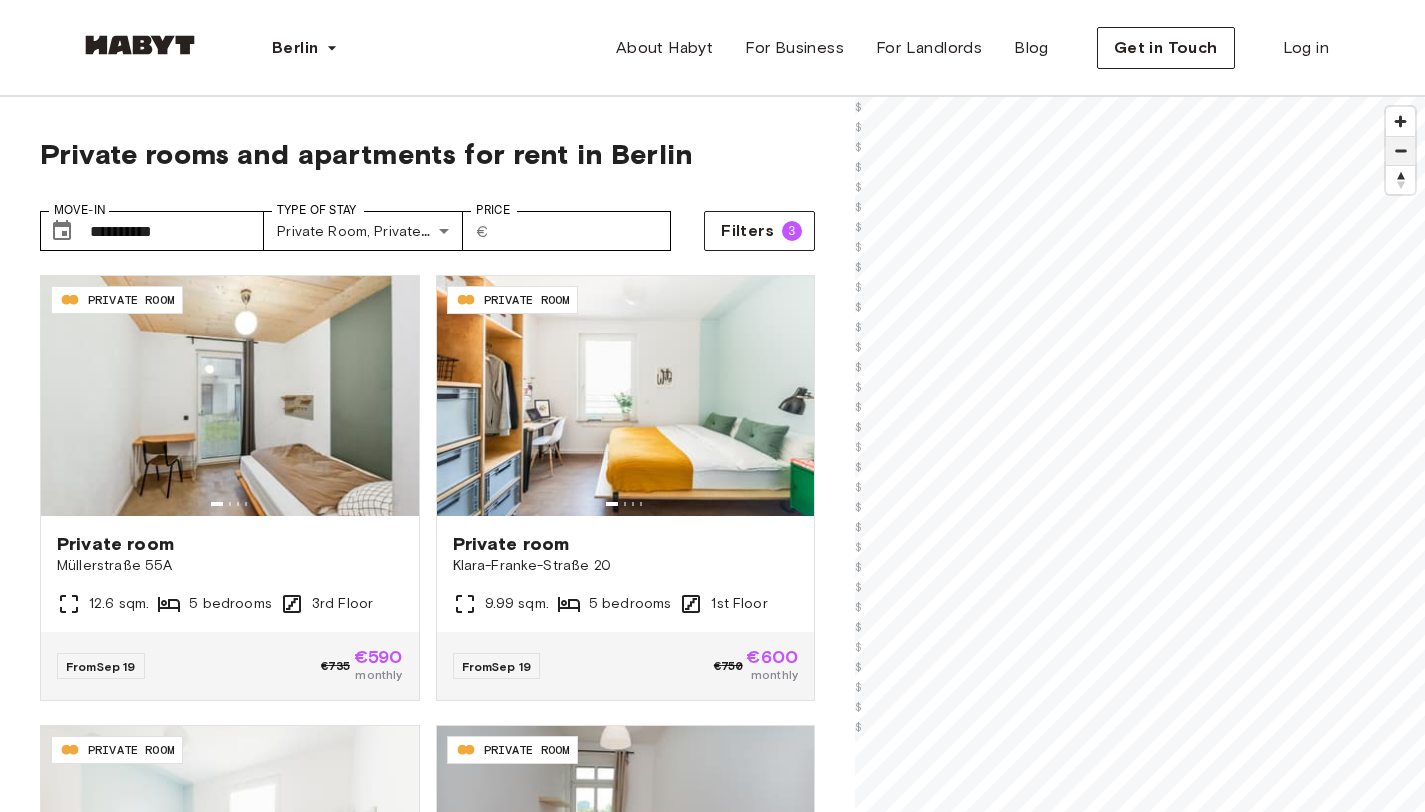 click at bounding box center (1400, 151) 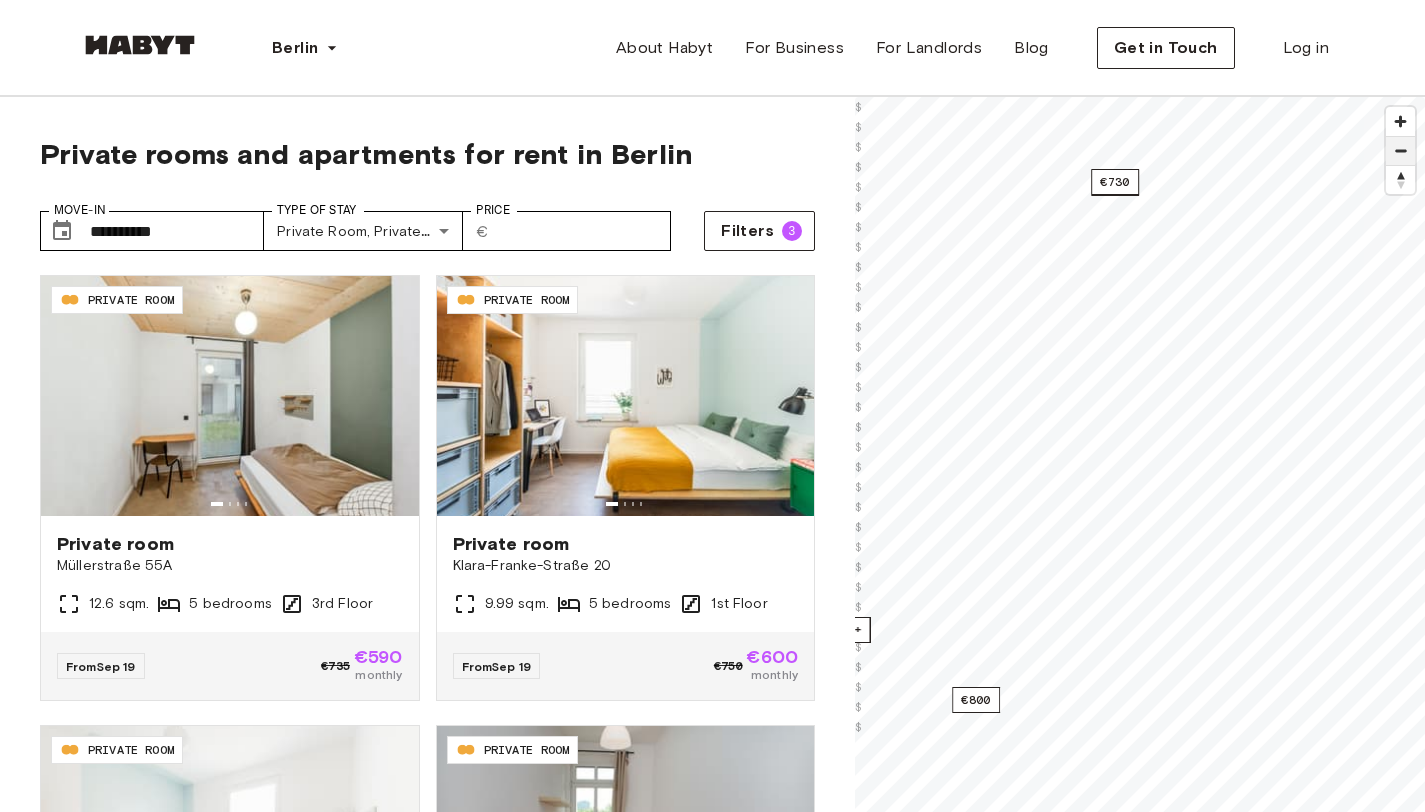 click at bounding box center (1400, 151) 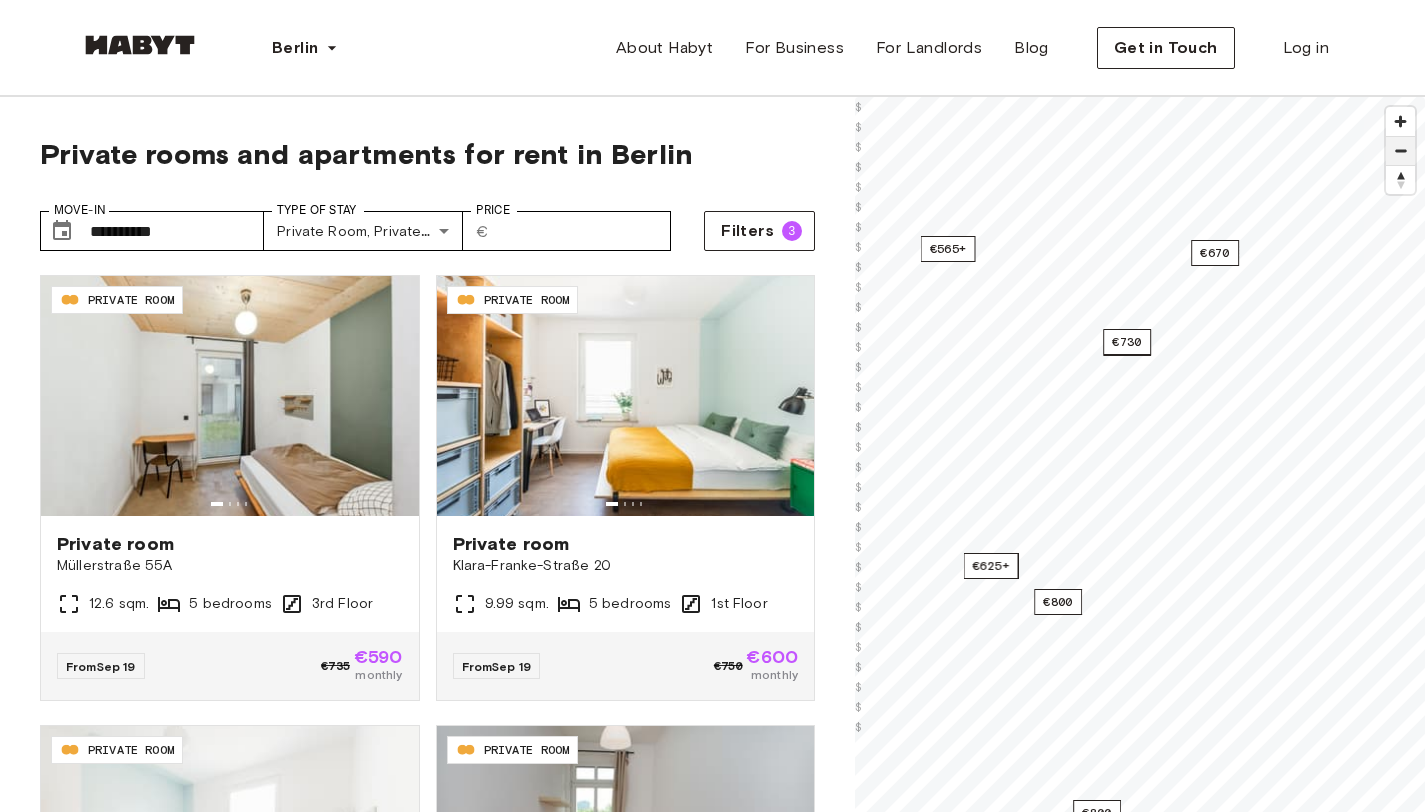 click at bounding box center (1400, 151) 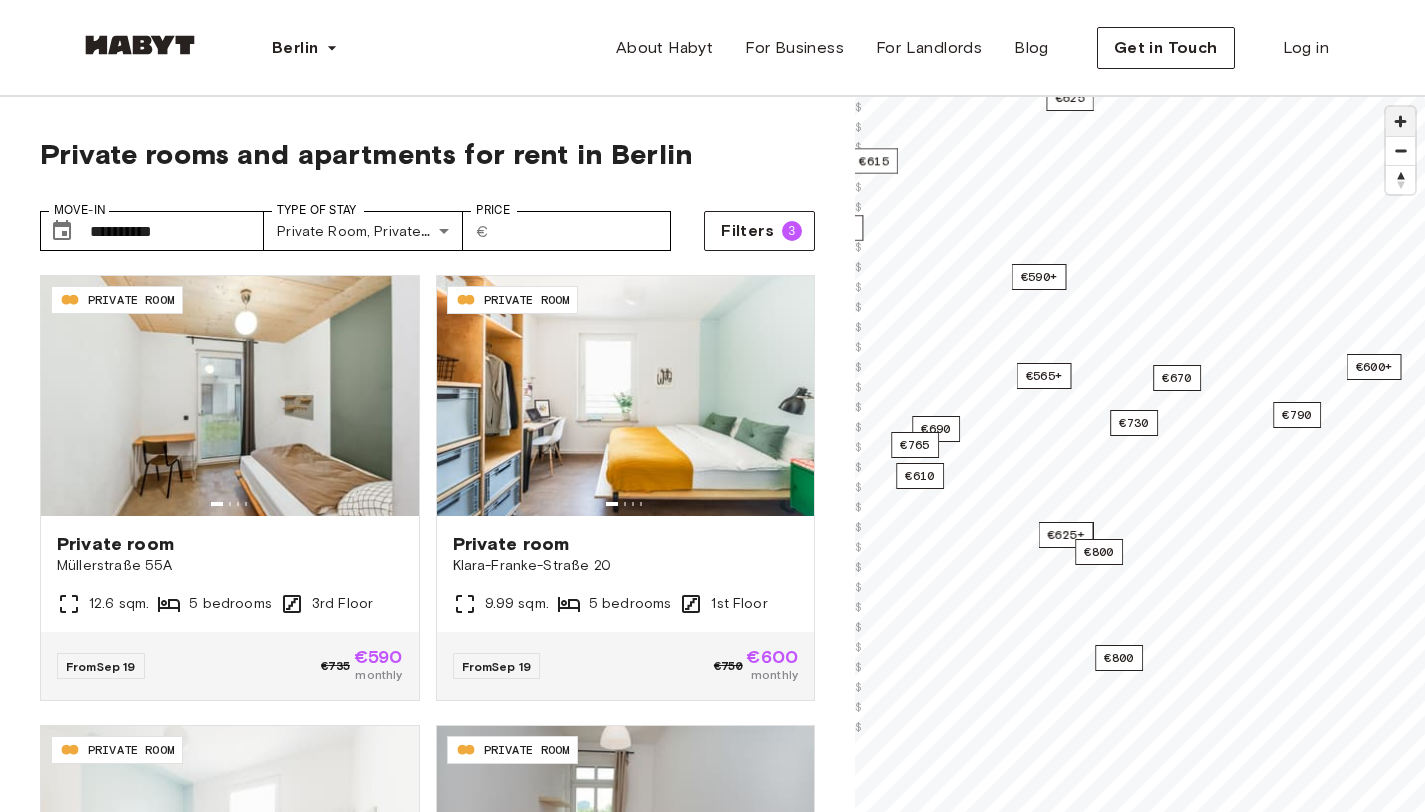 click at bounding box center (1400, 121) 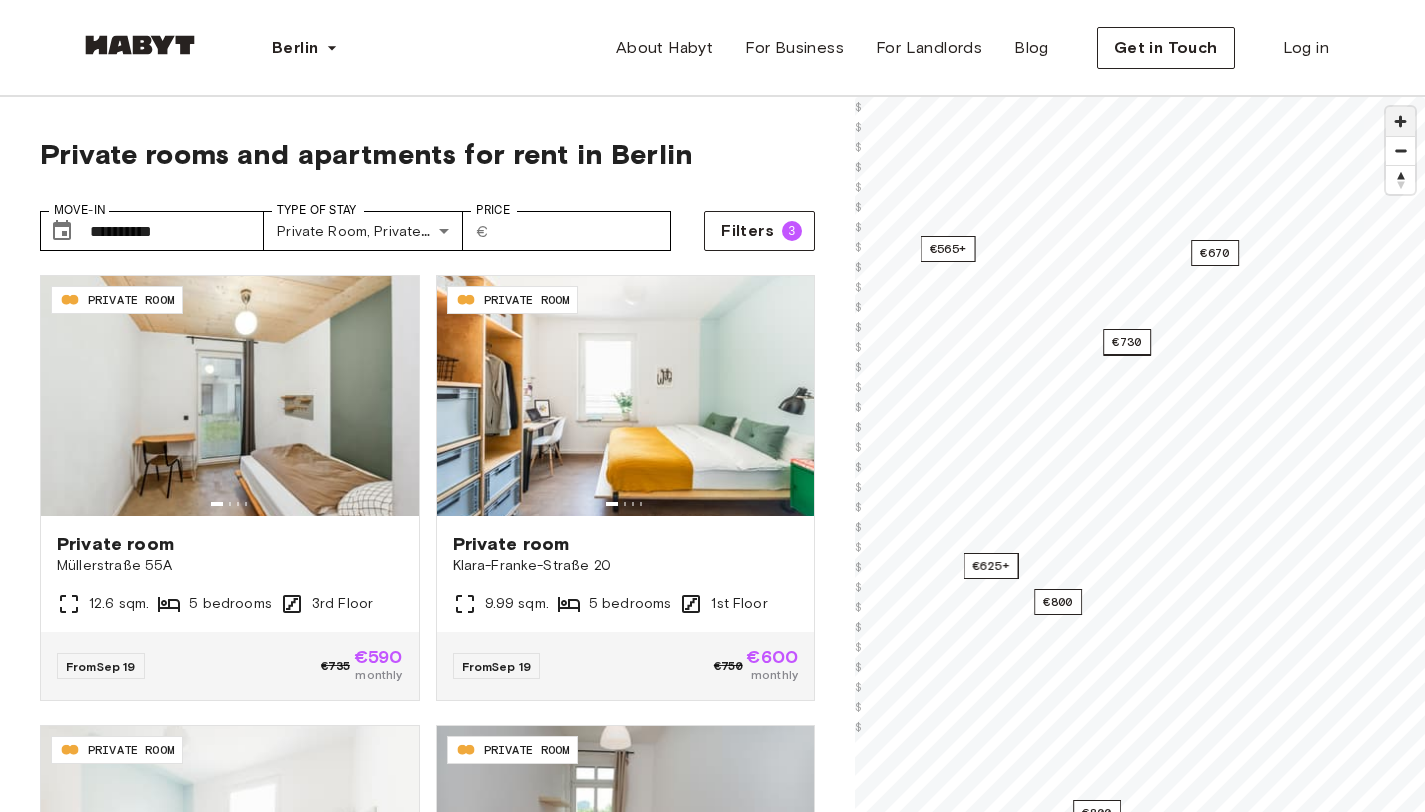 click at bounding box center [1400, 121] 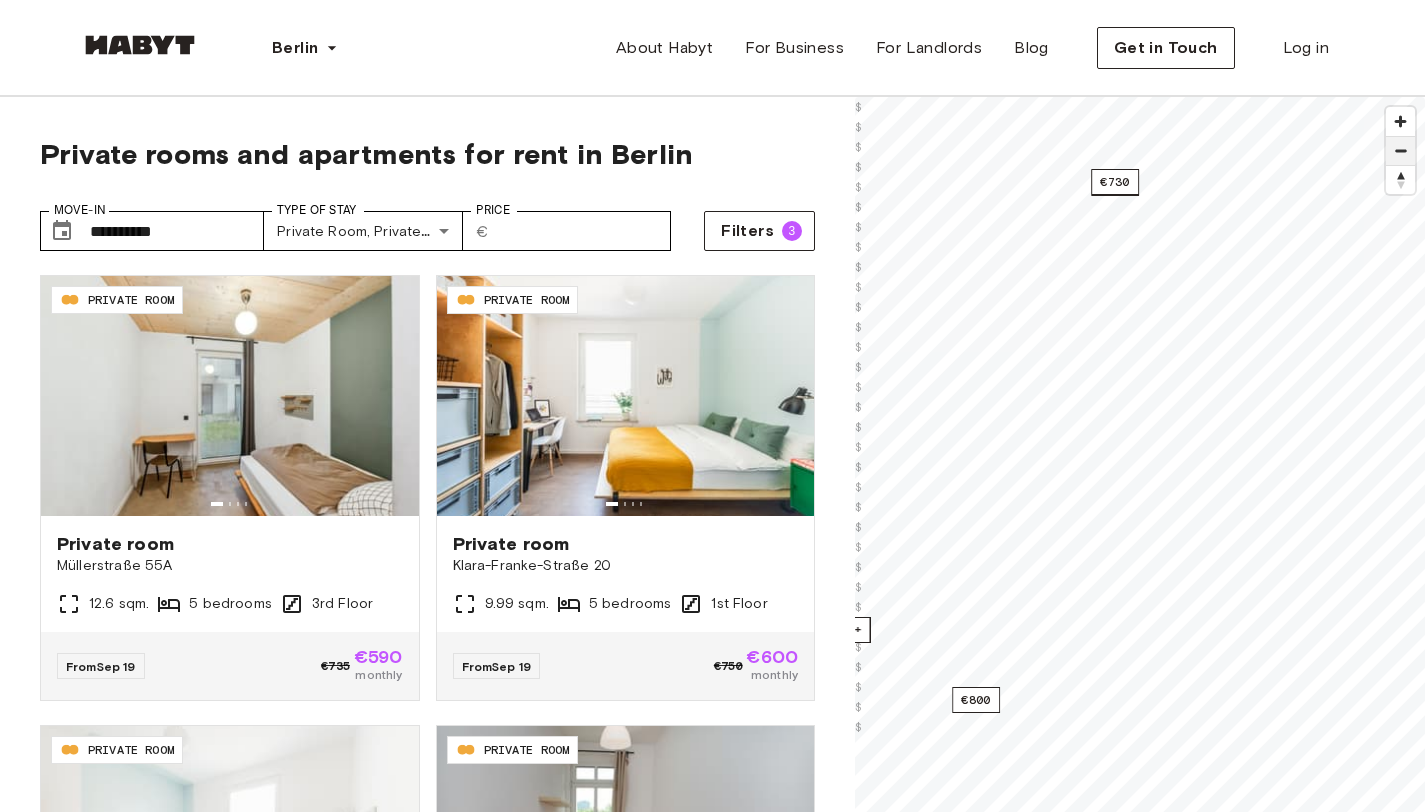 click at bounding box center (1400, 151) 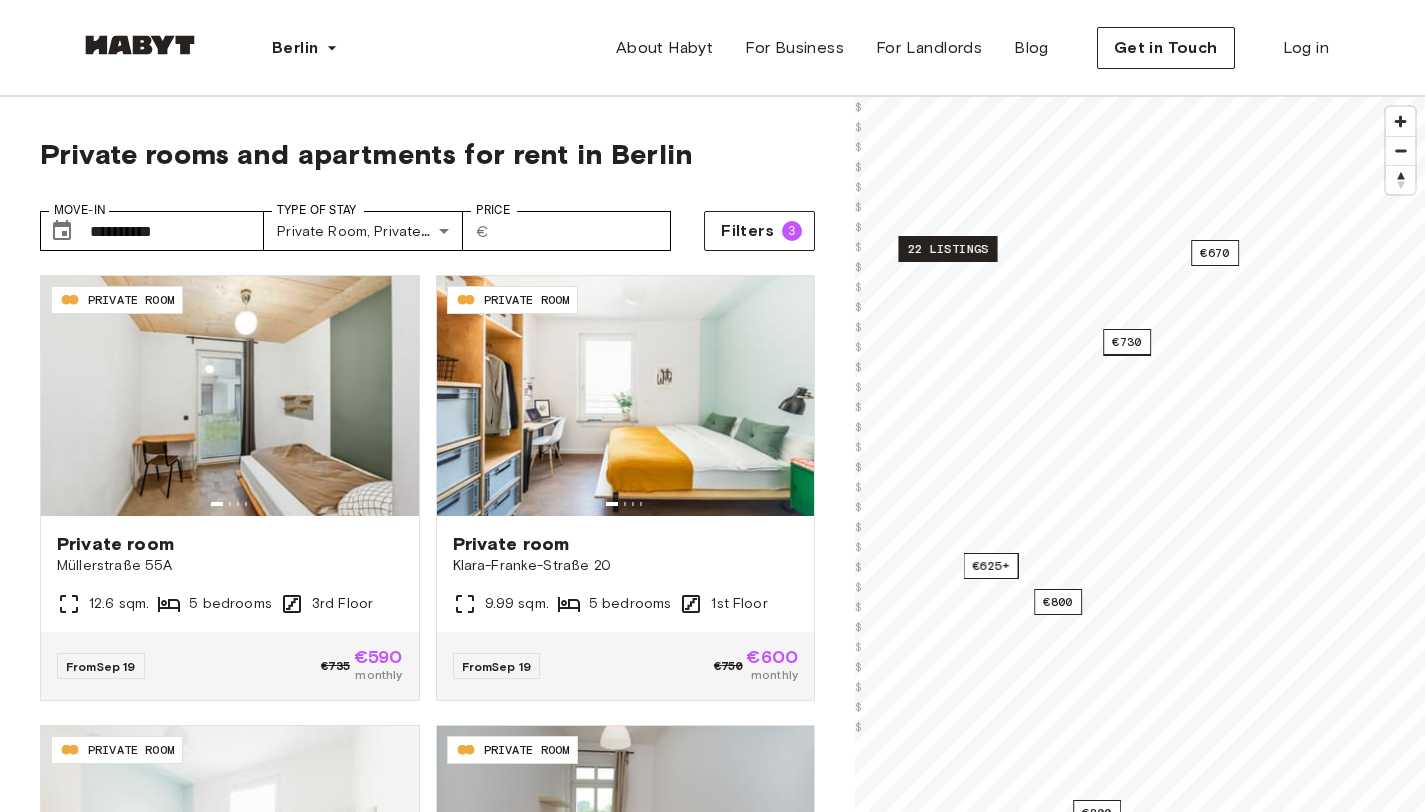 click on "22 listings" at bounding box center (947, 249) 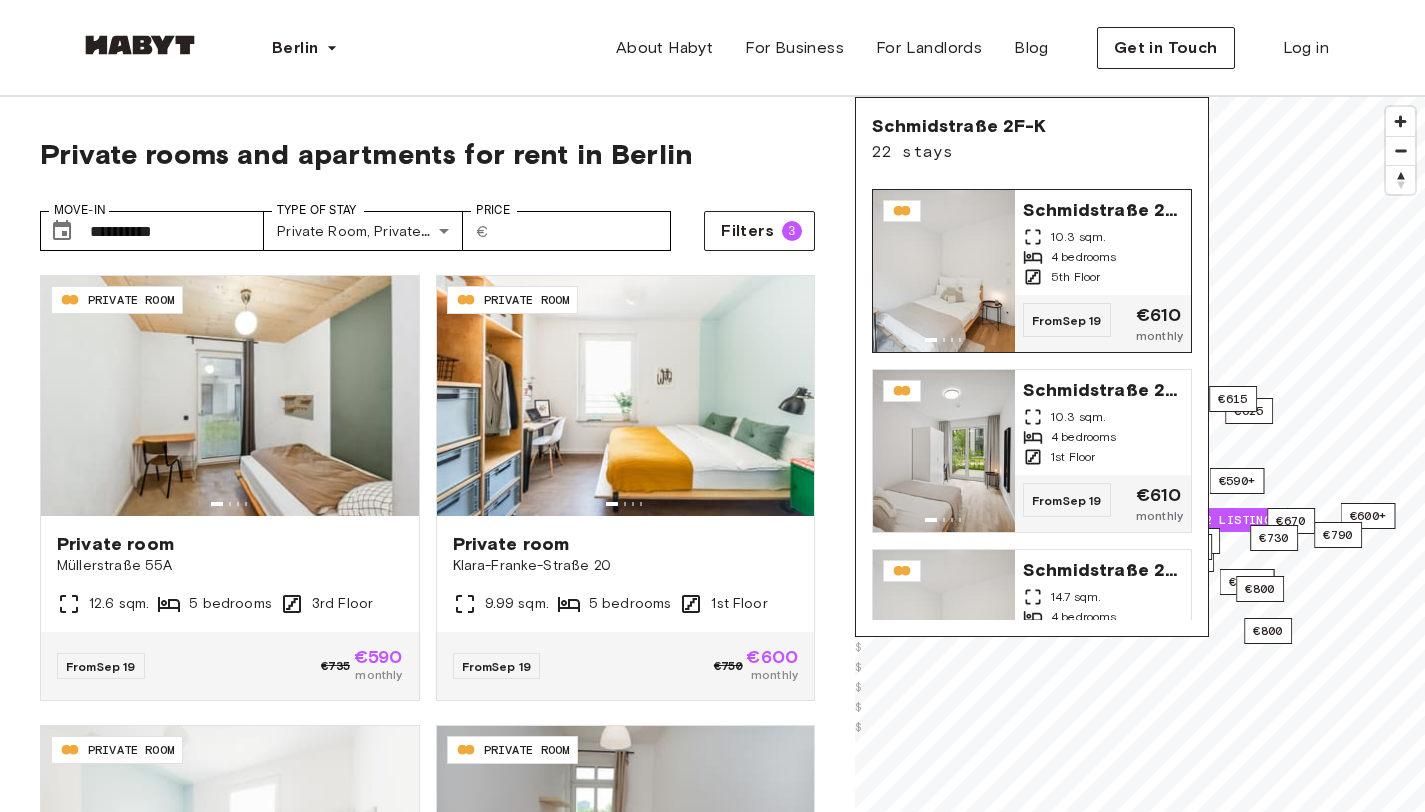 scroll, scrollTop: 0, scrollLeft: 0, axis: both 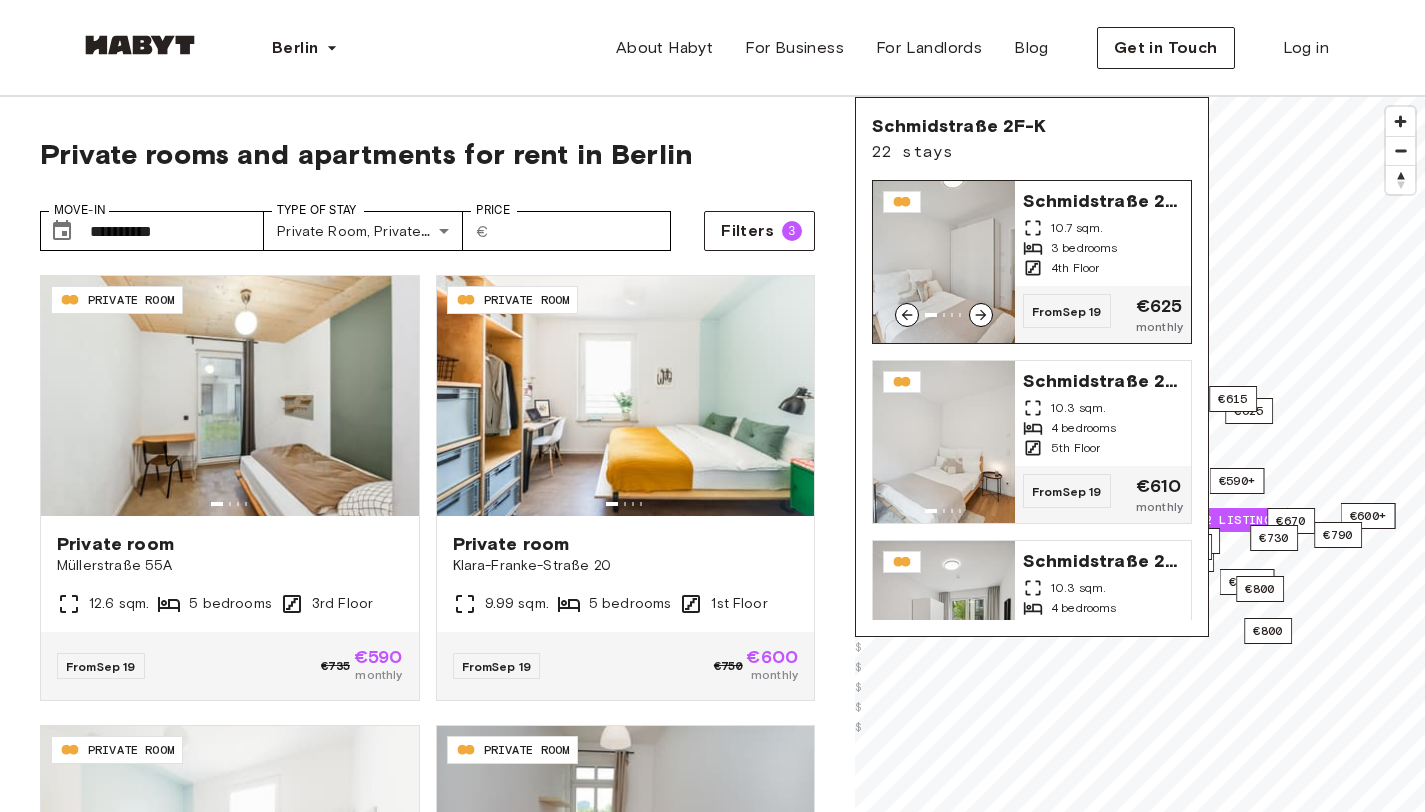 click on "3 bedrooms" at bounding box center (1103, 248) 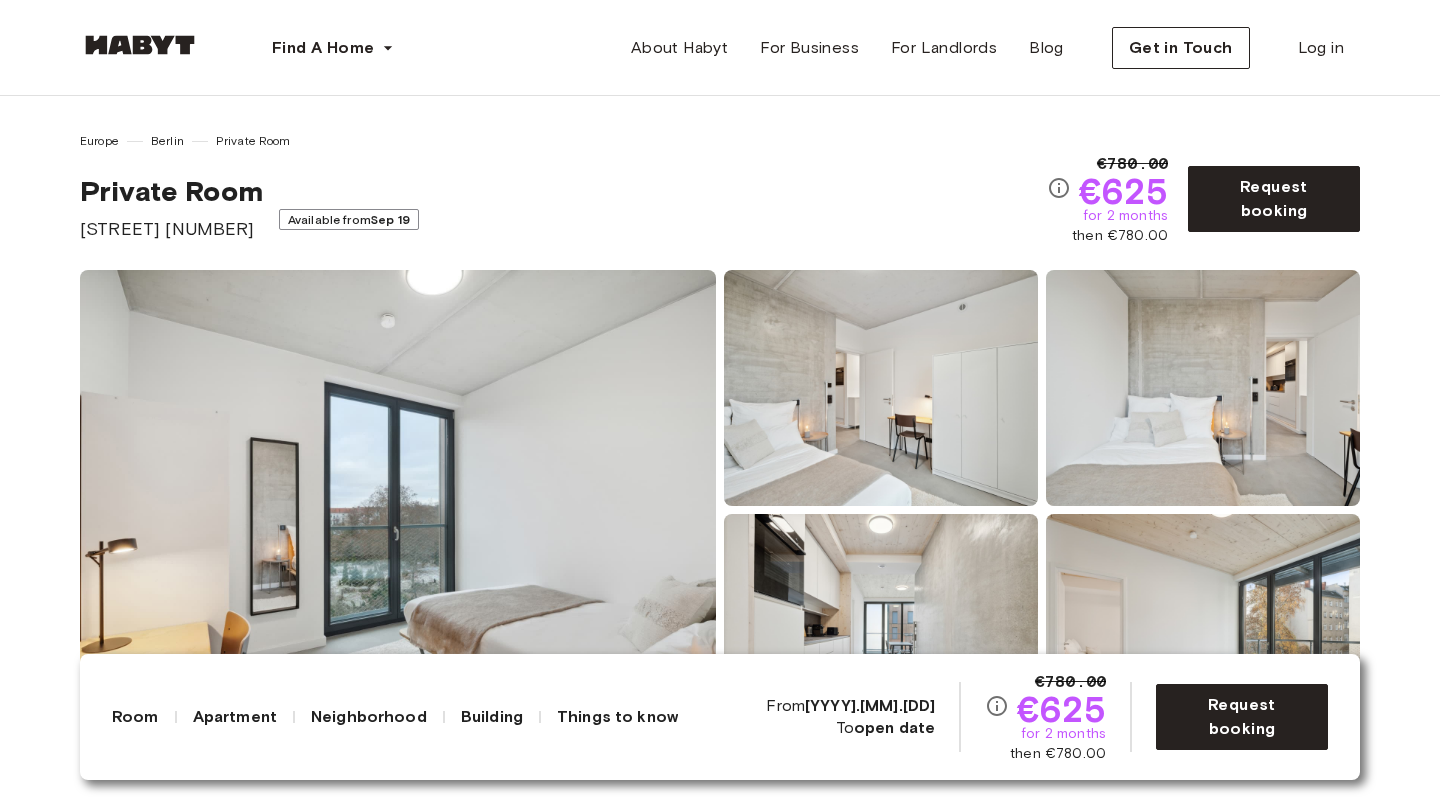 scroll, scrollTop: 0, scrollLeft: 0, axis: both 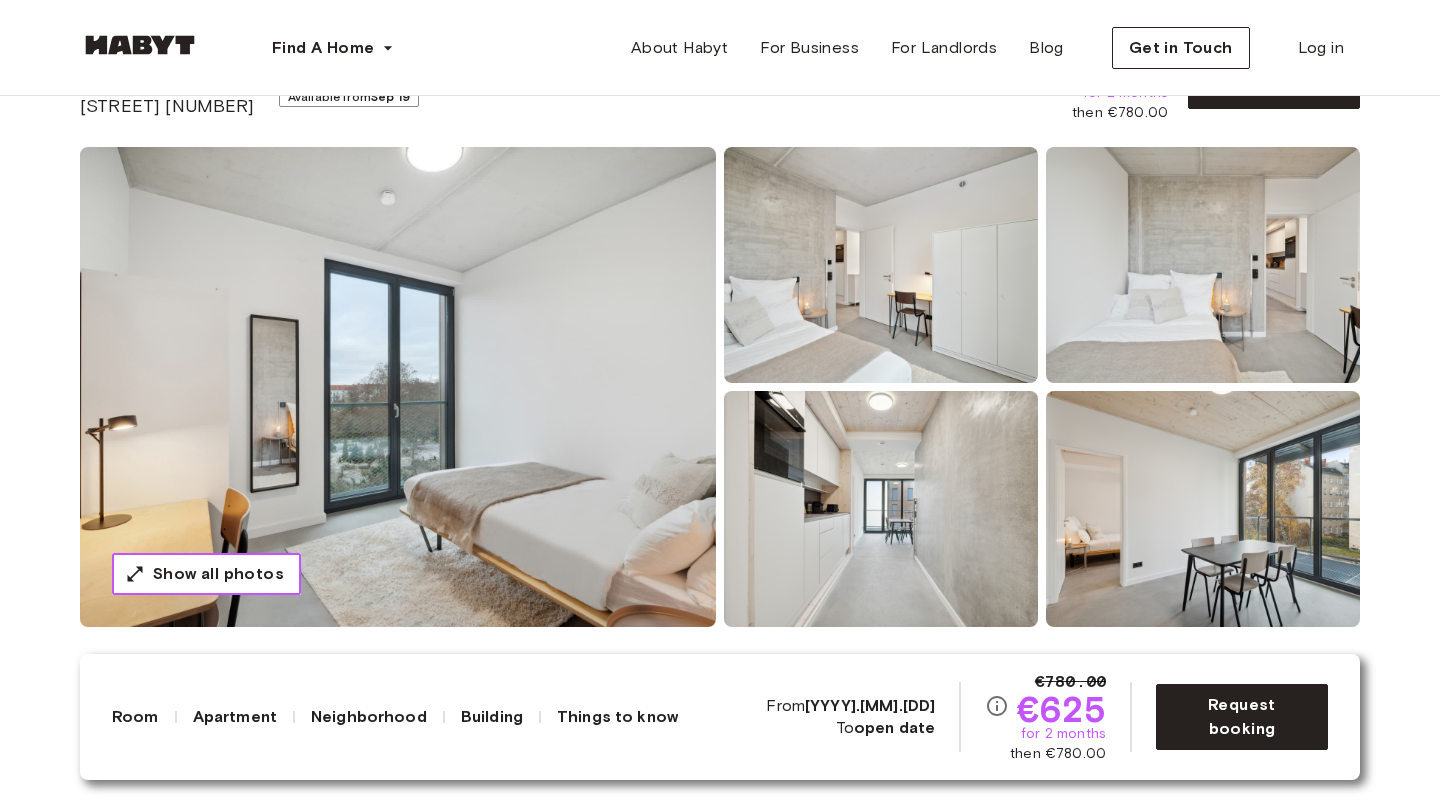 click on "Show all photos" at bounding box center (218, 574) 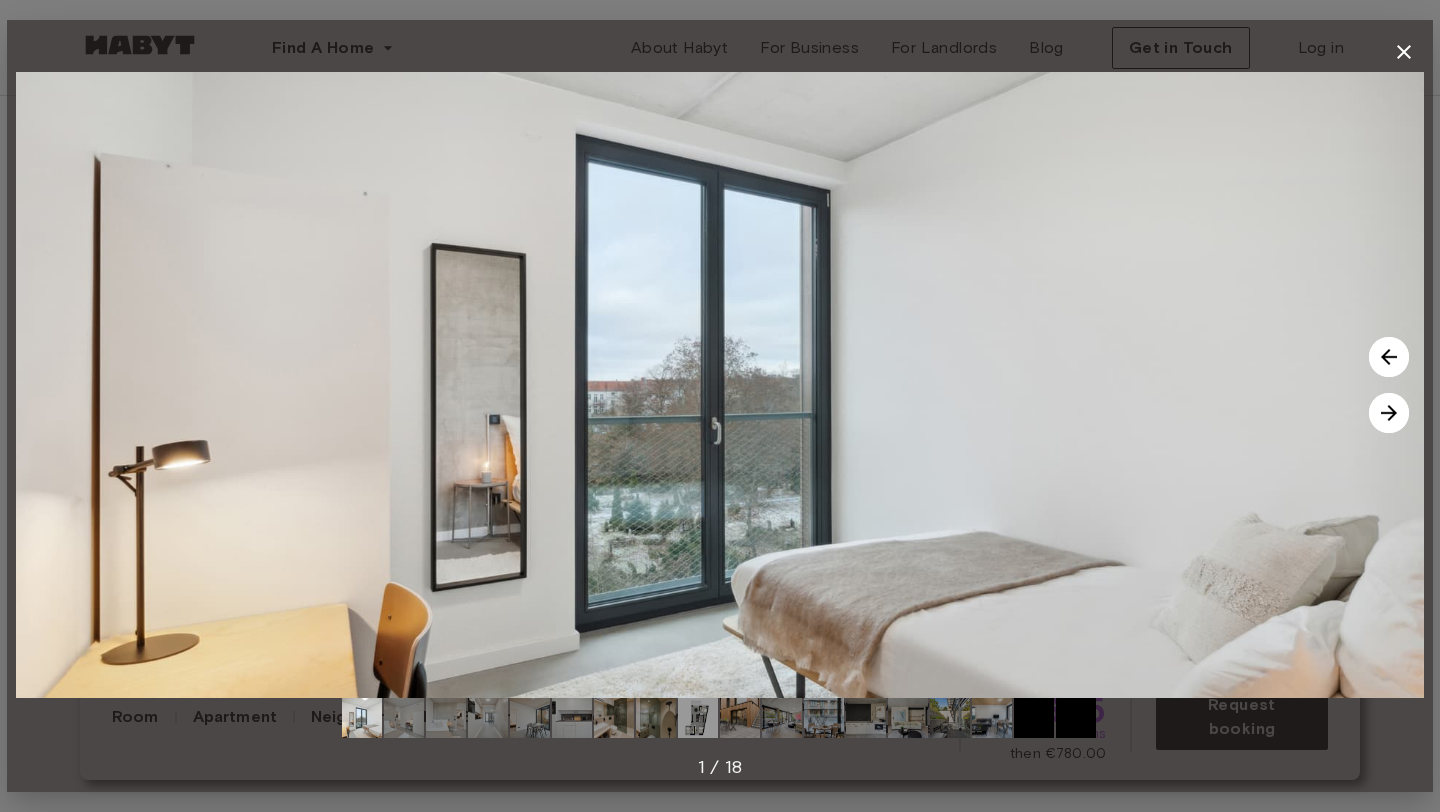 click at bounding box center (1389, 413) 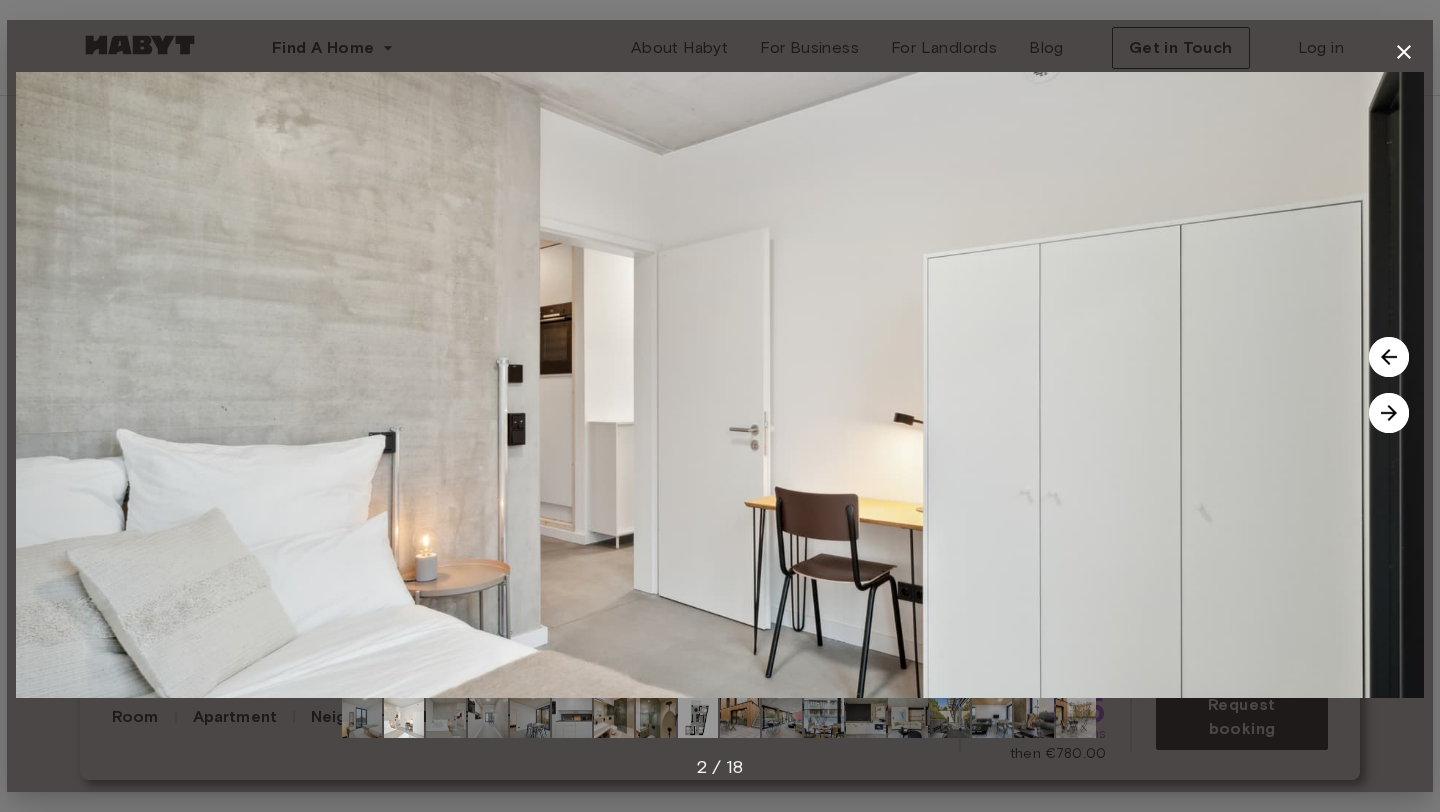 click at bounding box center (1389, 413) 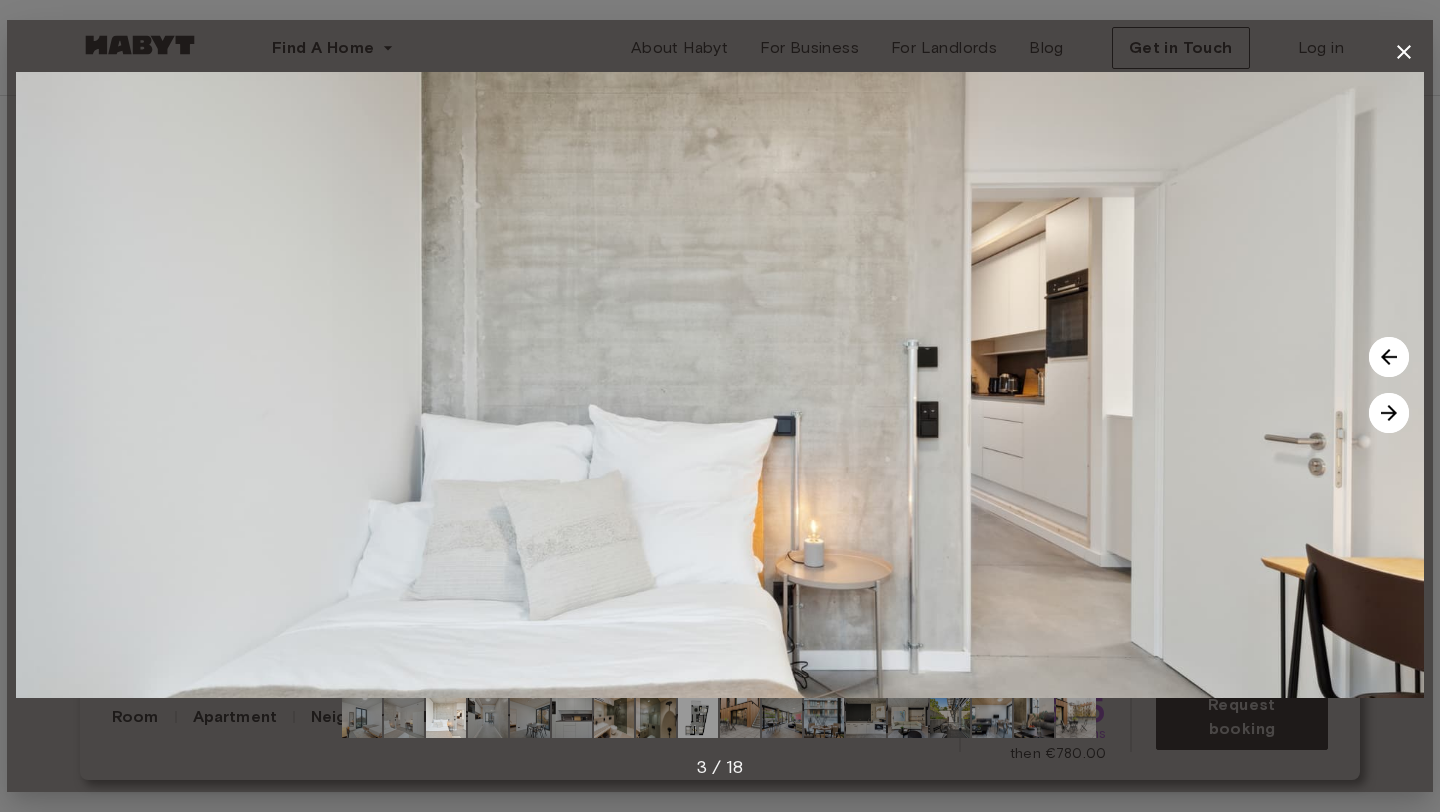 click at bounding box center [1389, 413] 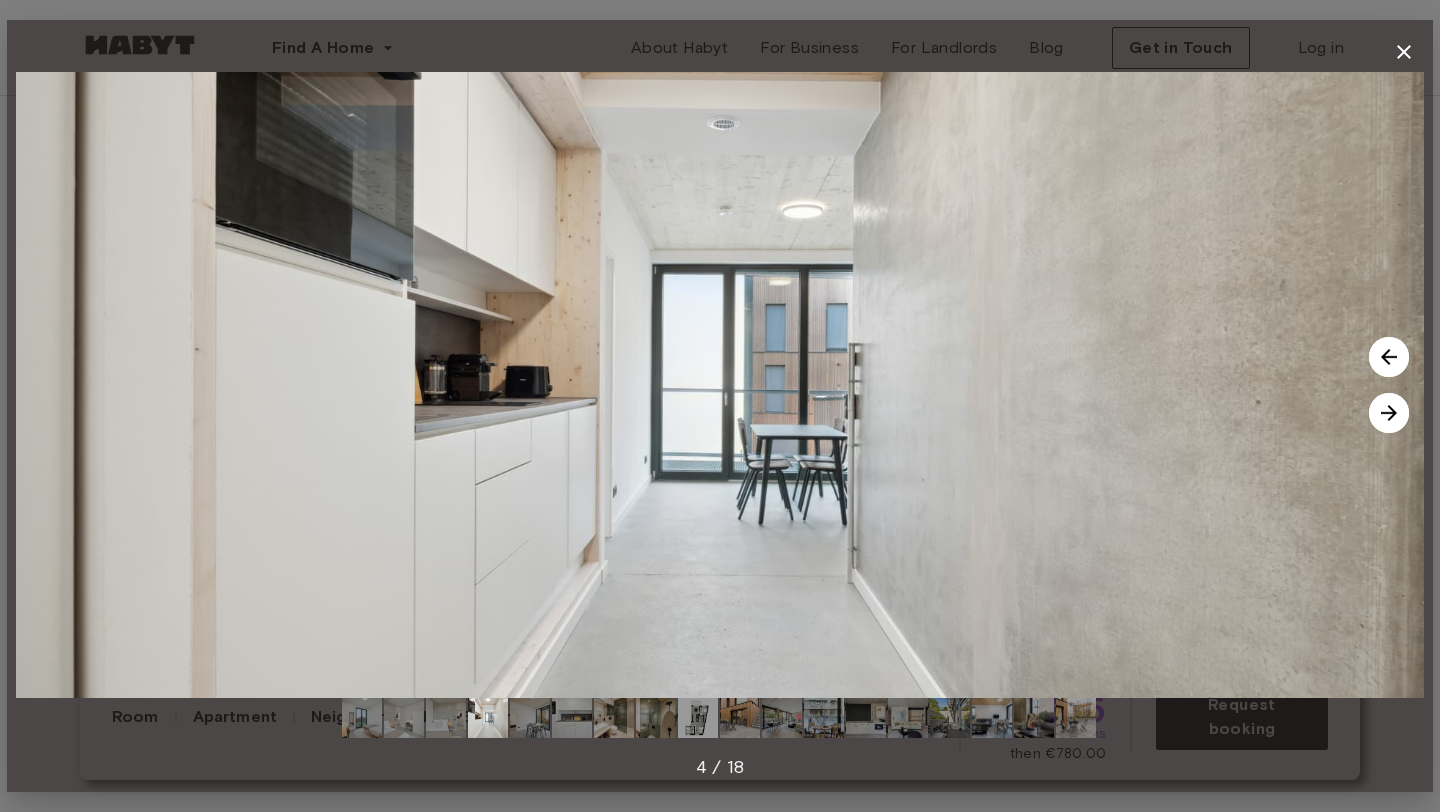 click at bounding box center (1389, 413) 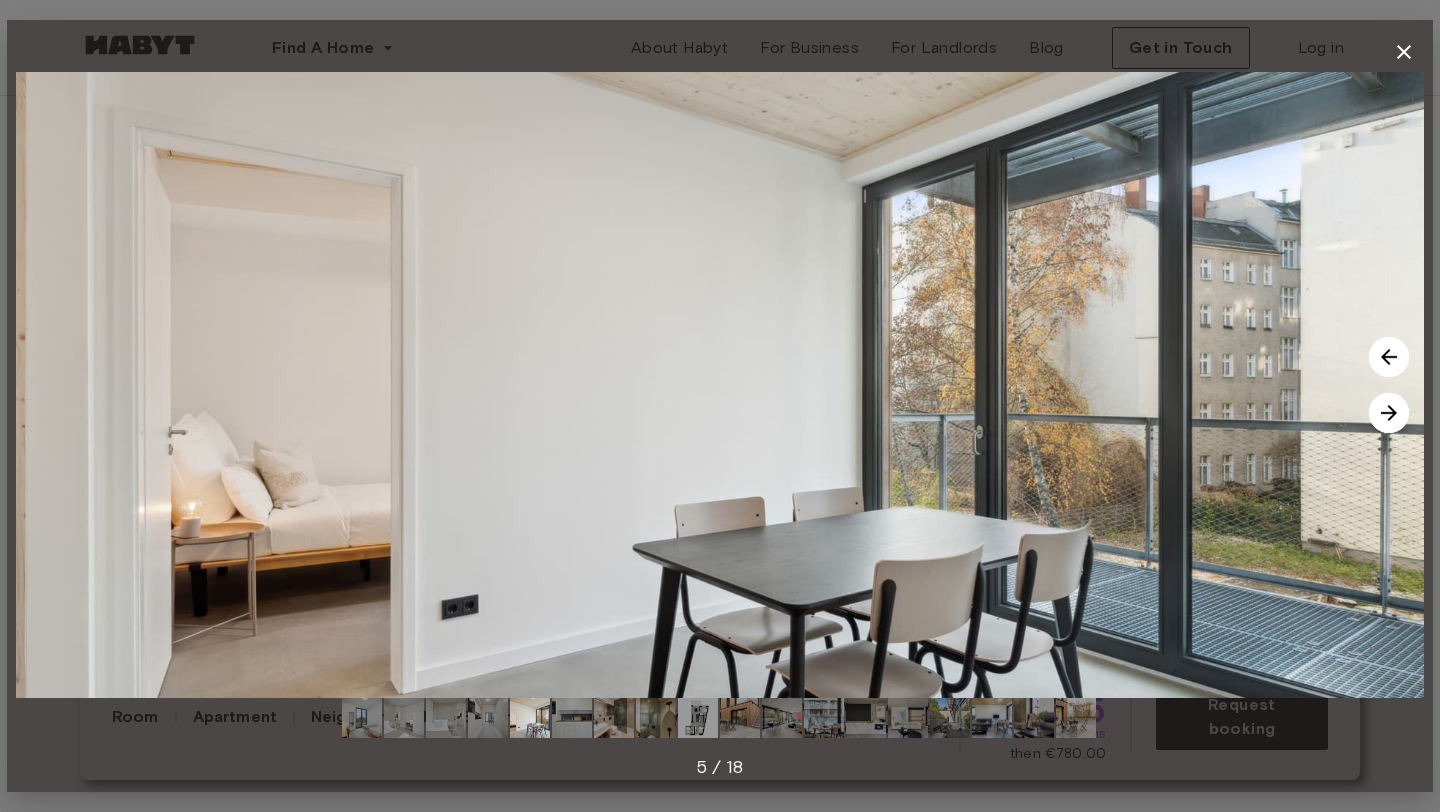 click at bounding box center [1389, 413] 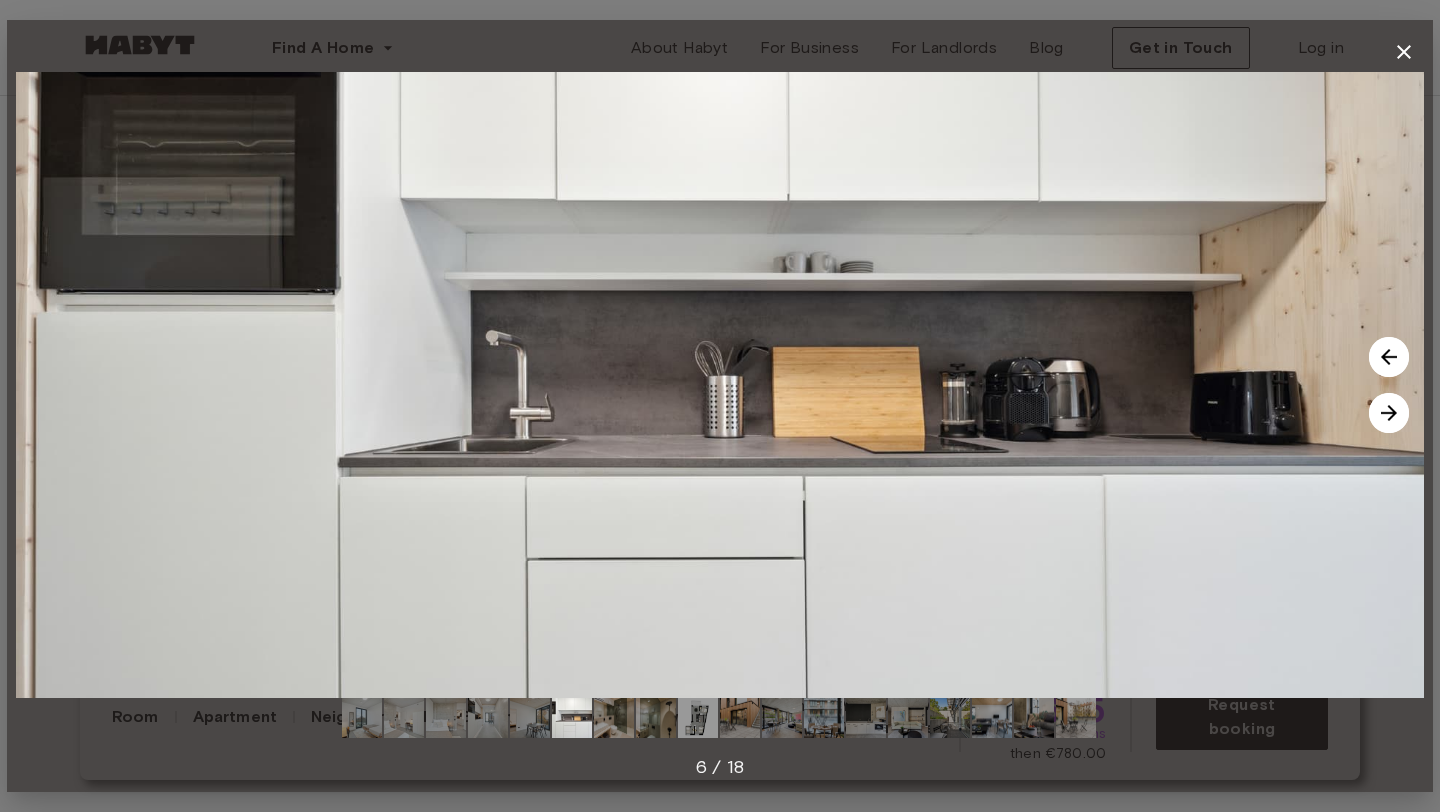 click at bounding box center [1389, 413] 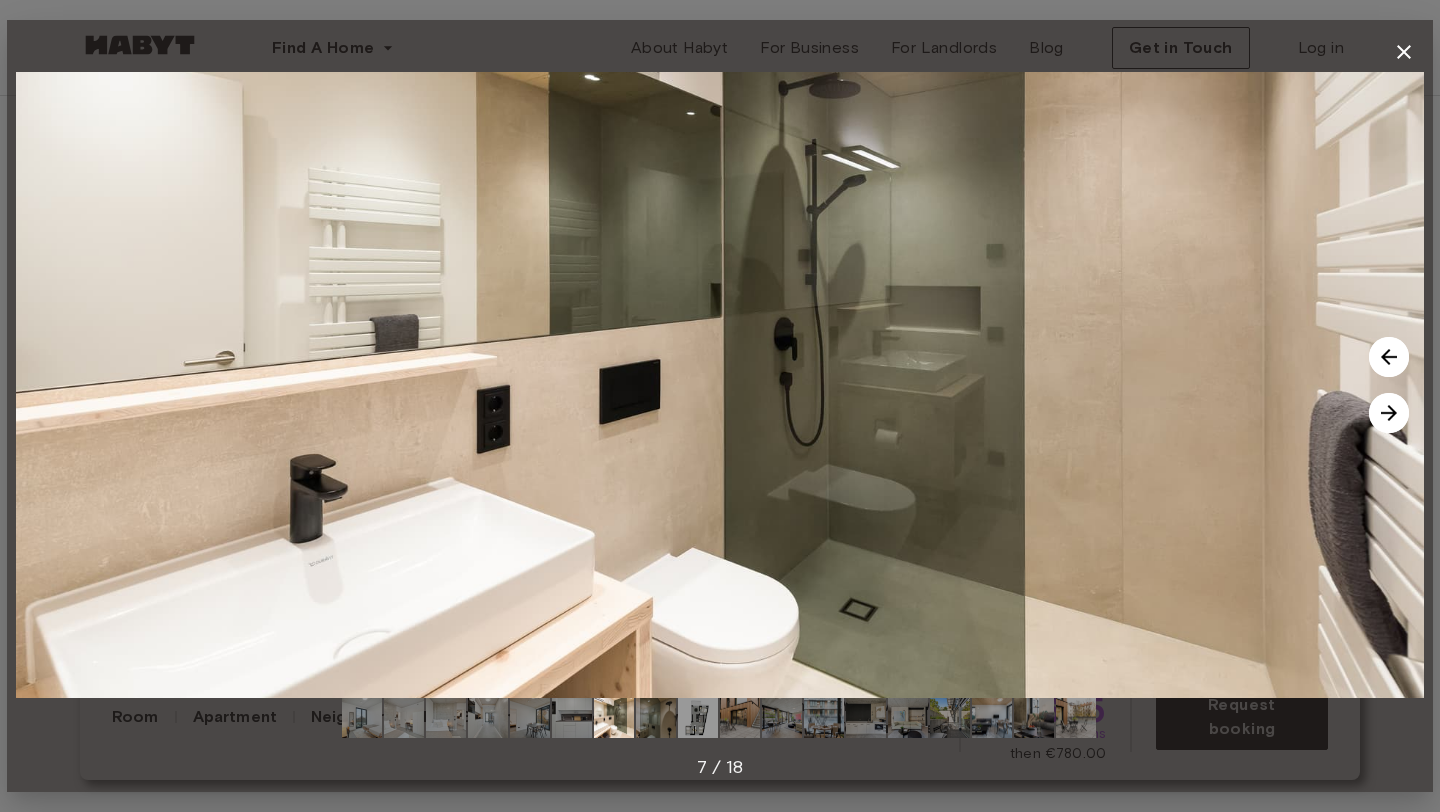 click at bounding box center [1389, 413] 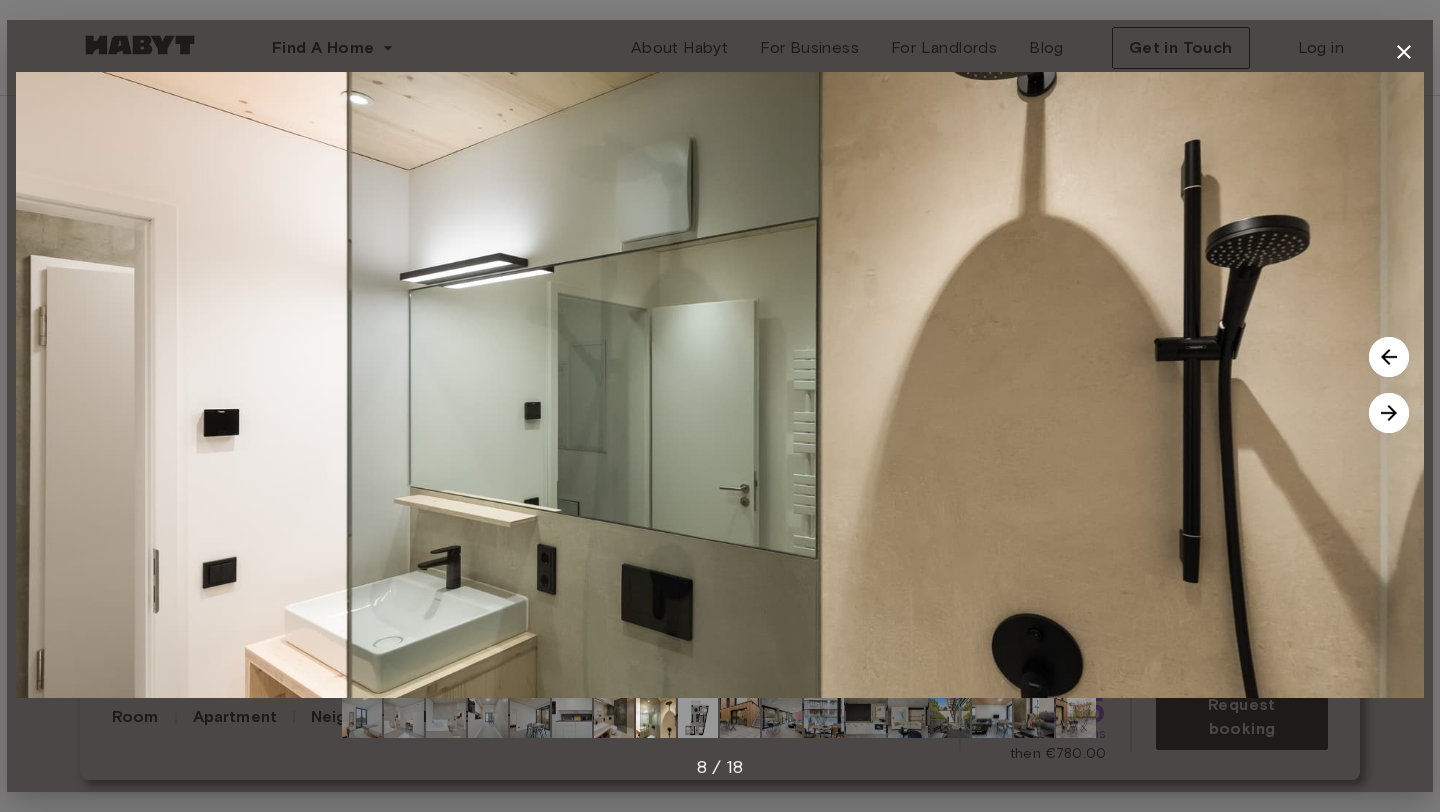 click at bounding box center (1389, 413) 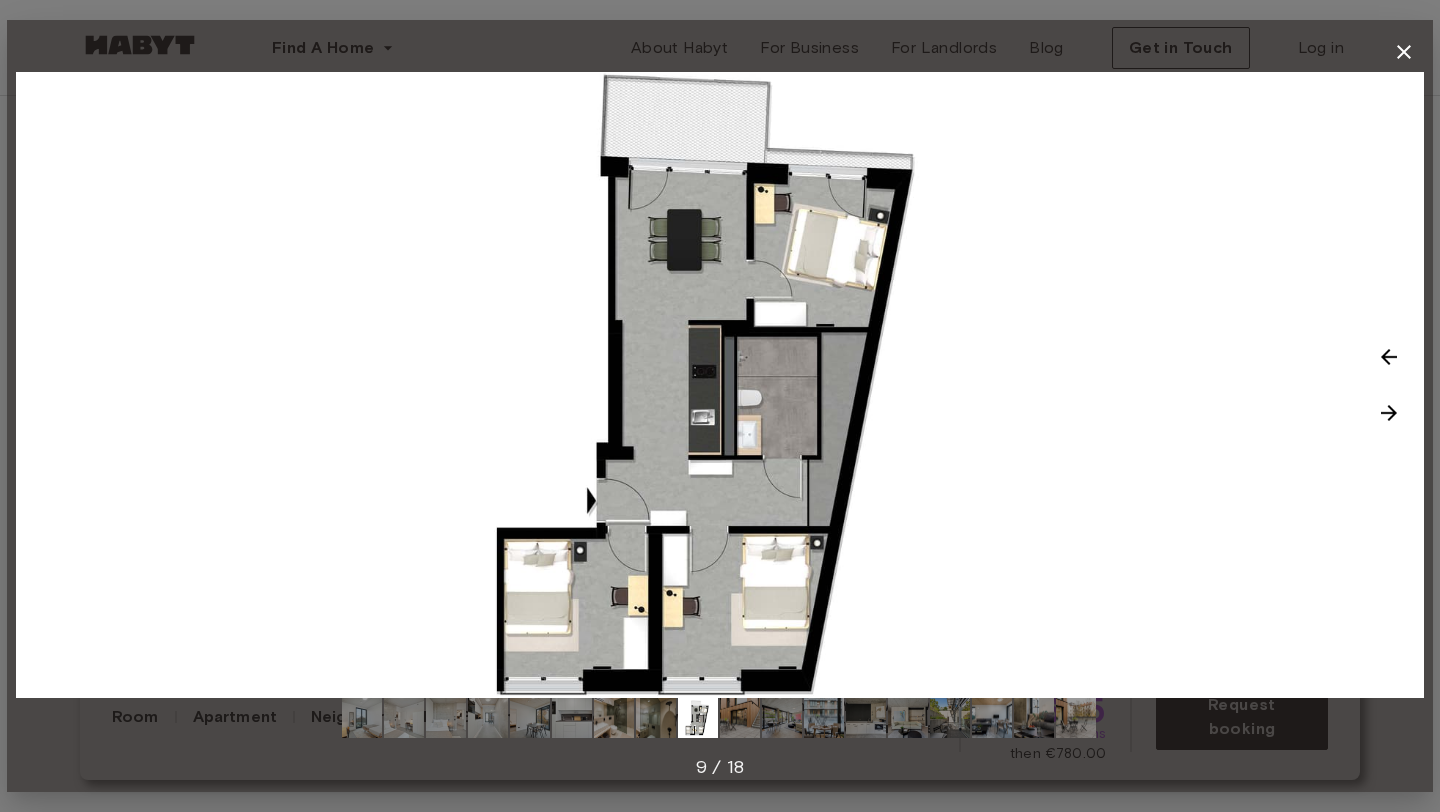 click at bounding box center (1389, 413) 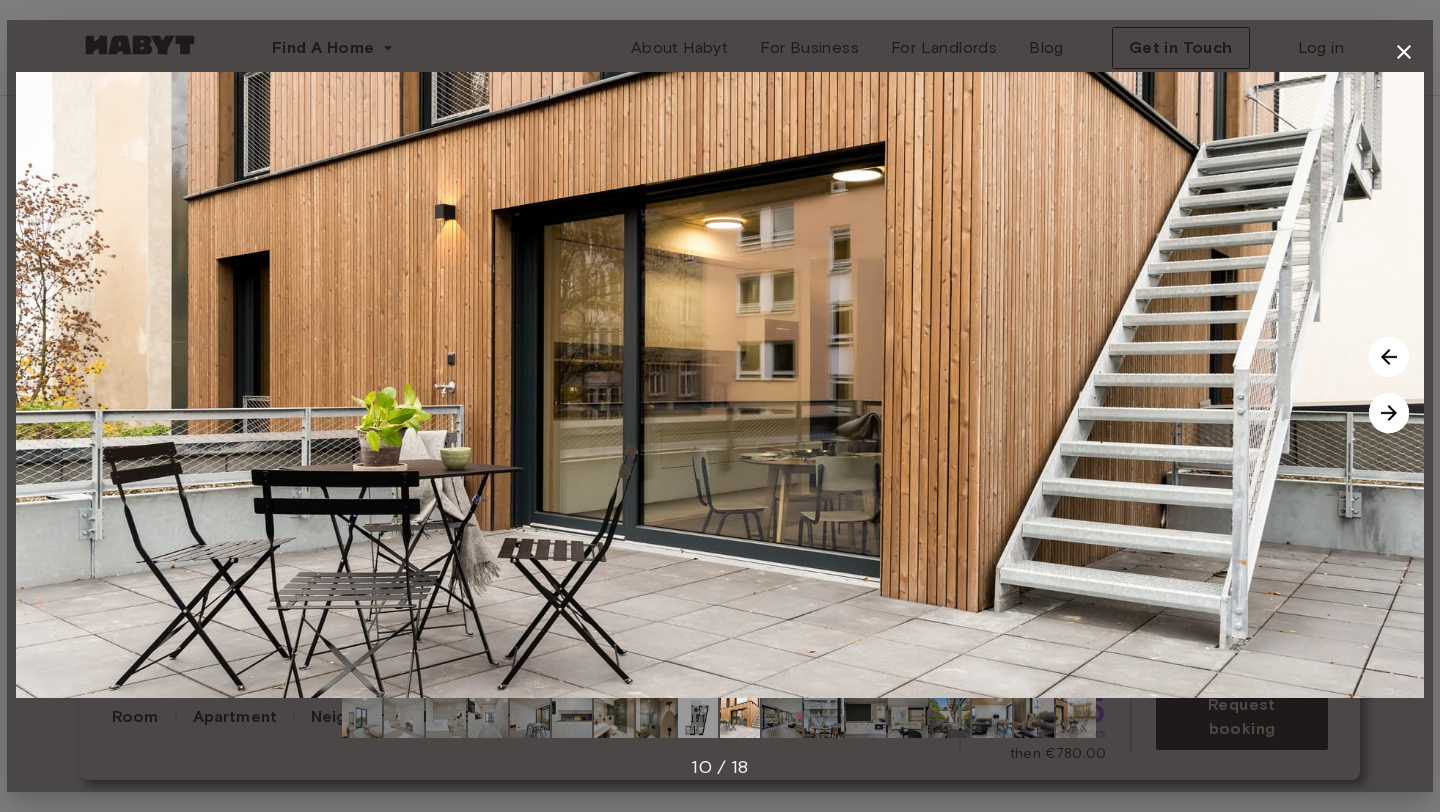 click at bounding box center [1389, 413] 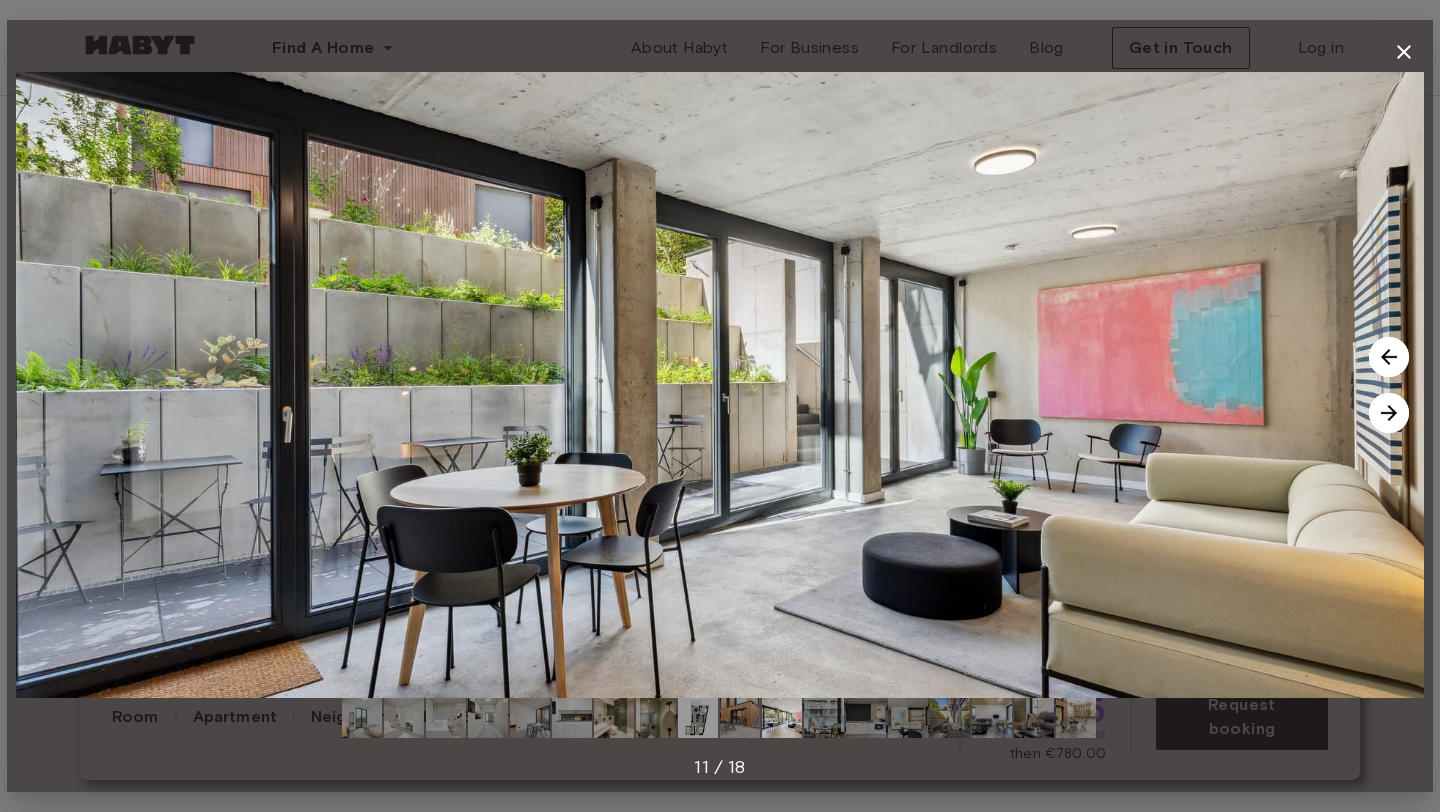 click at bounding box center (1389, 357) 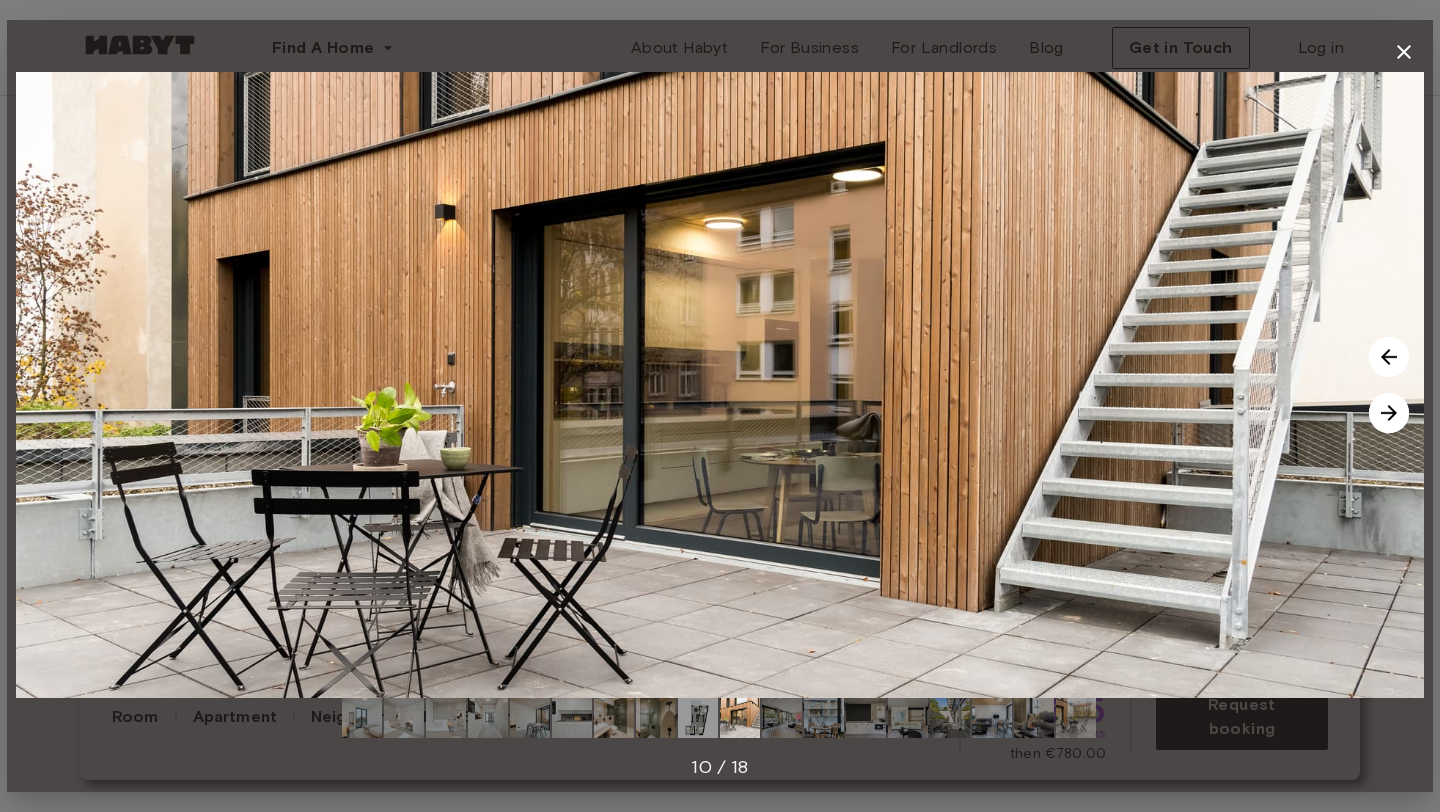 click at bounding box center (1389, 357) 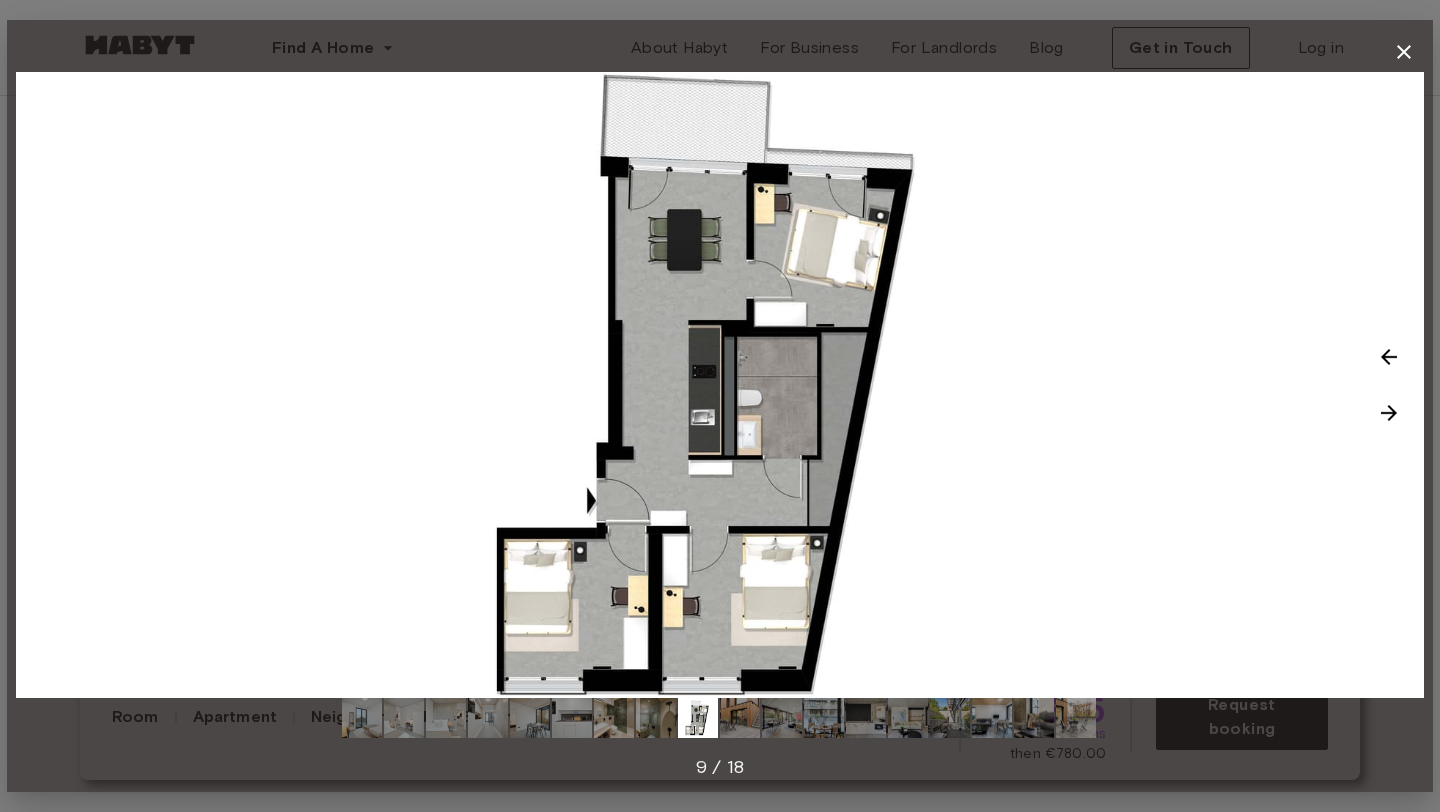click at bounding box center [1389, 413] 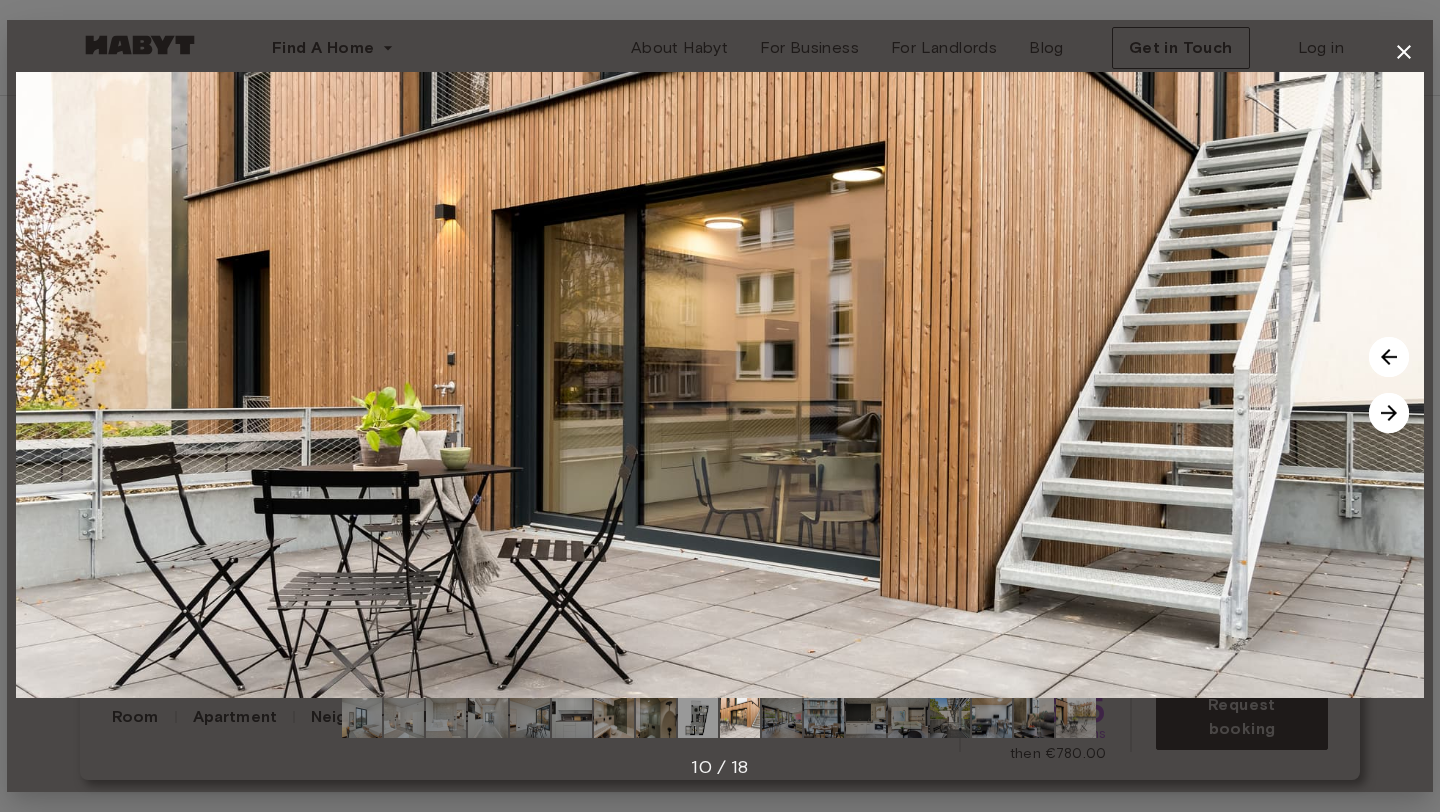 click at bounding box center [1389, 413] 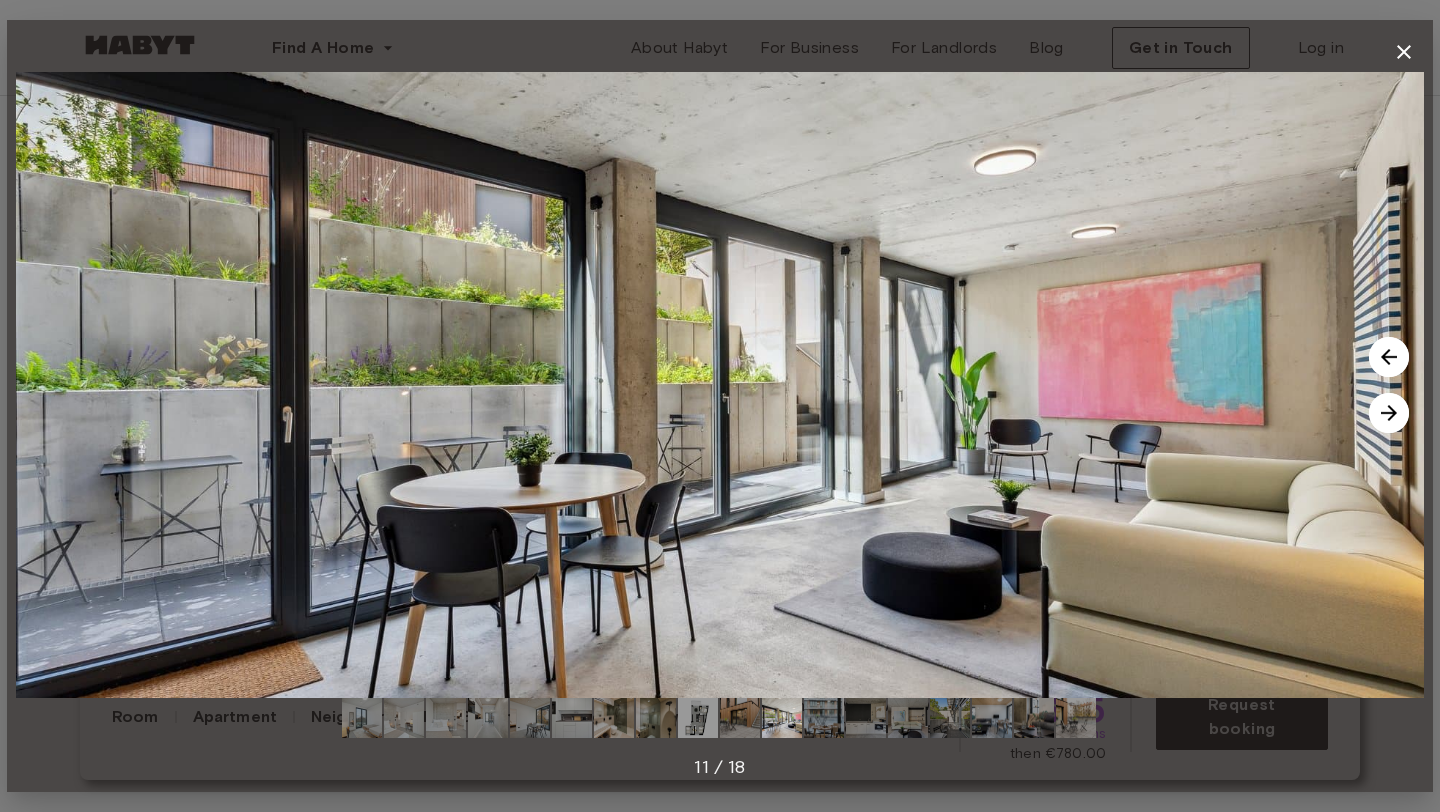 click at bounding box center (1389, 413) 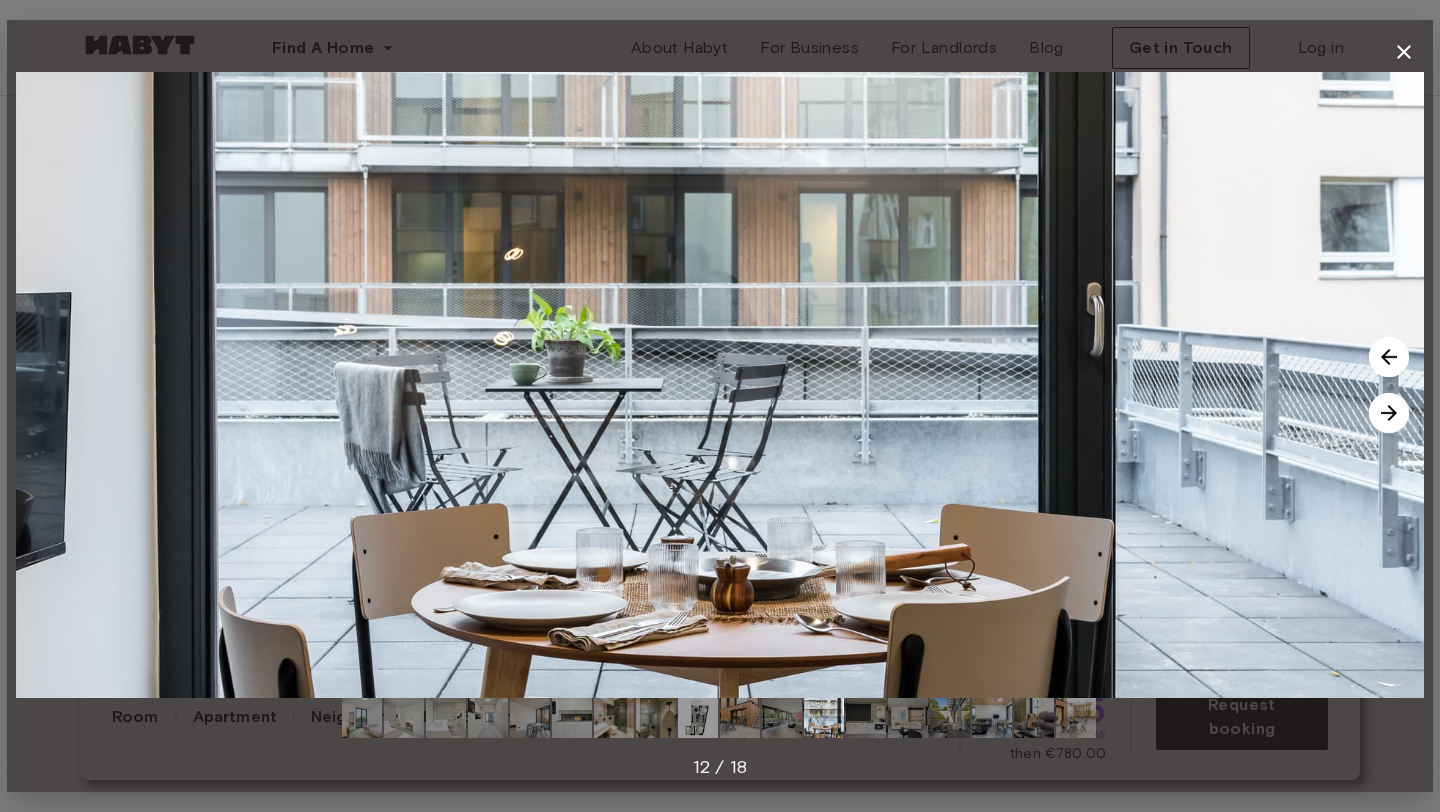 click at bounding box center (1389, 413) 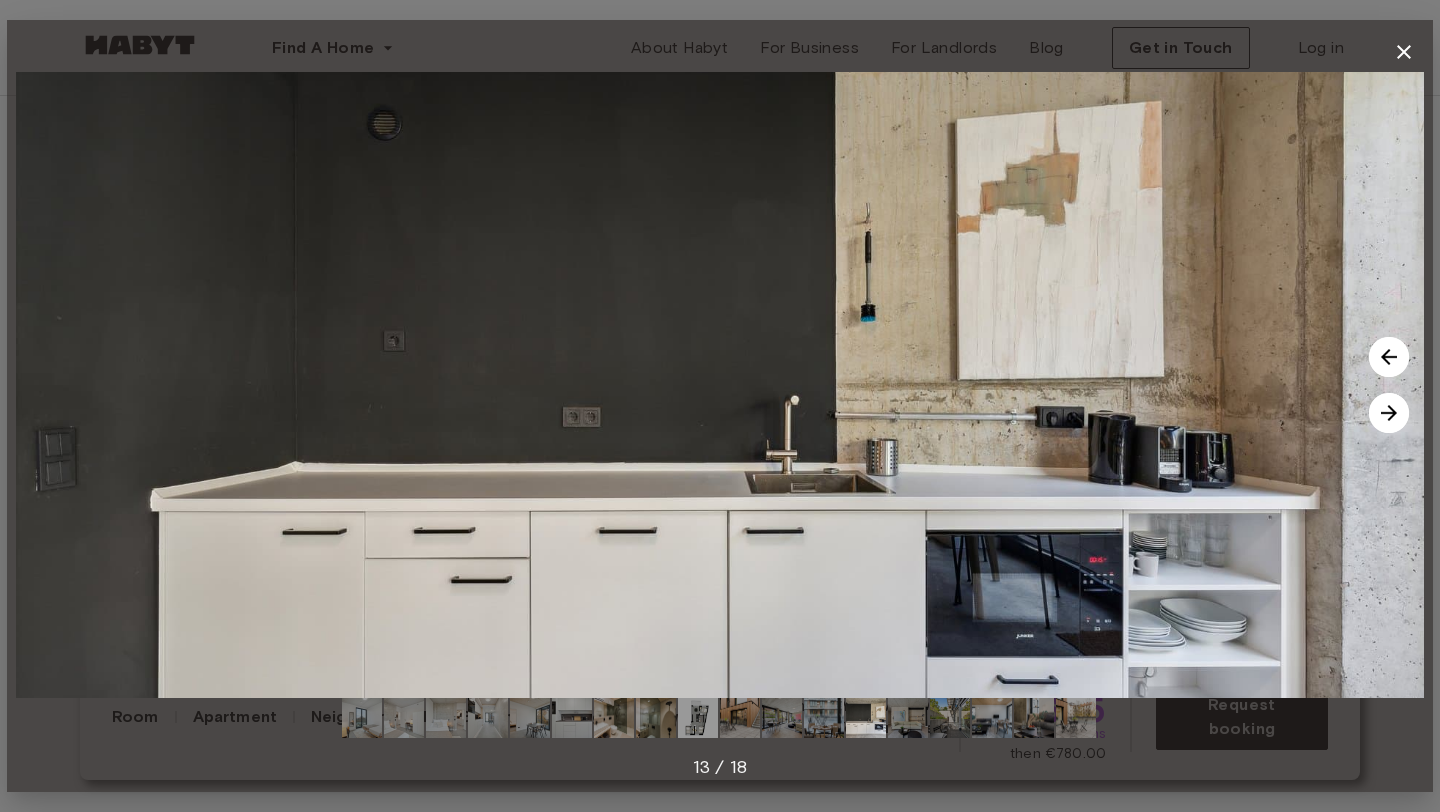 click at bounding box center (1389, 413) 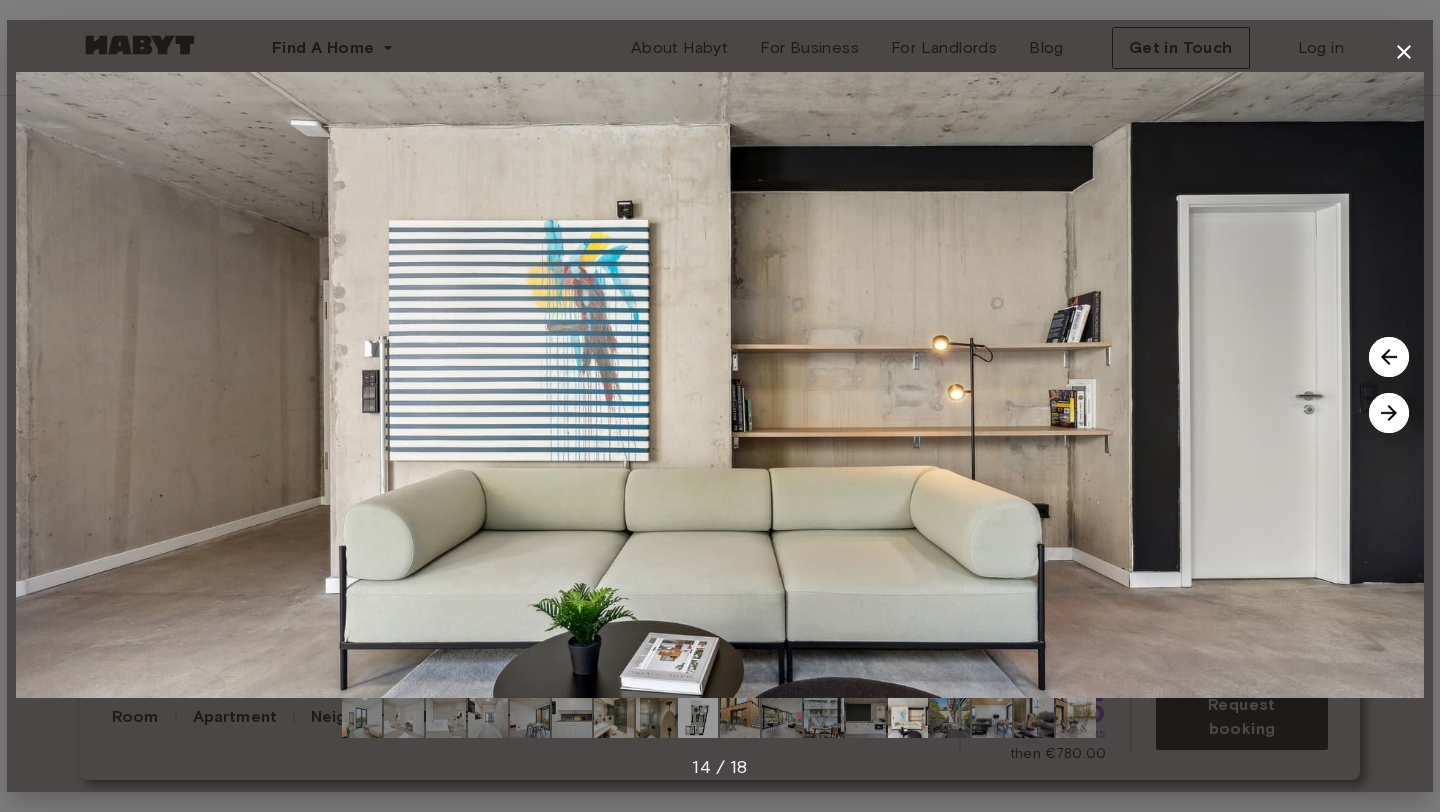 click at bounding box center [1389, 413] 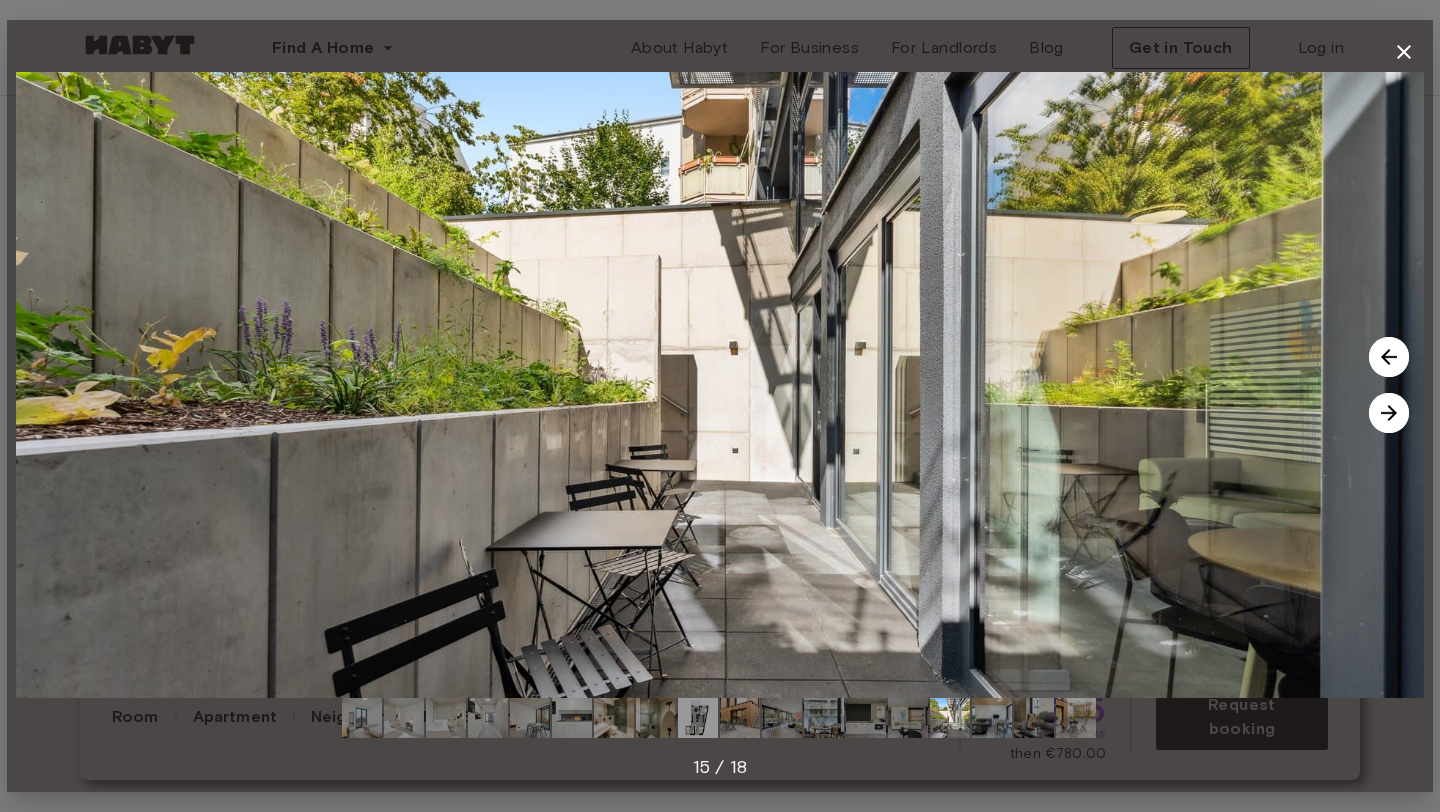 click at bounding box center [1389, 413] 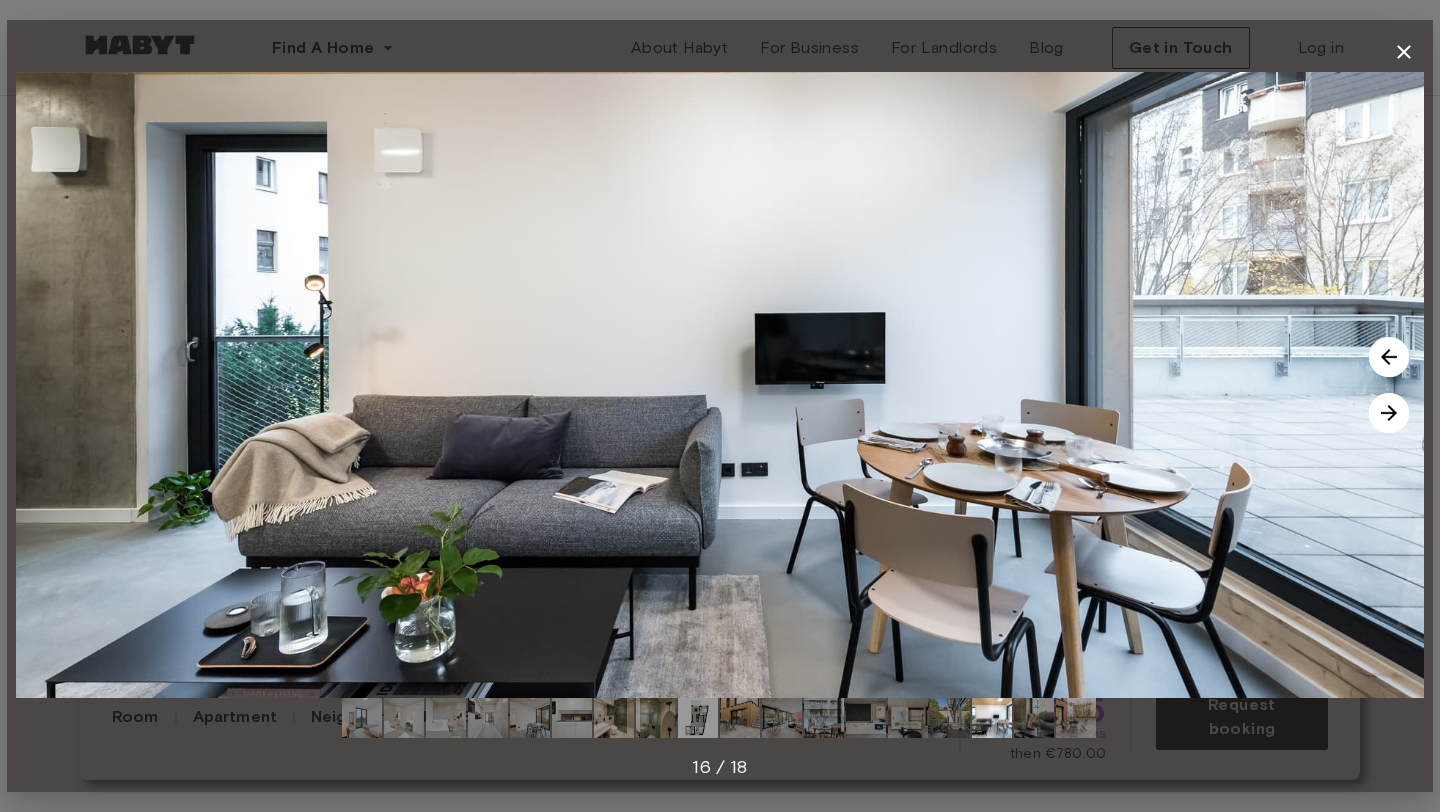 click at bounding box center [1389, 413] 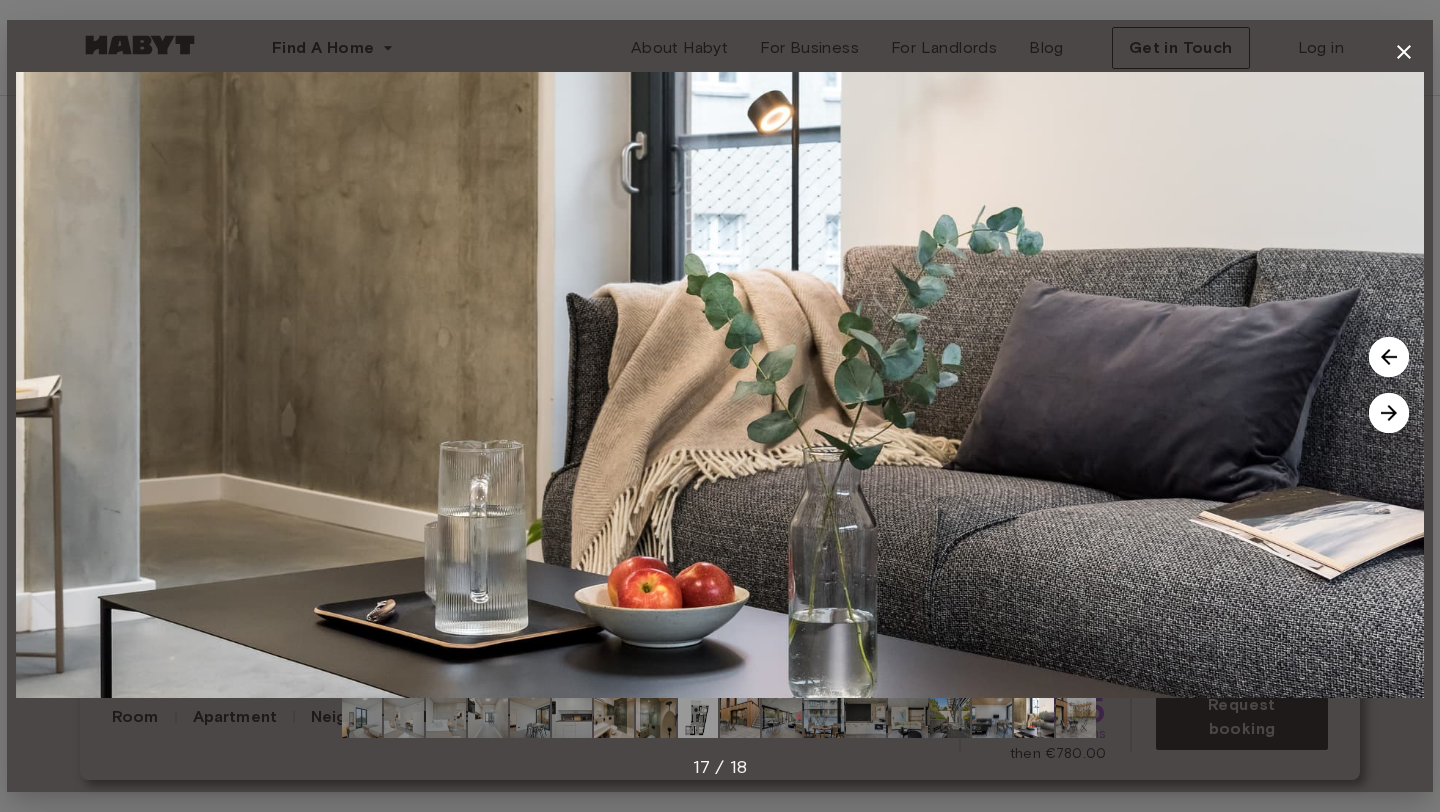 click at bounding box center [1389, 413] 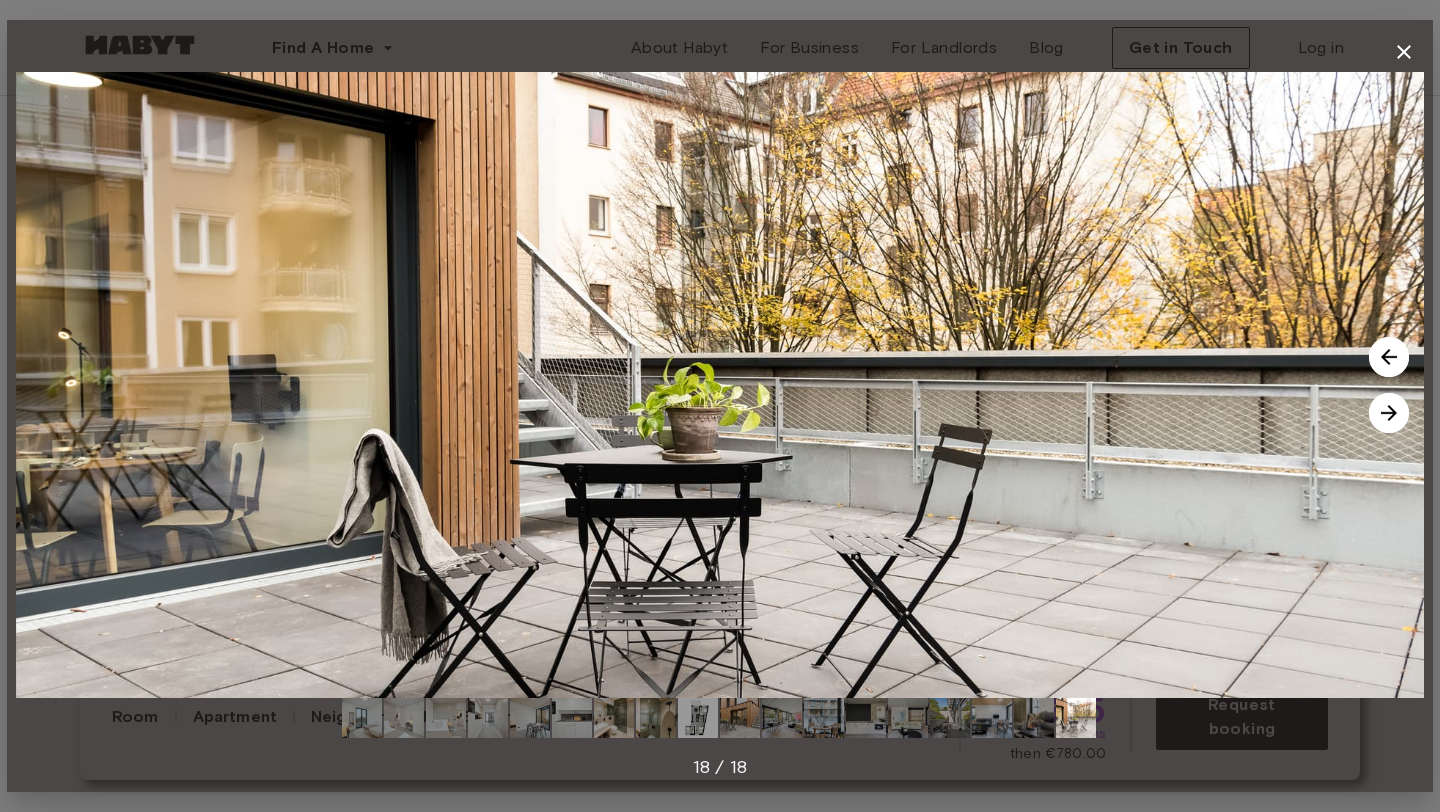 click at bounding box center (1389, 413) 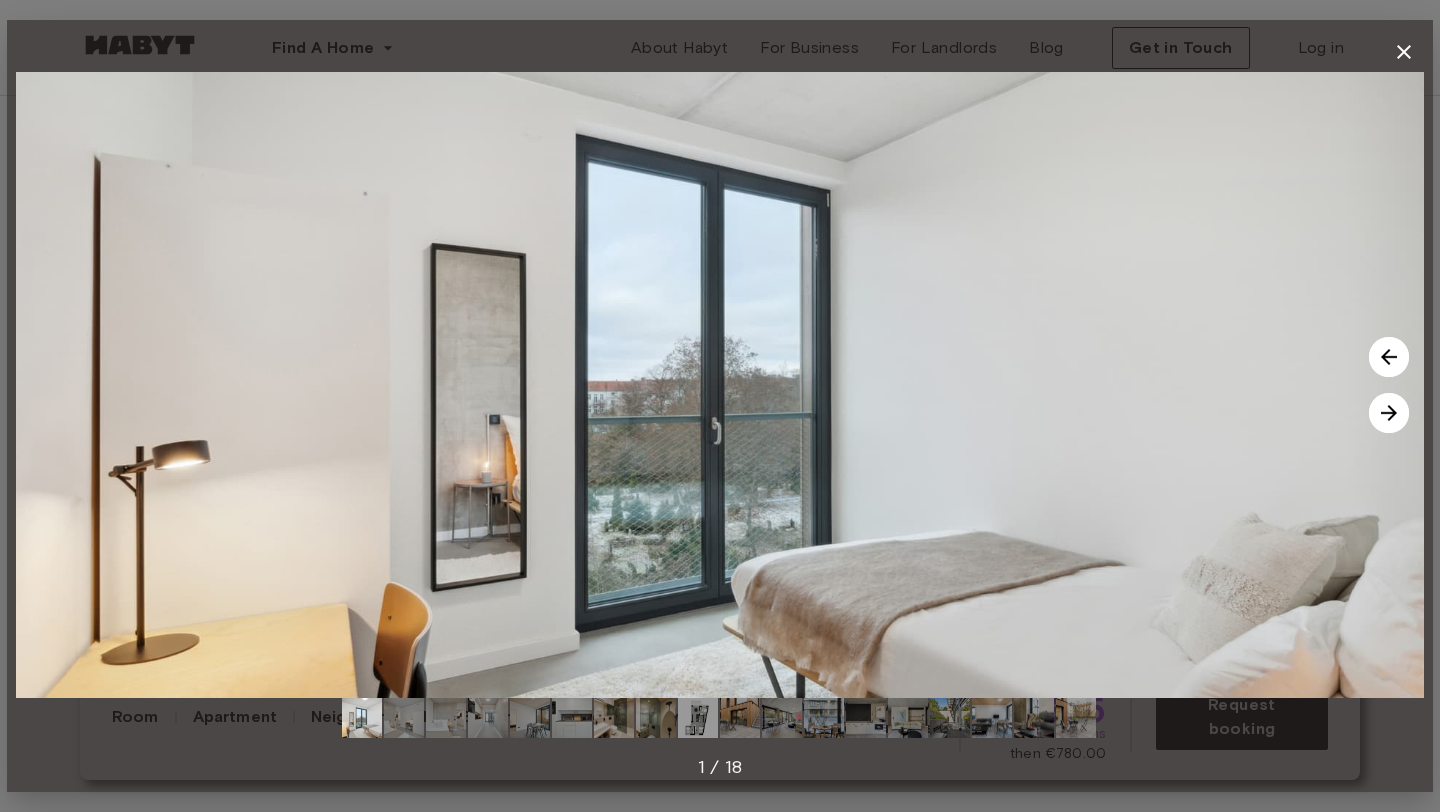 click at bounding box center [1389, 413] 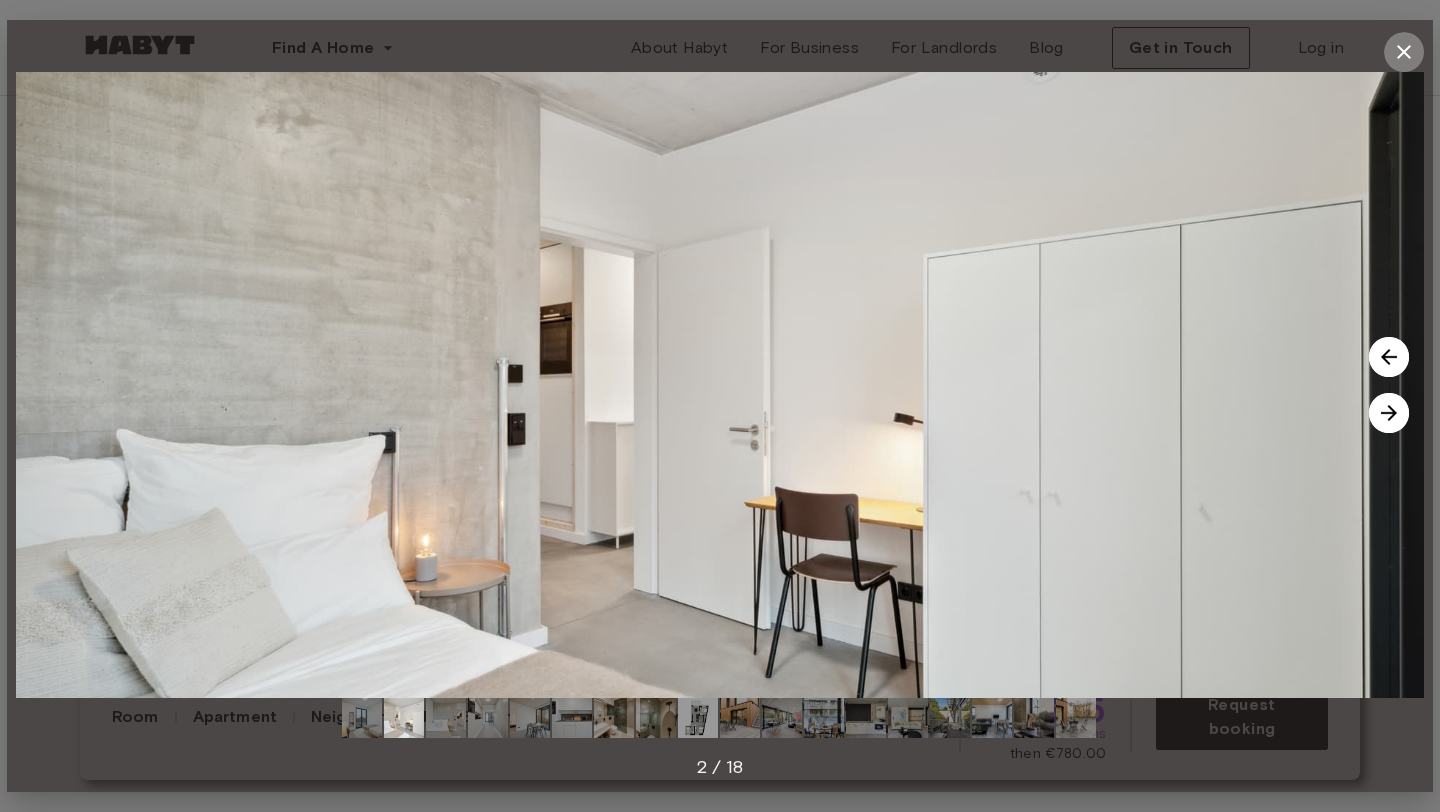 click at bounding box center [1404, 52] 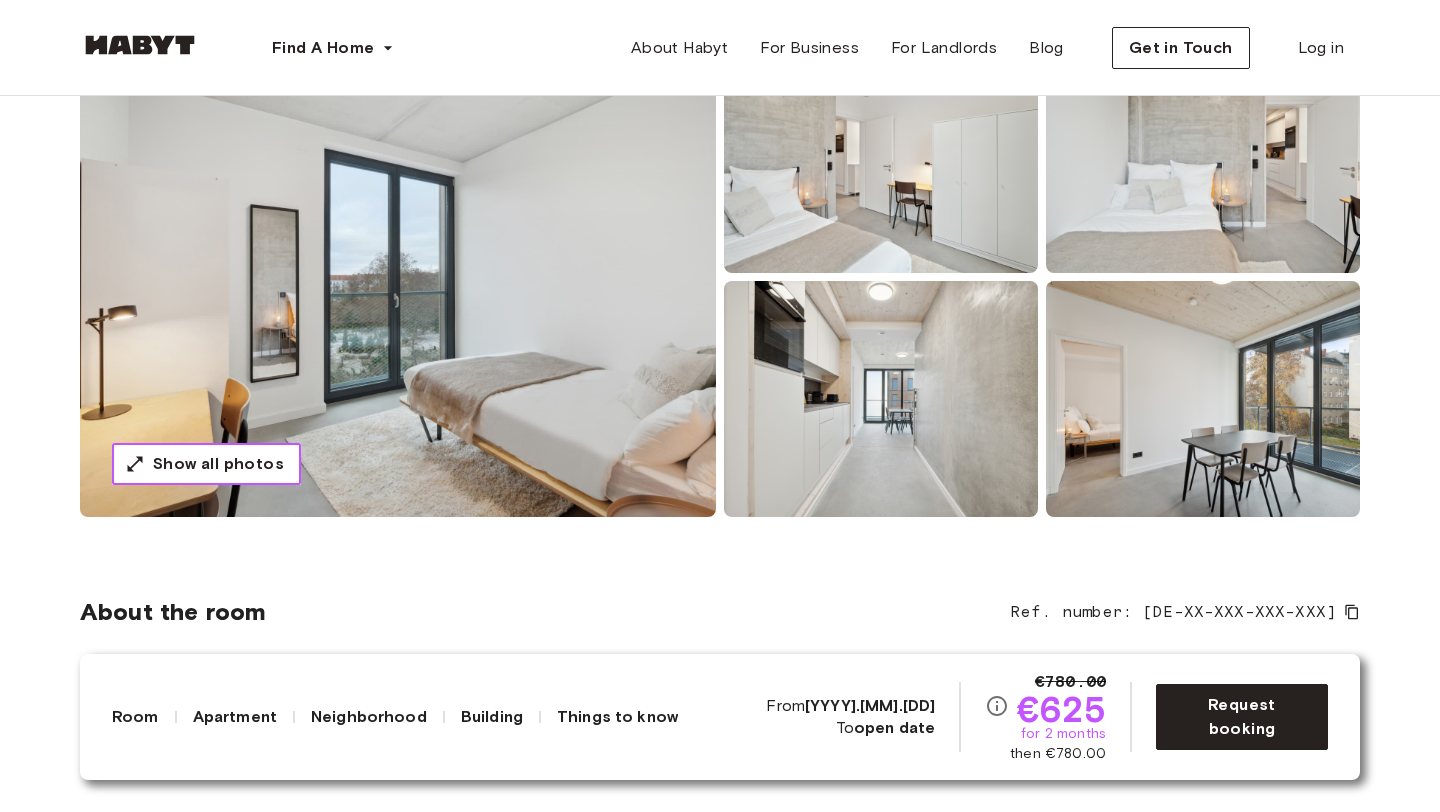 scroll, scrollTop: 249, scrollLeft: 0, axis: vertical 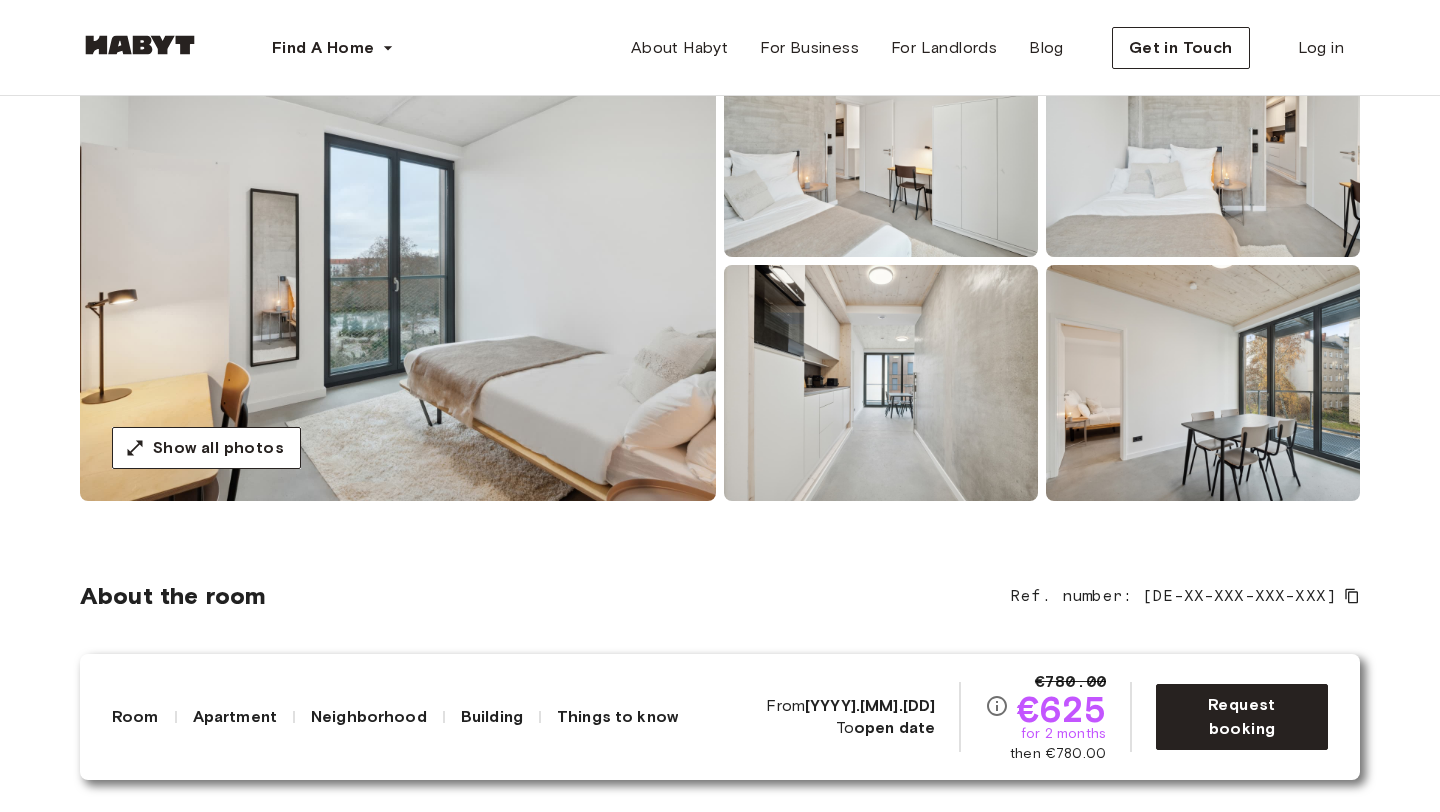 click at bounding box center [398, 261] 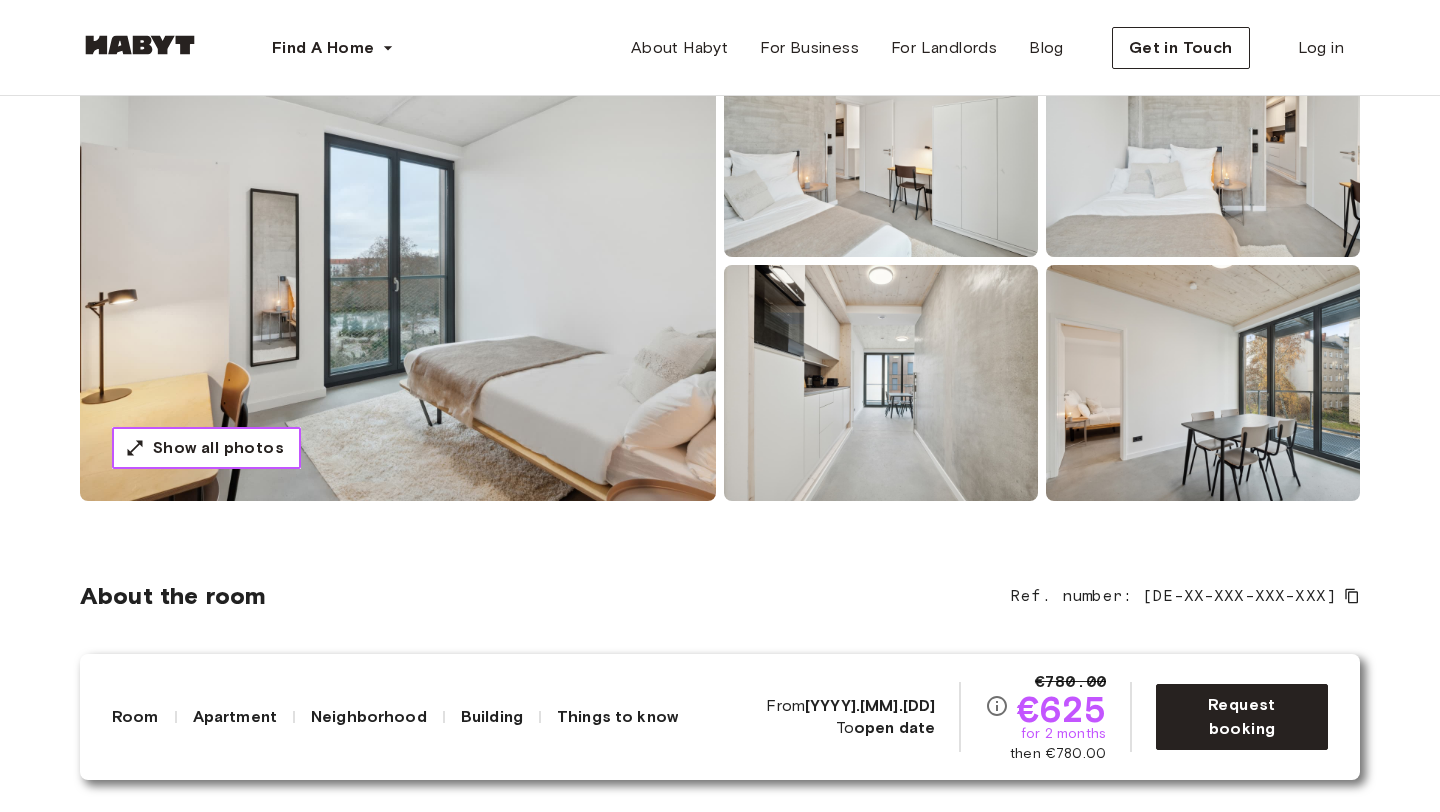 click on "Show all photos" at bounding box center [218, 448] 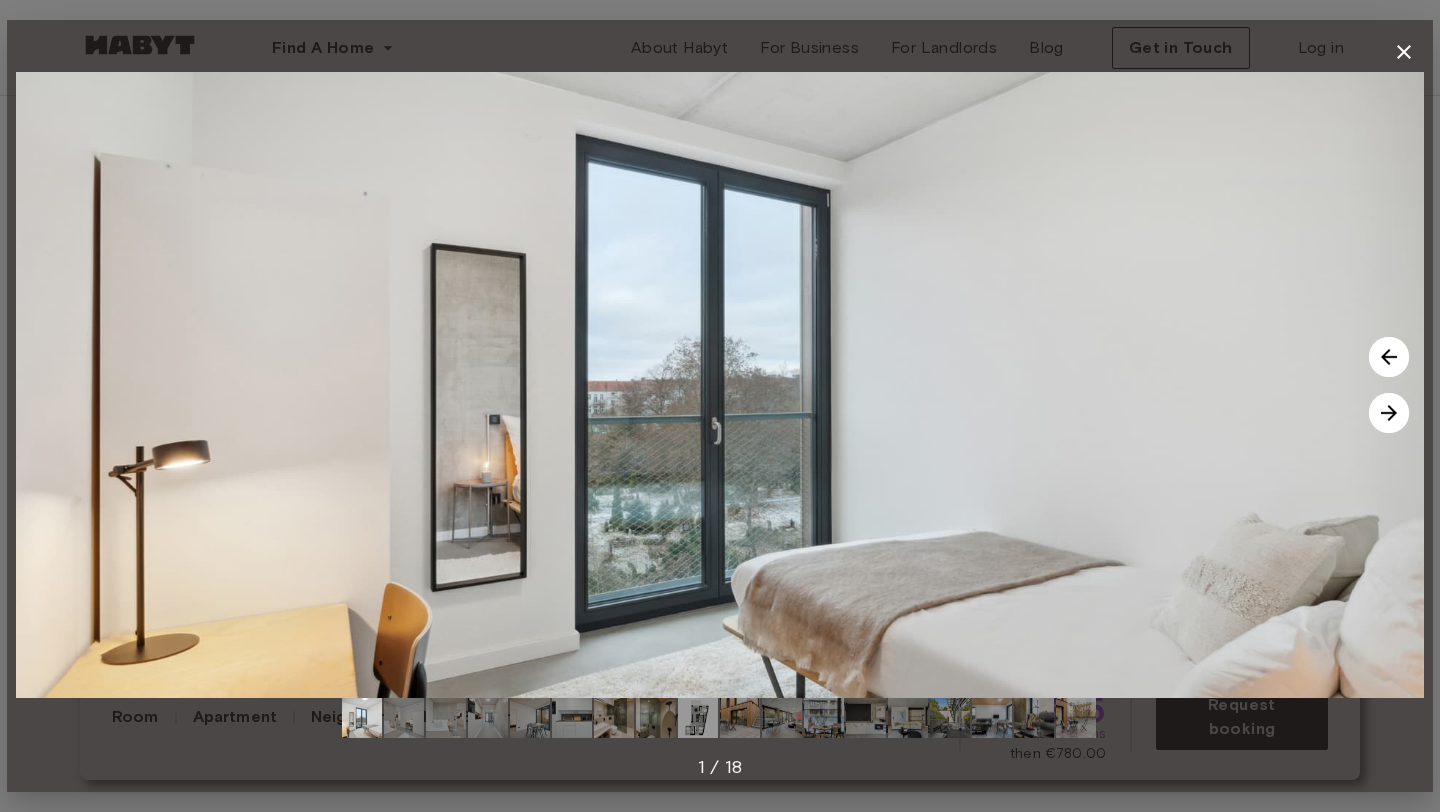 click at bounding box center (1389, 413) 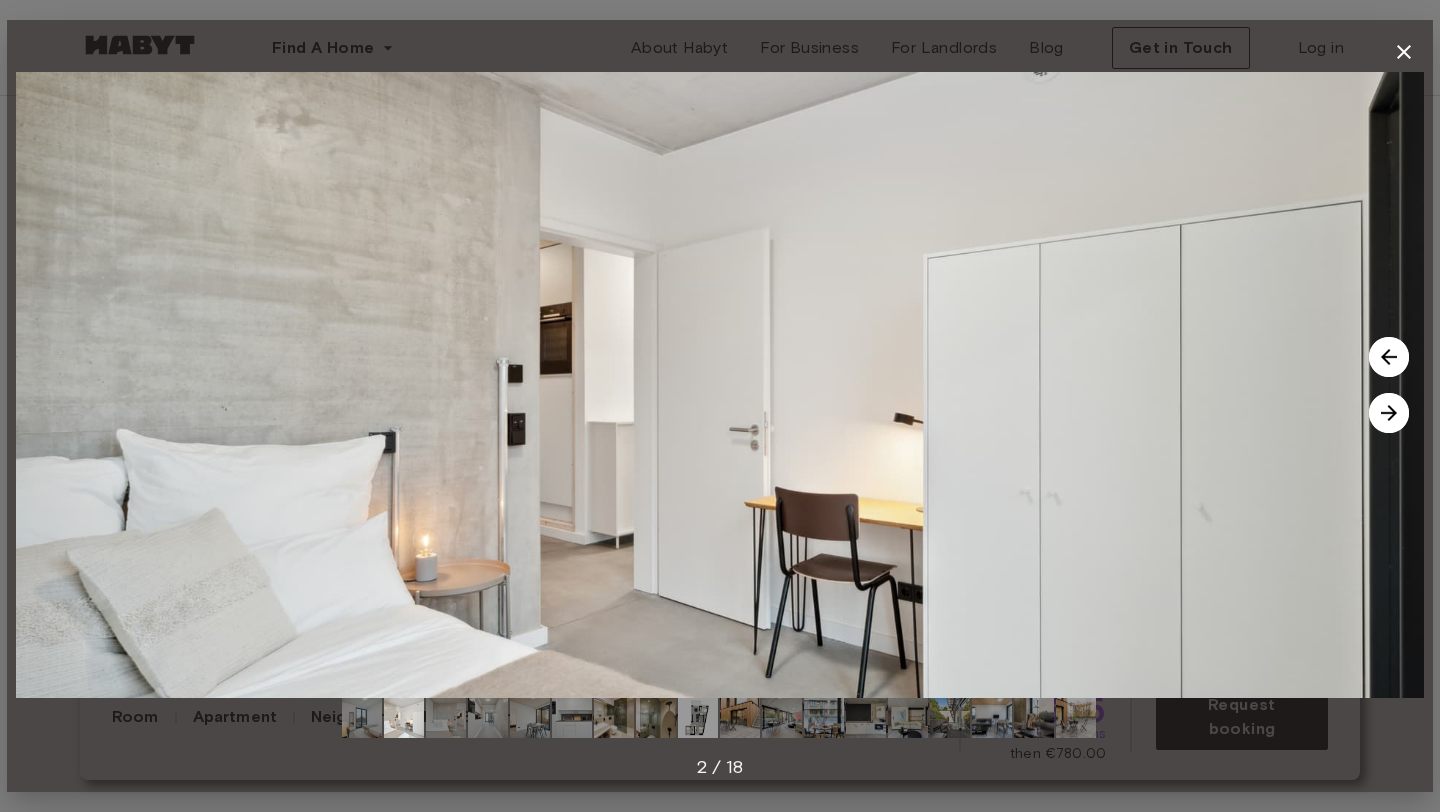 click at bounding box center [1389, 413] 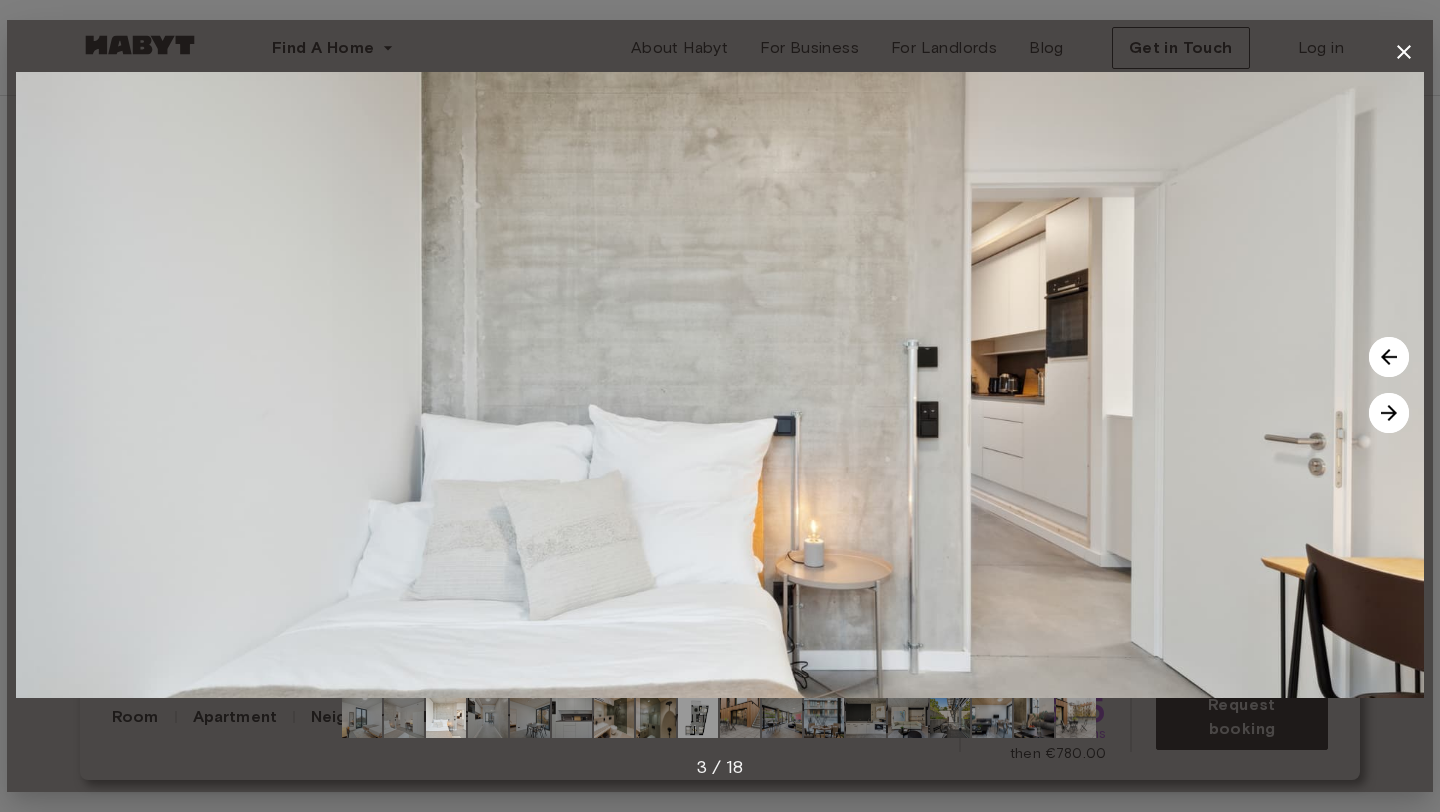 click at bounding box center [1389, 413] 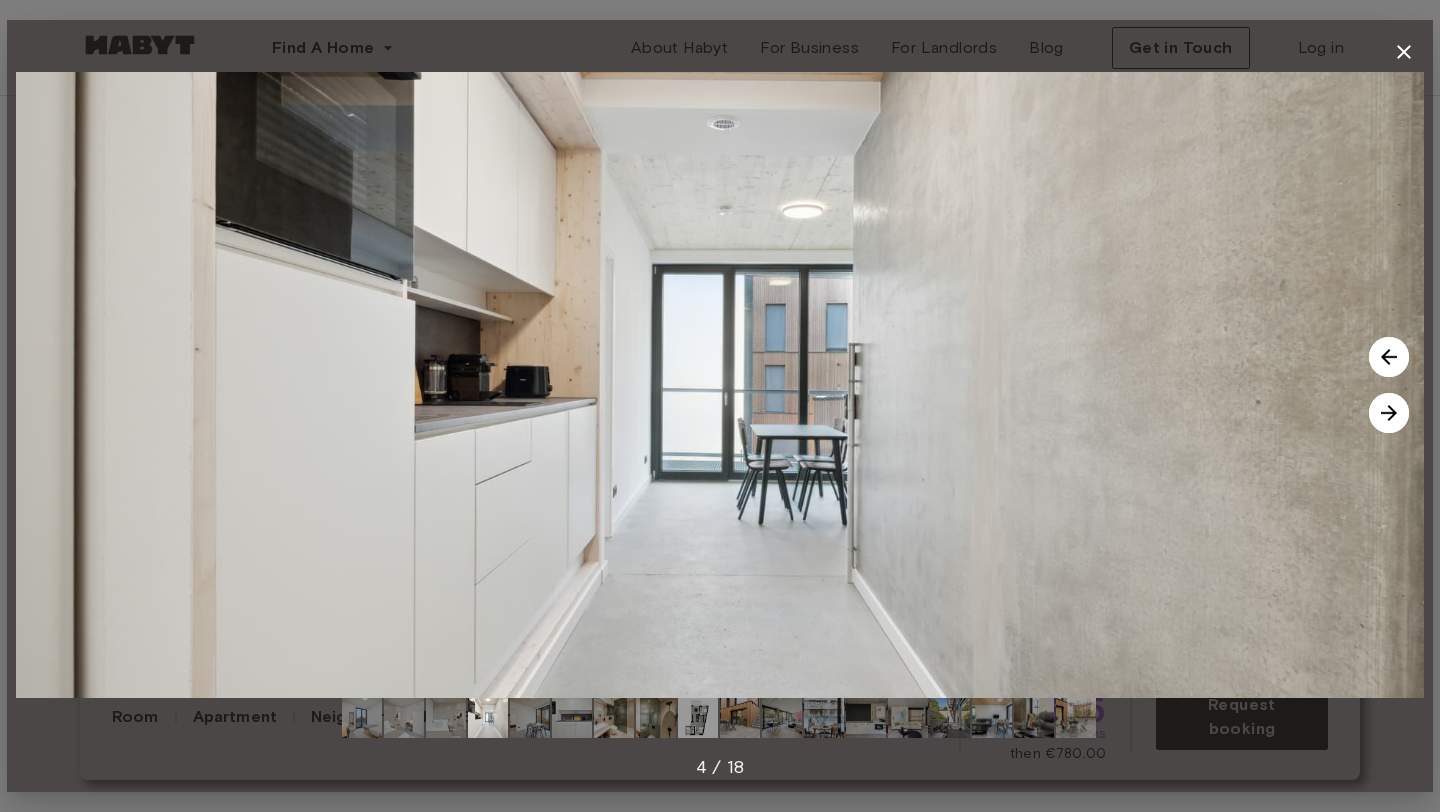 click at bounding box center [1389, 413] 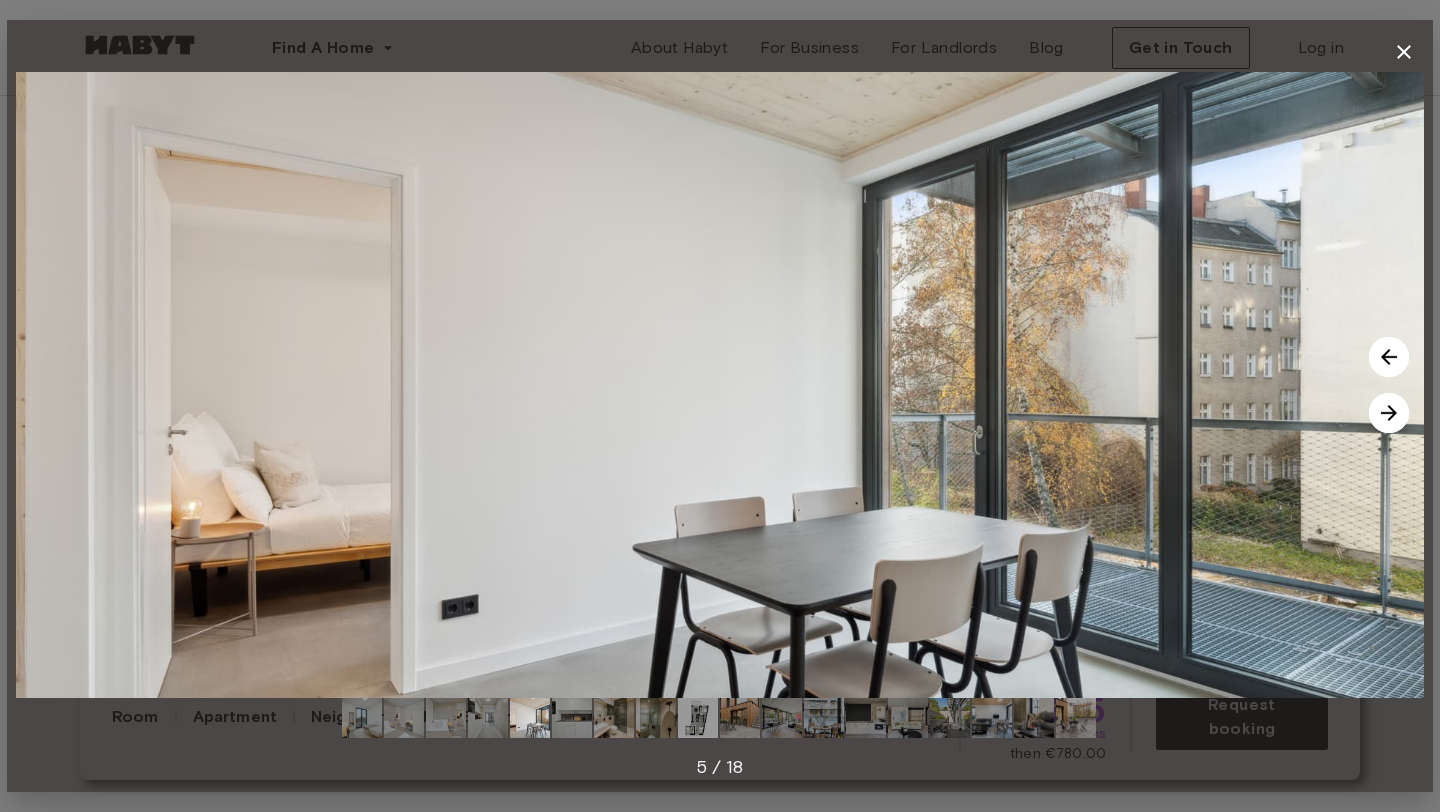 click at bounding box center [1389, 413] 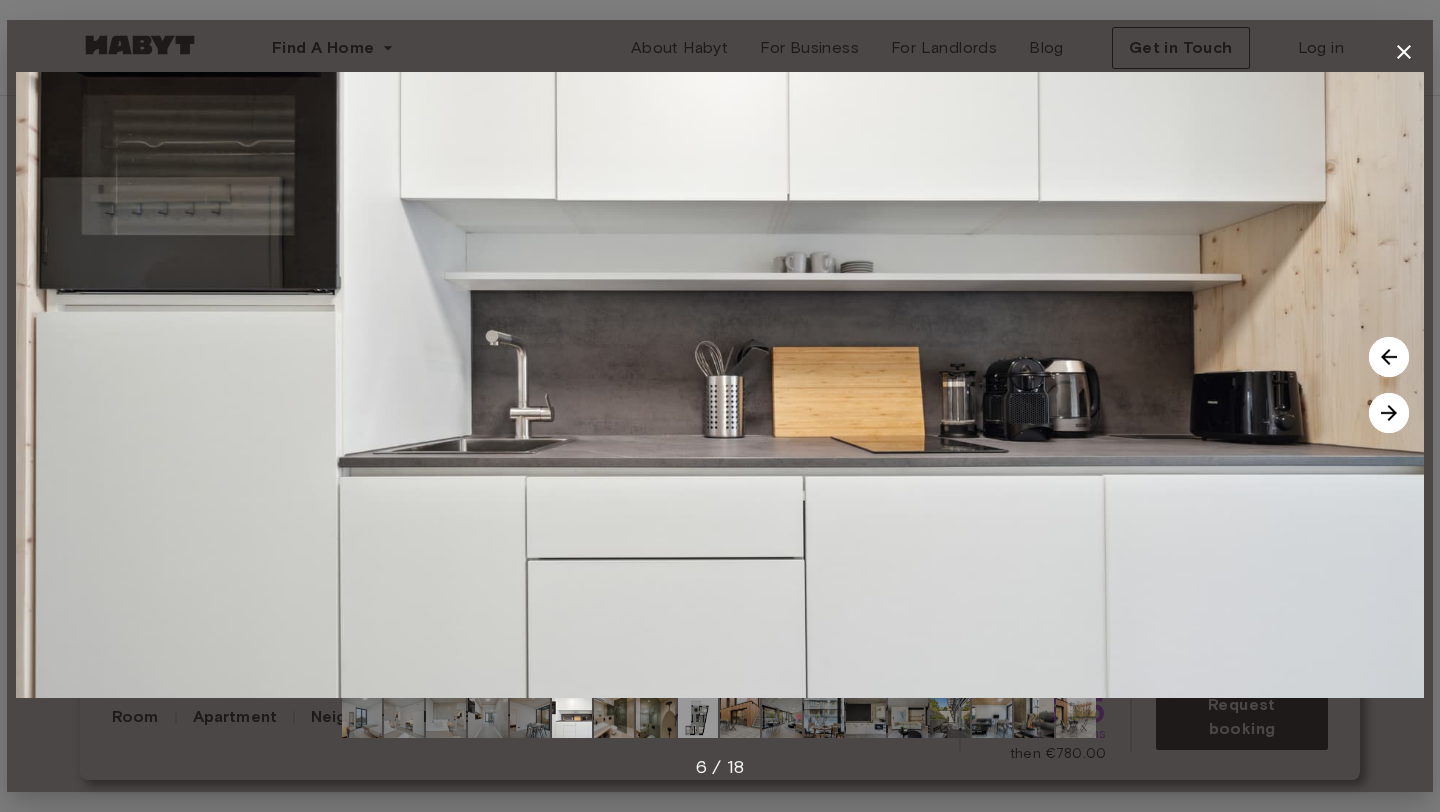 click at bounding box center (1389, 413) 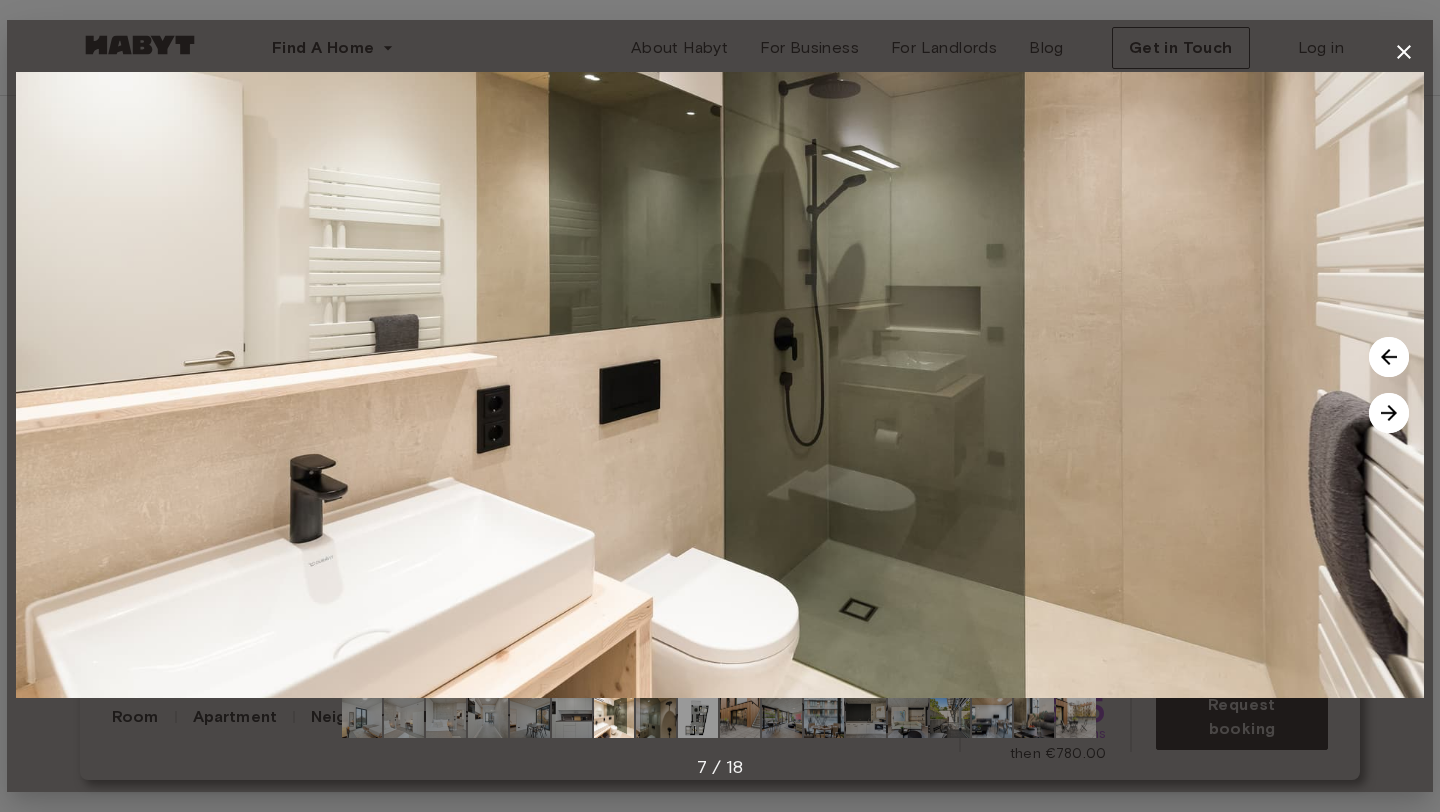 click at bounding box center (1389, 413) 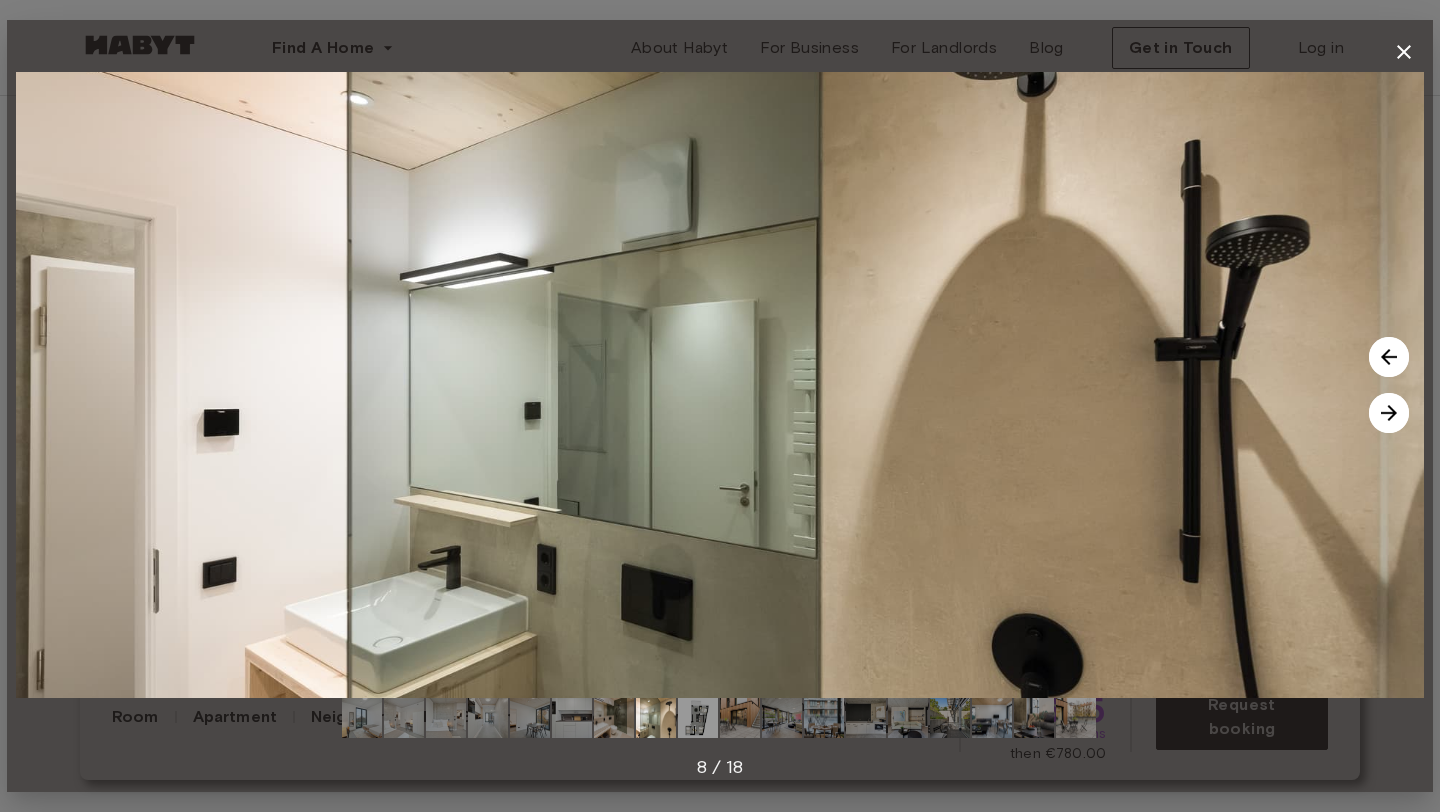 click at bounding box center (1389, 413) 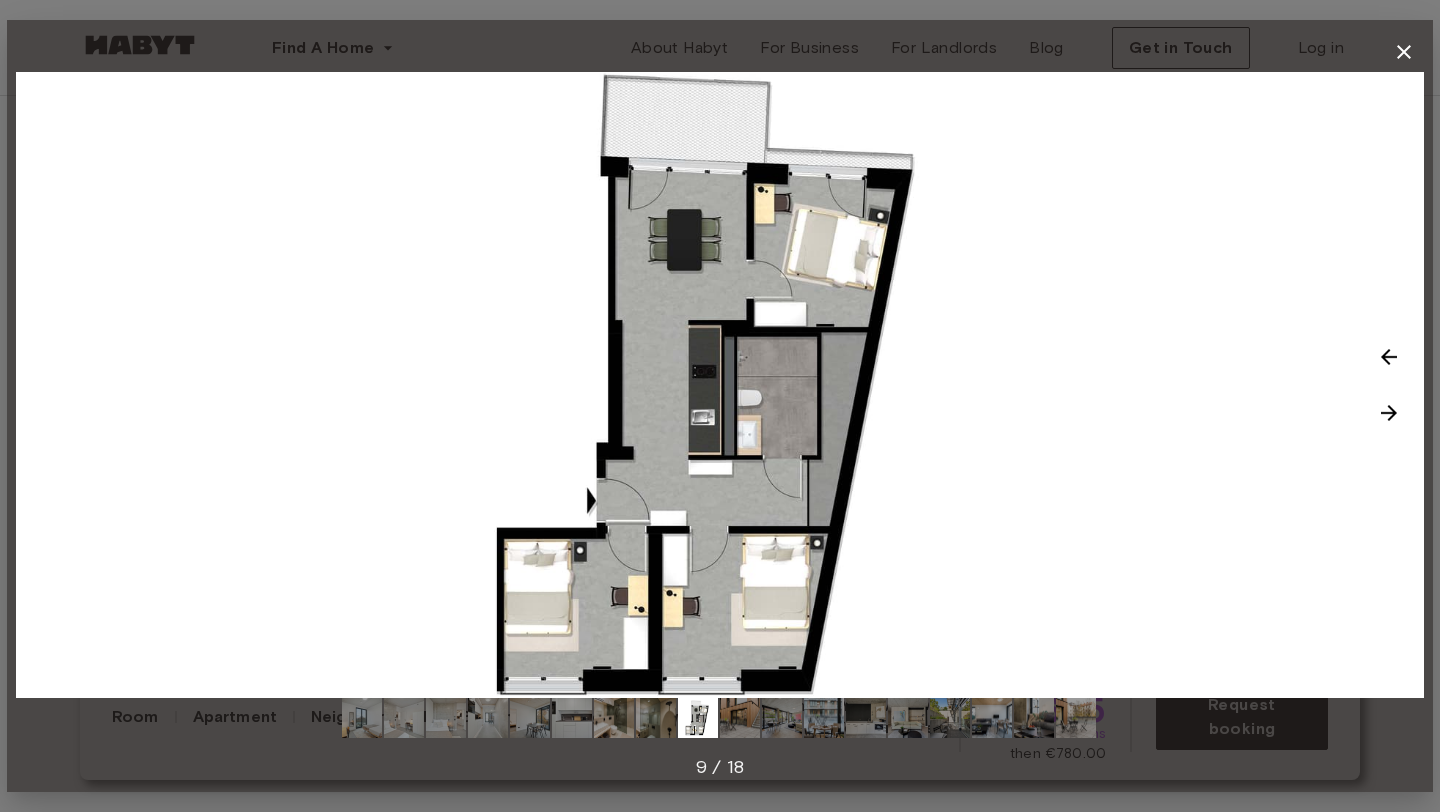 click at bounding box center (1389, 413) 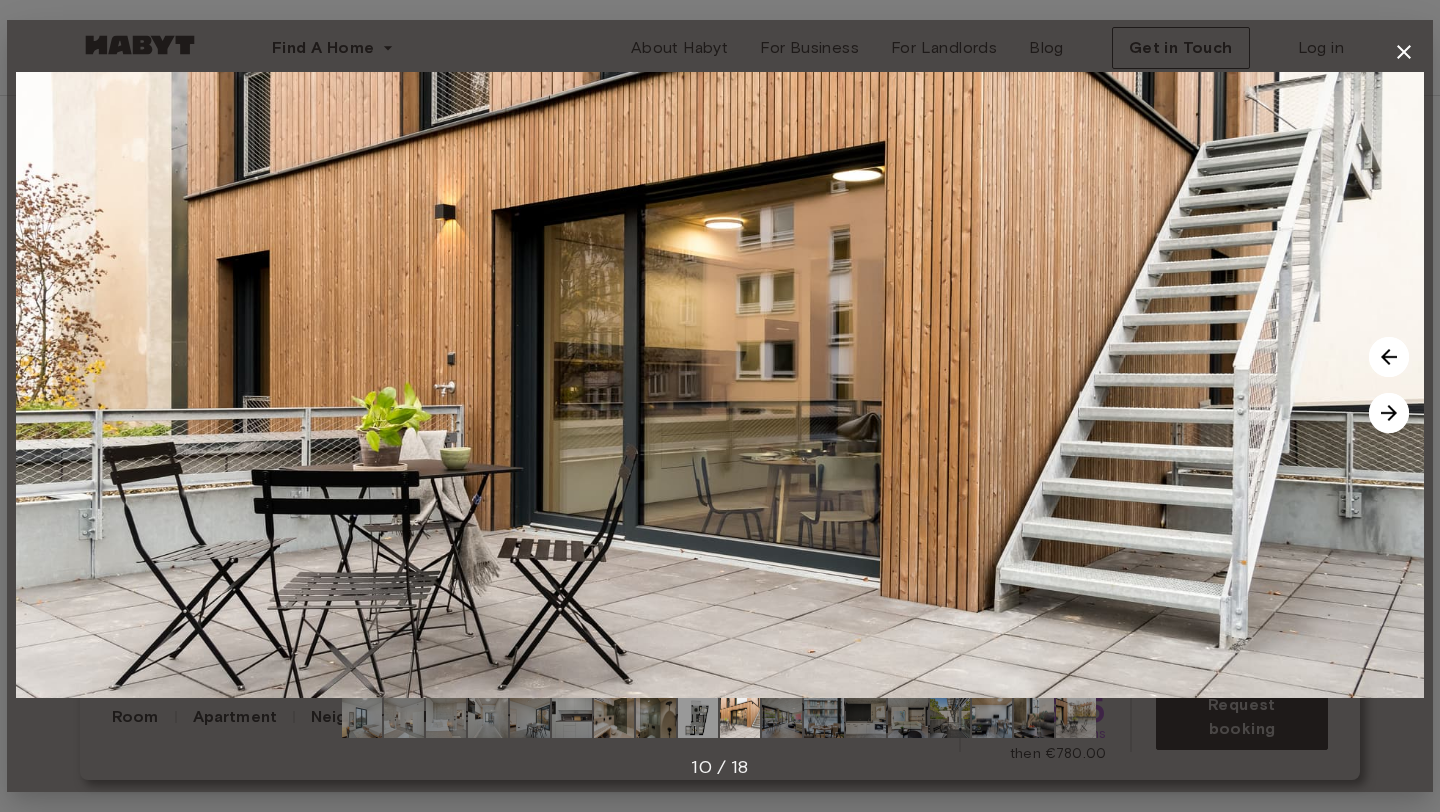 click at bounding box center [1389, 357] 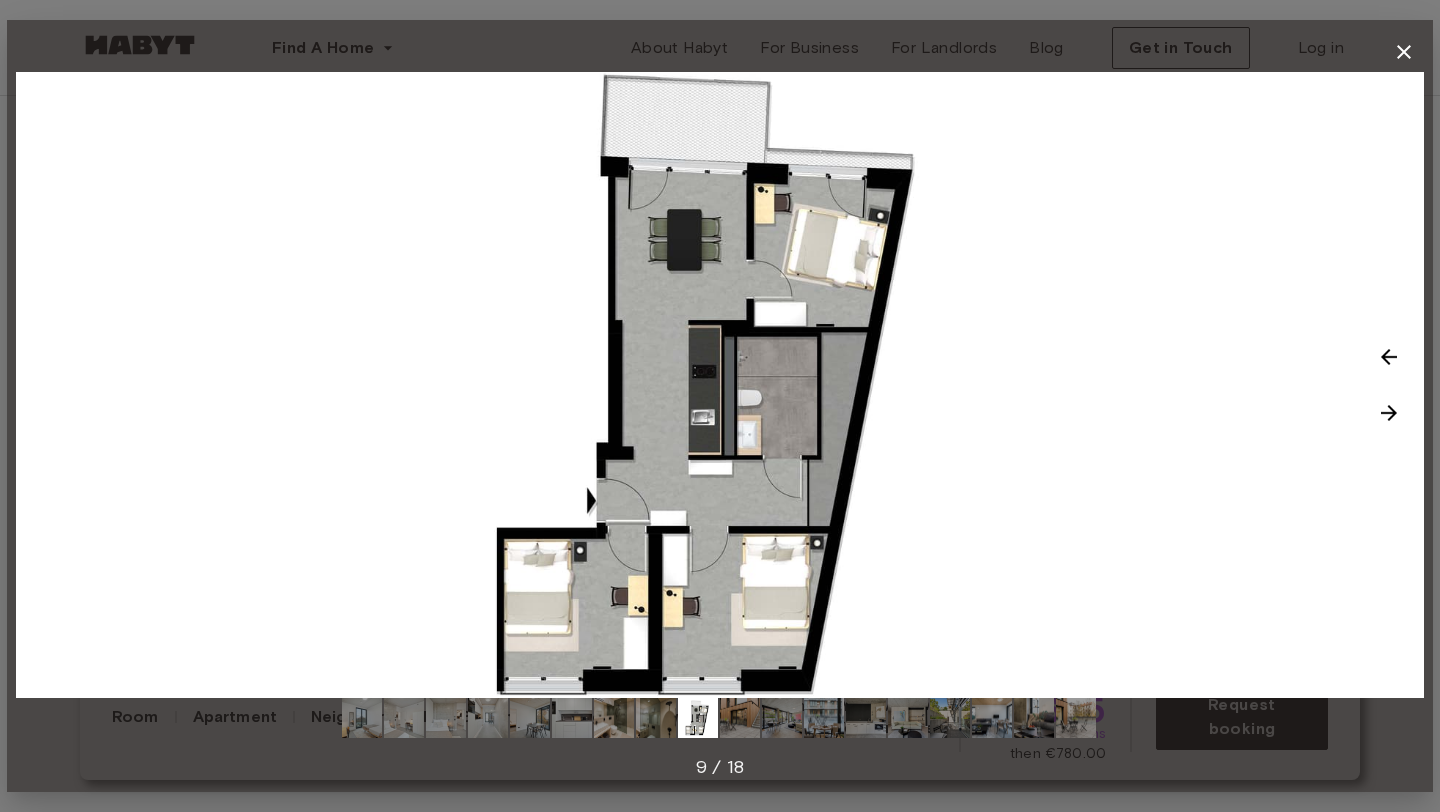 click at bounding box center [1404, 52] 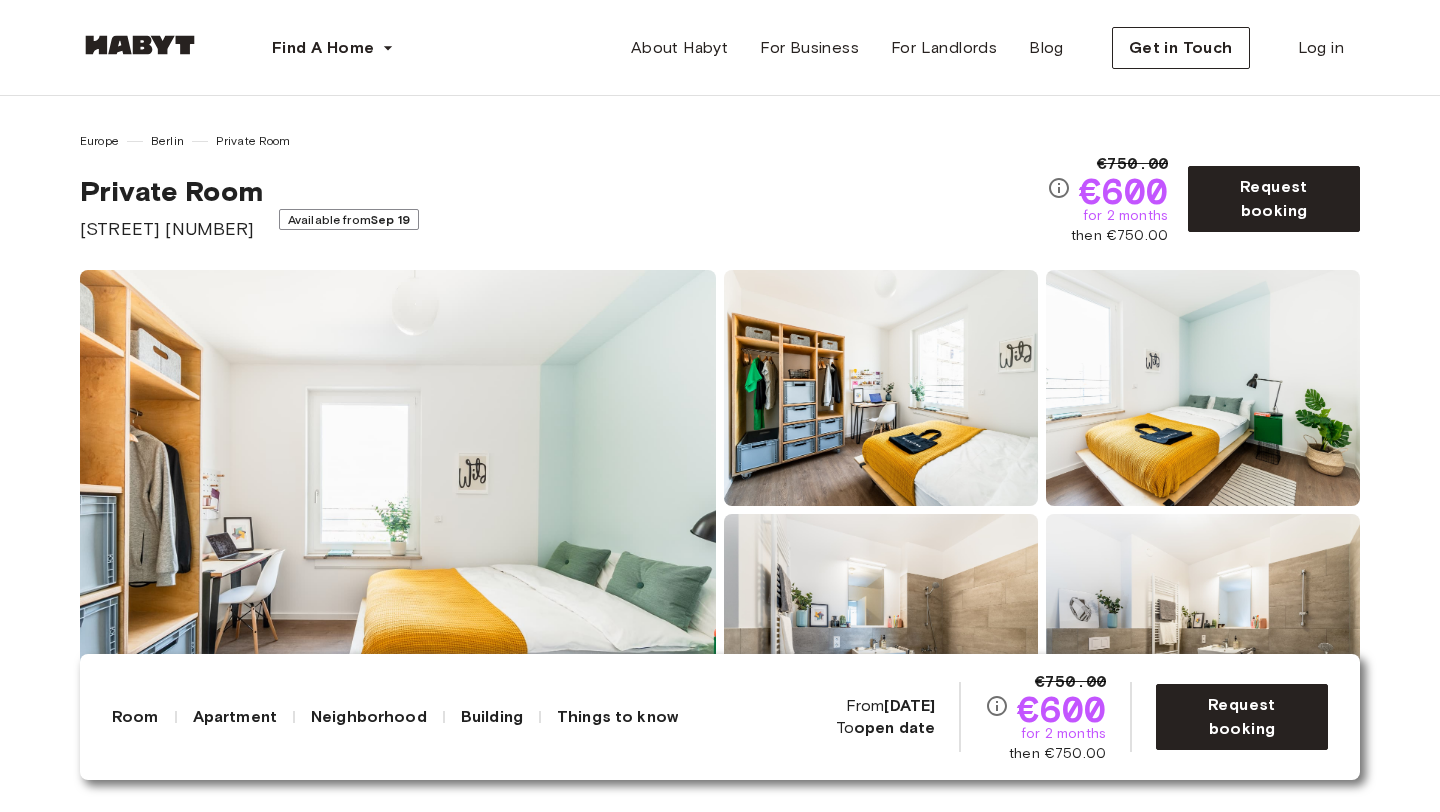 scroll, scrollTop: 0, scrollLeft: 0, axis: both 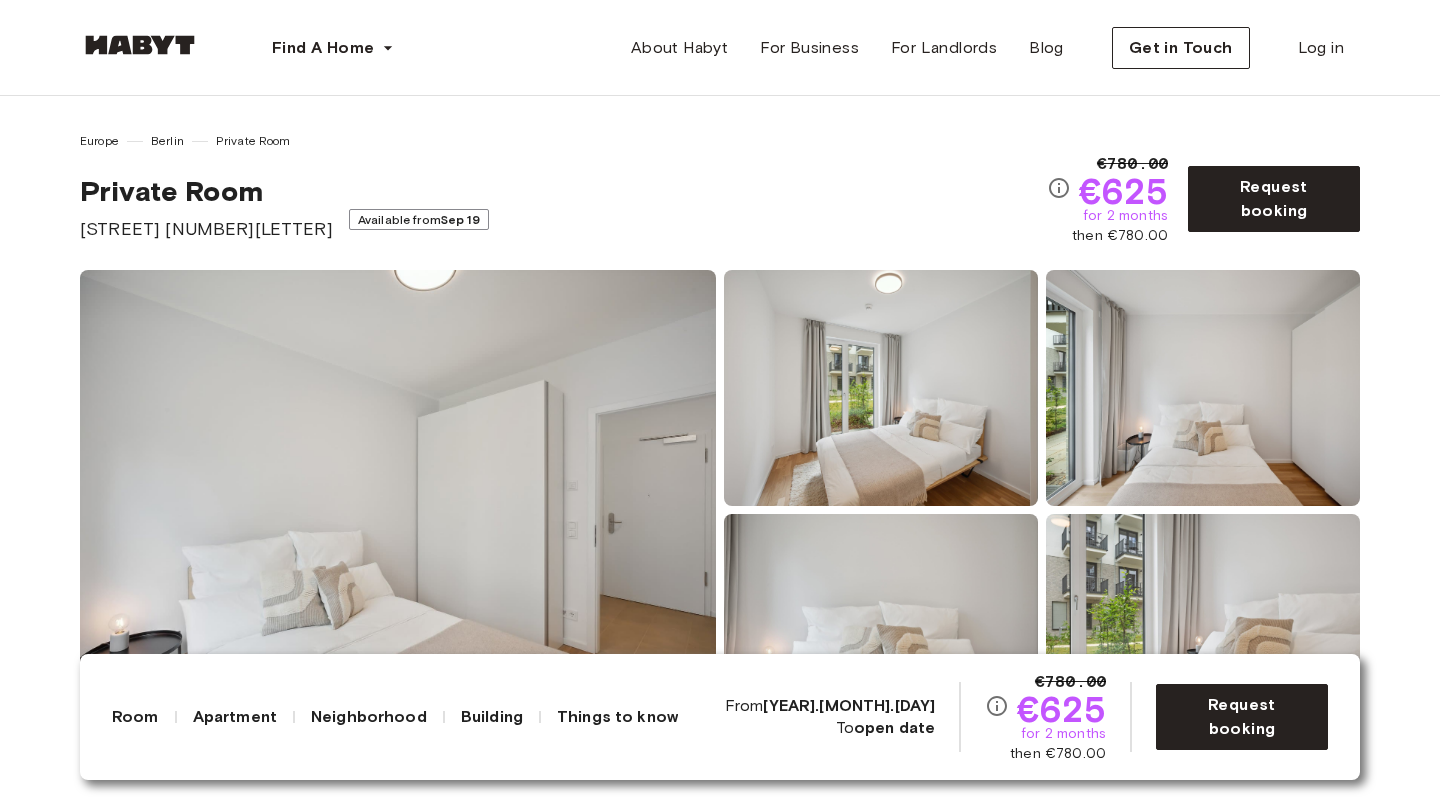 click at bounding box center (398, 510) 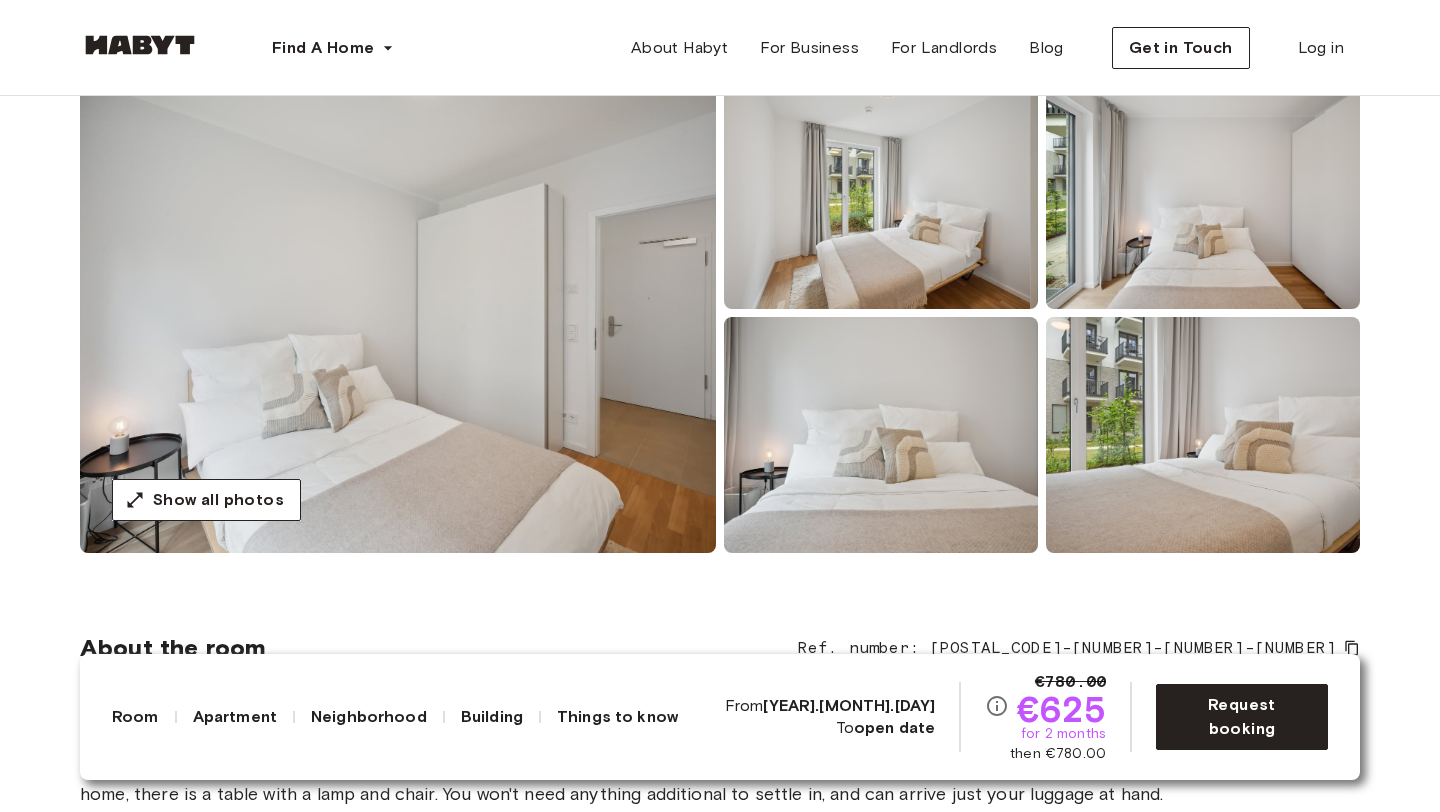 scroll, scrollTop: 225, scrollLeft: 0, axis: vertical 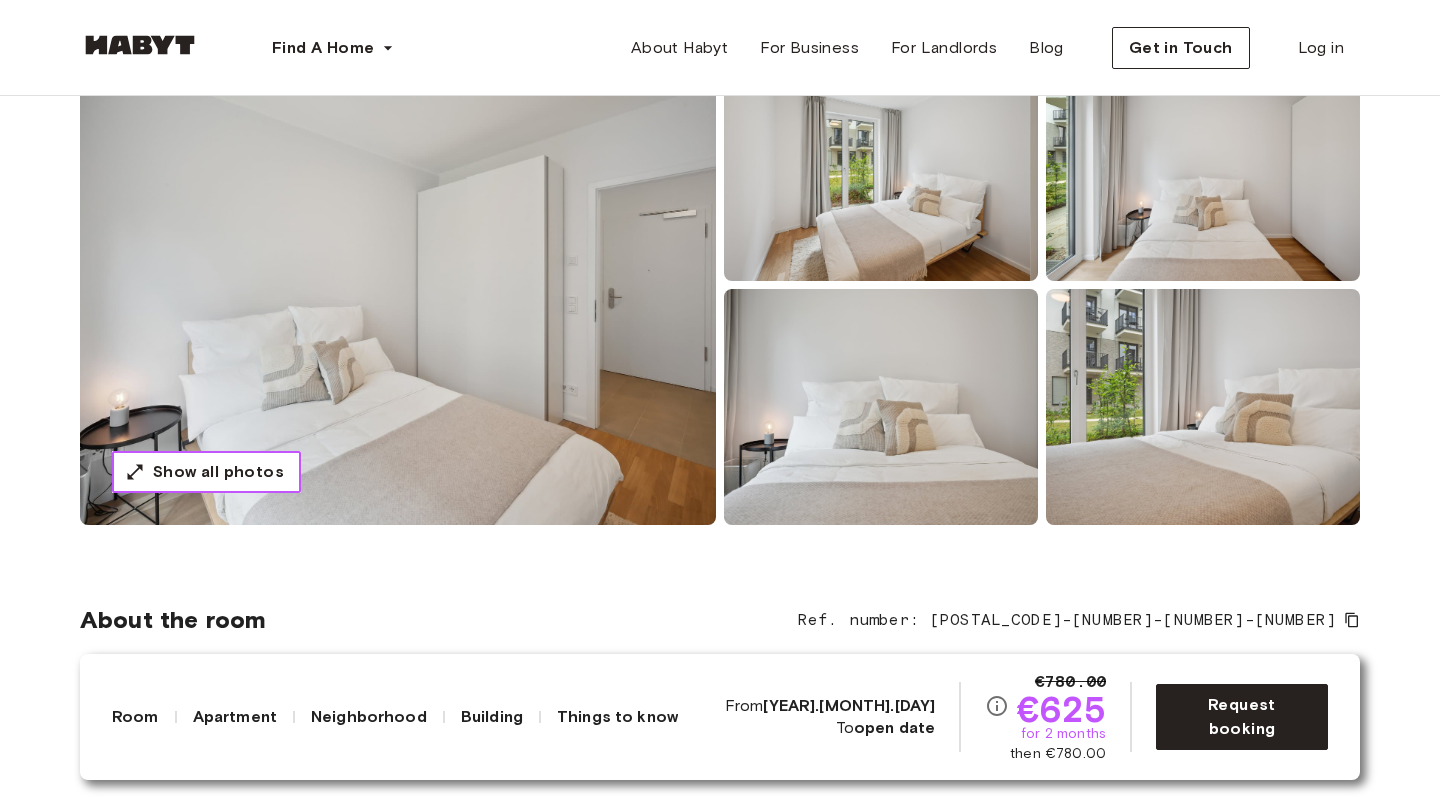 click on "Show all photos" at bounding box center [218, 472] 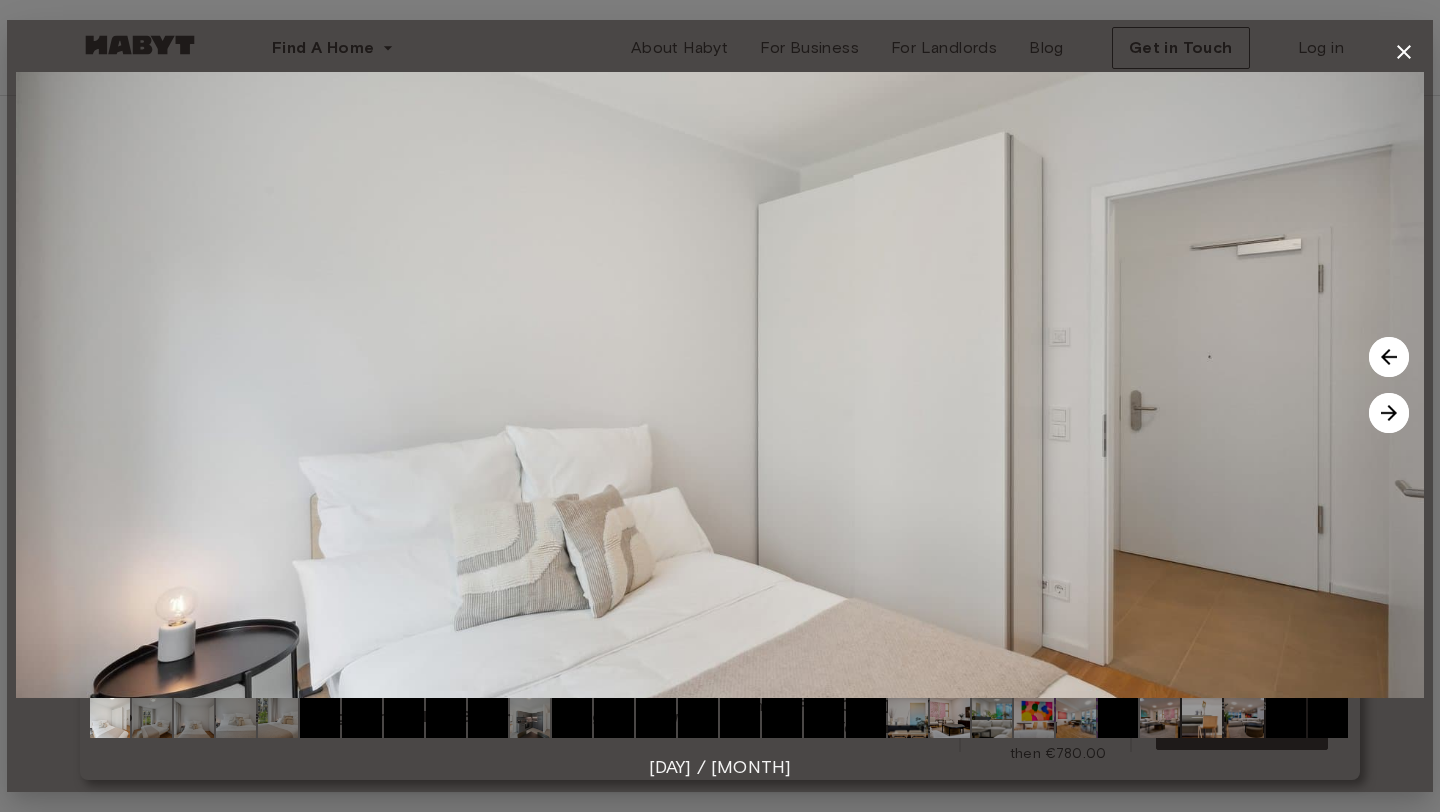 click at bounding box center (1389, 413) 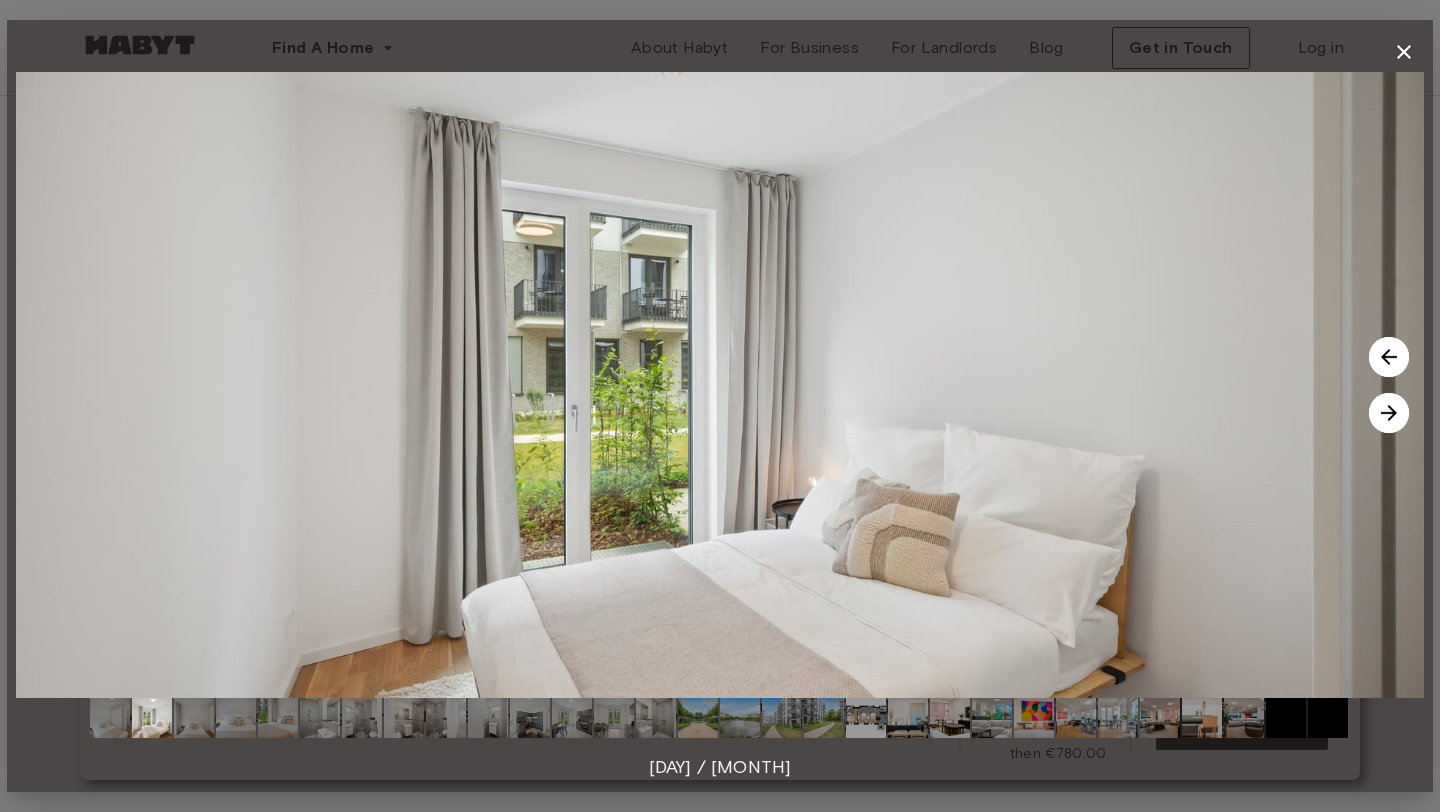 click at bounding box center (1389, 413) 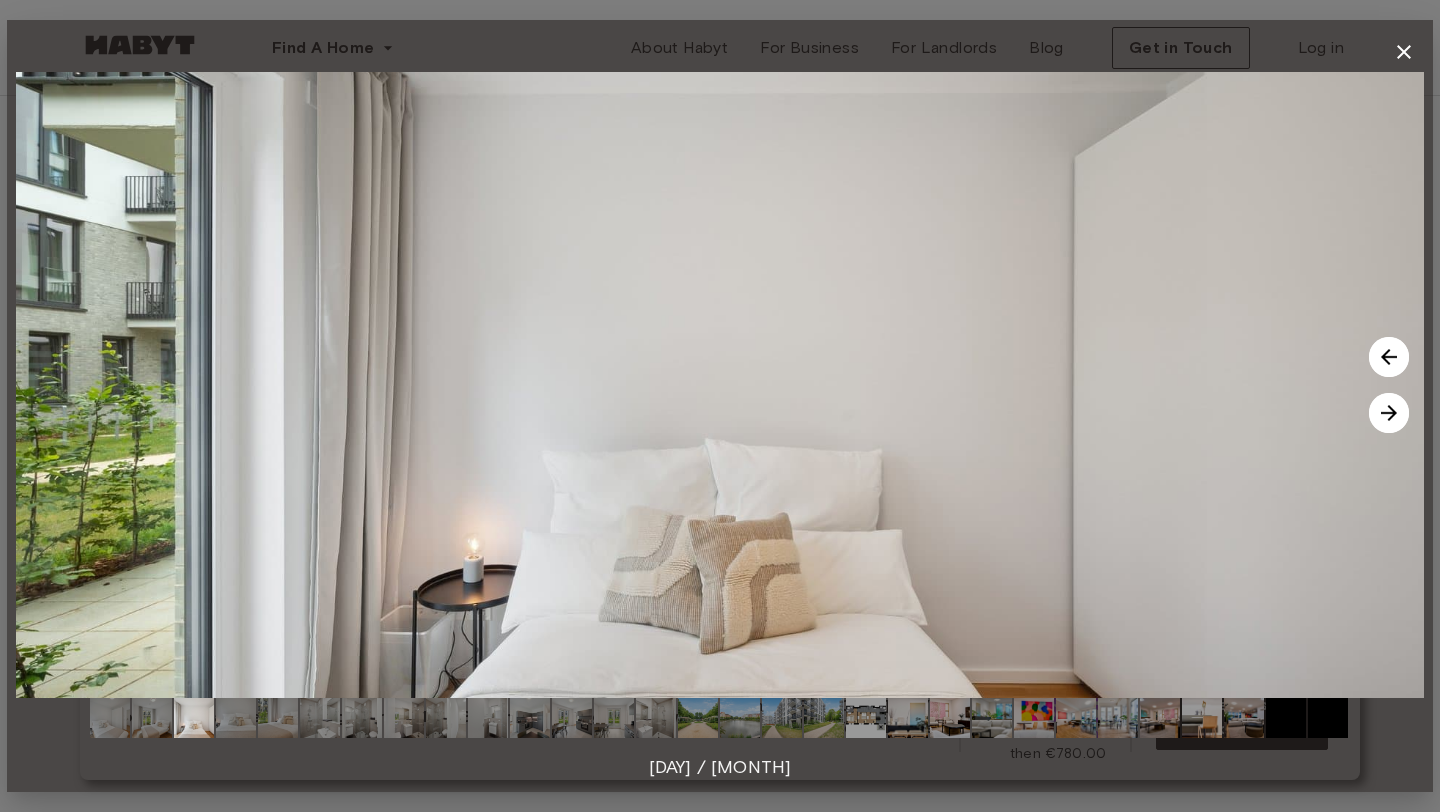 click at bounding box center (1389, 413) 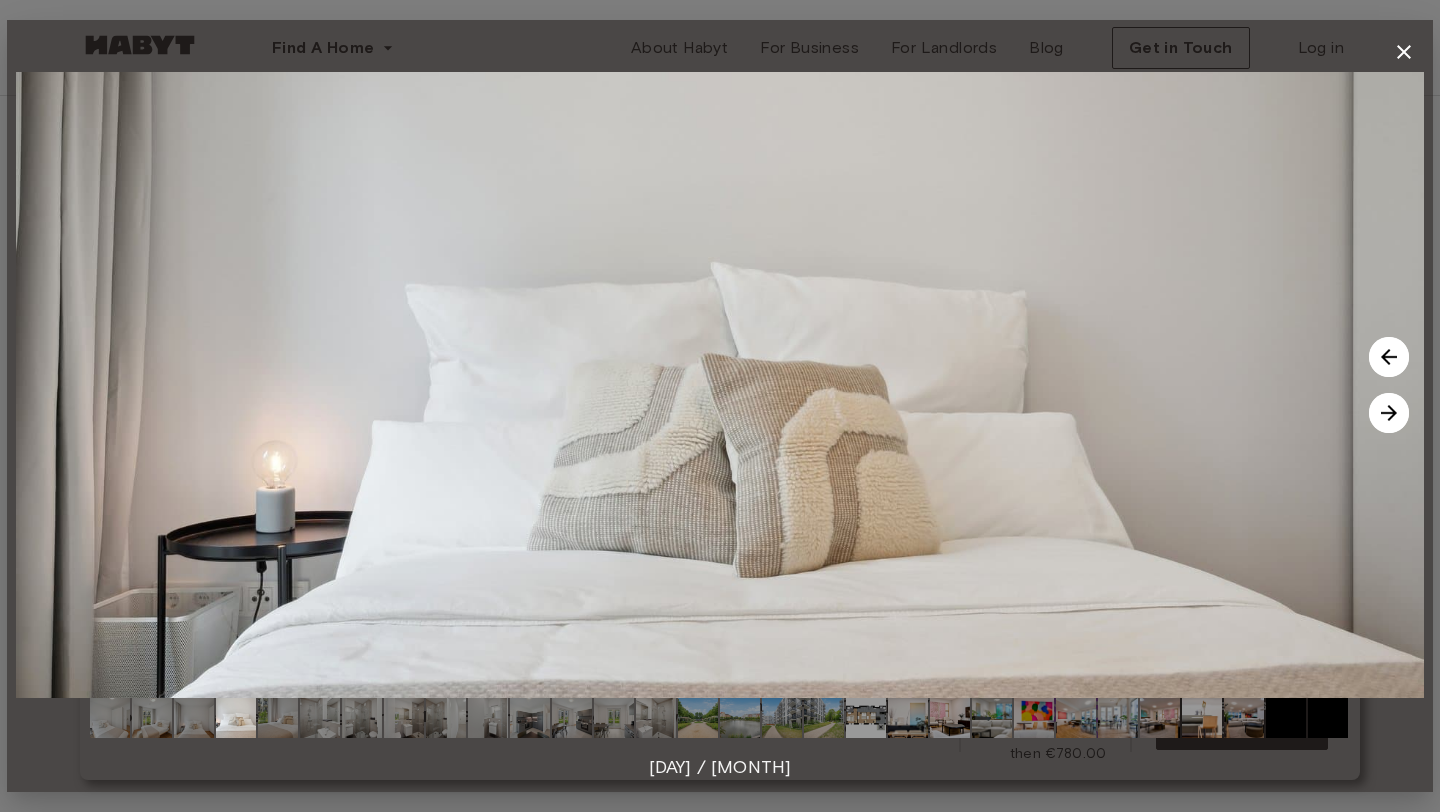 click at bounding box center (1389, 413) 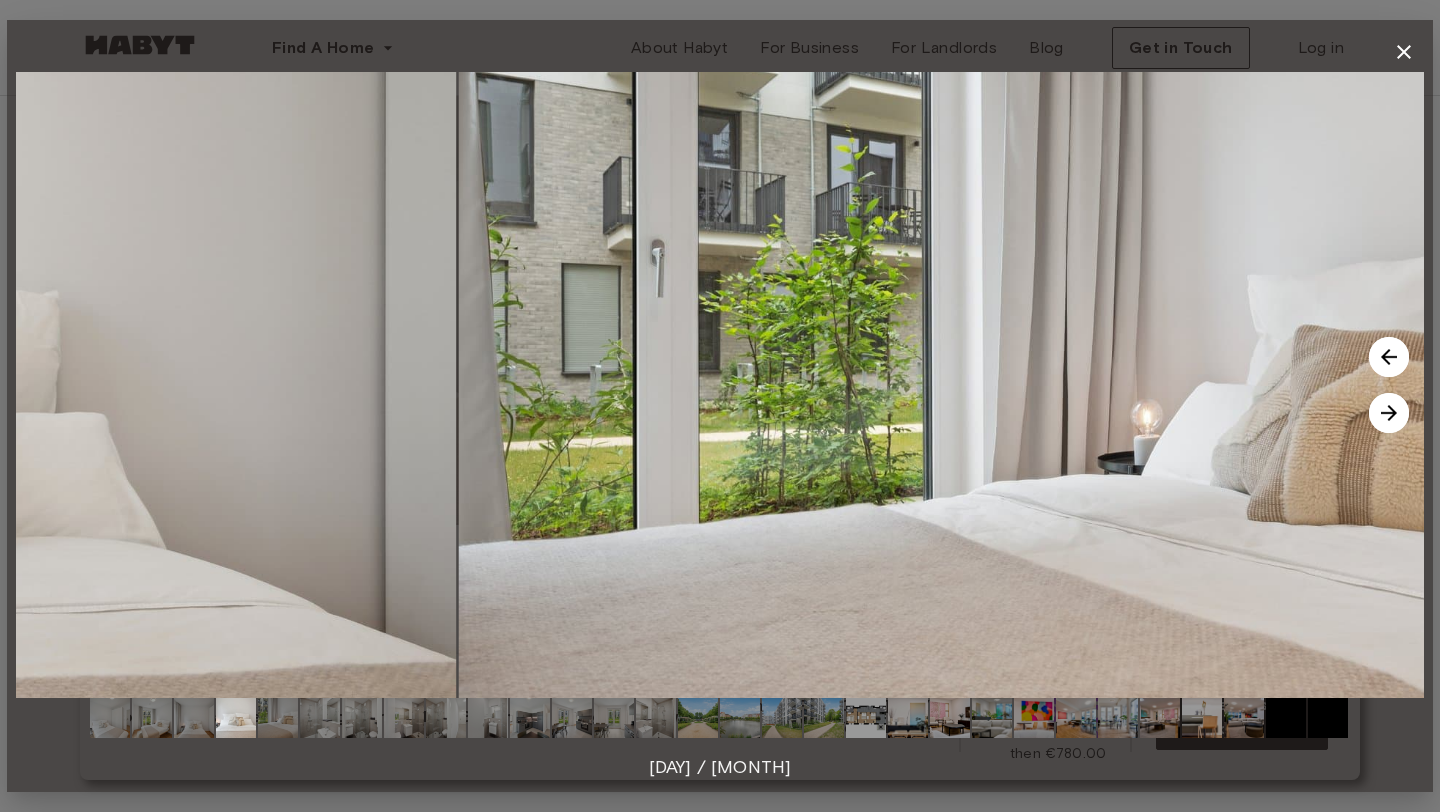 click at bounding box center [1389, 413] 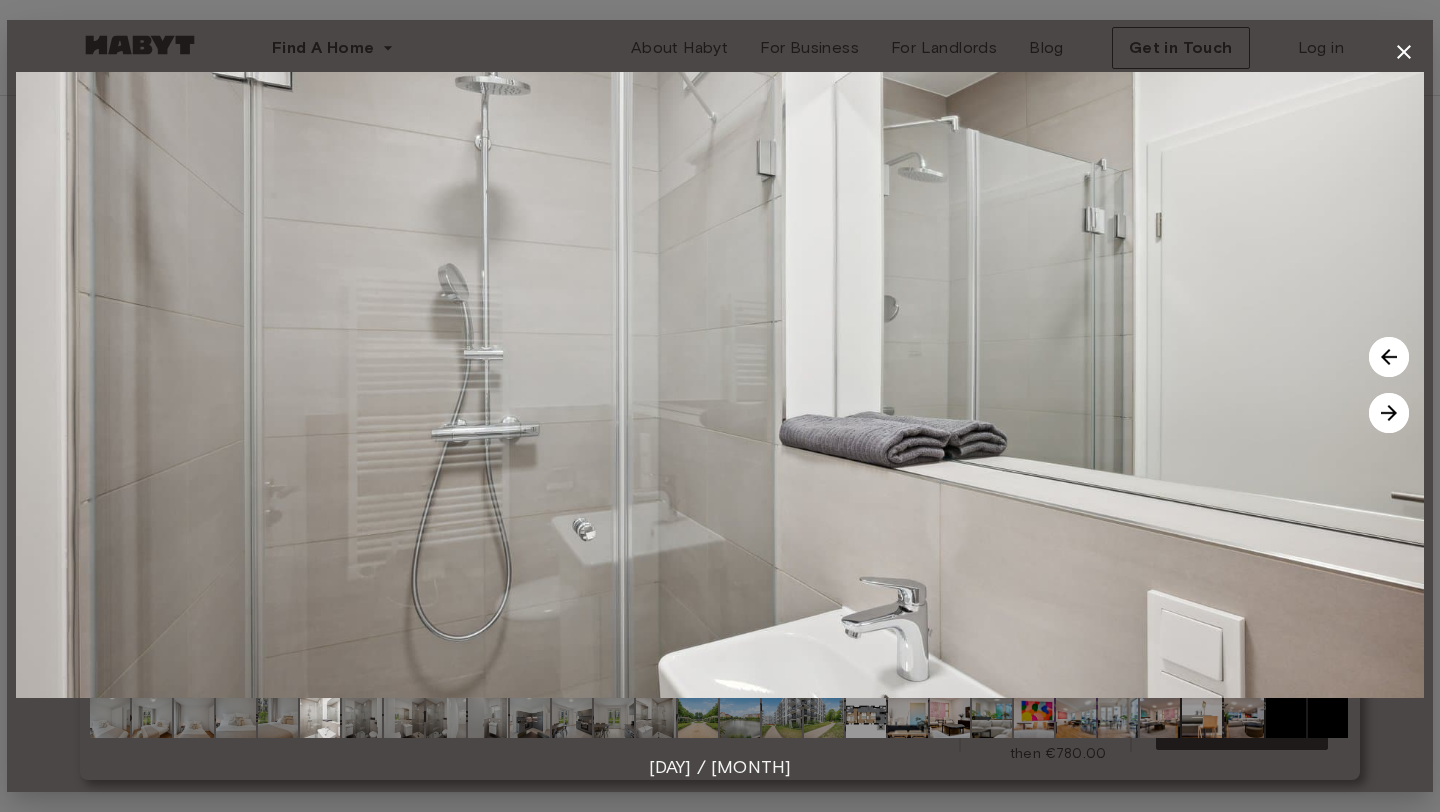 click at bounding box center [1389, 413] 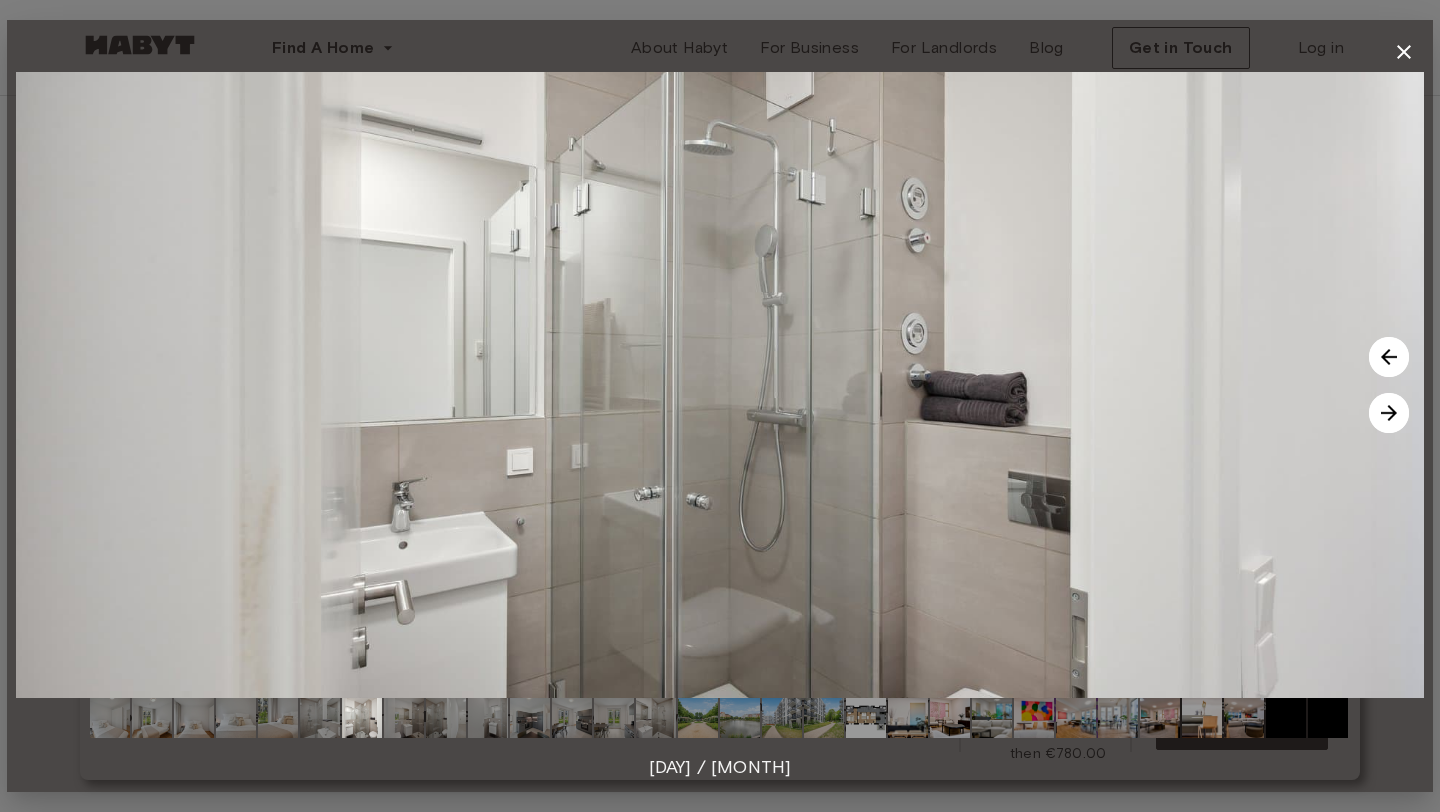 click at bounding box center [1389, 413] 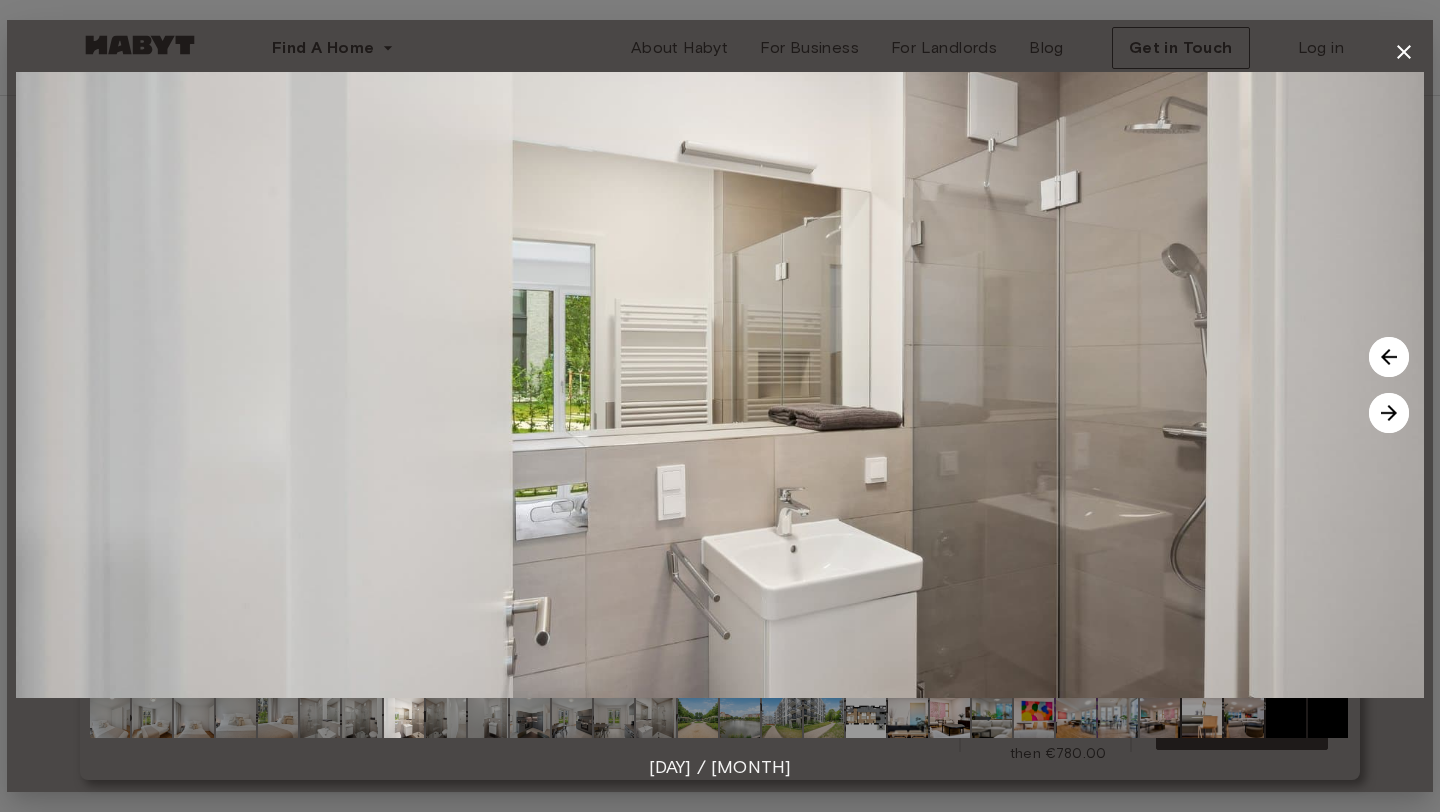 click at bounding box center (1389, 413) 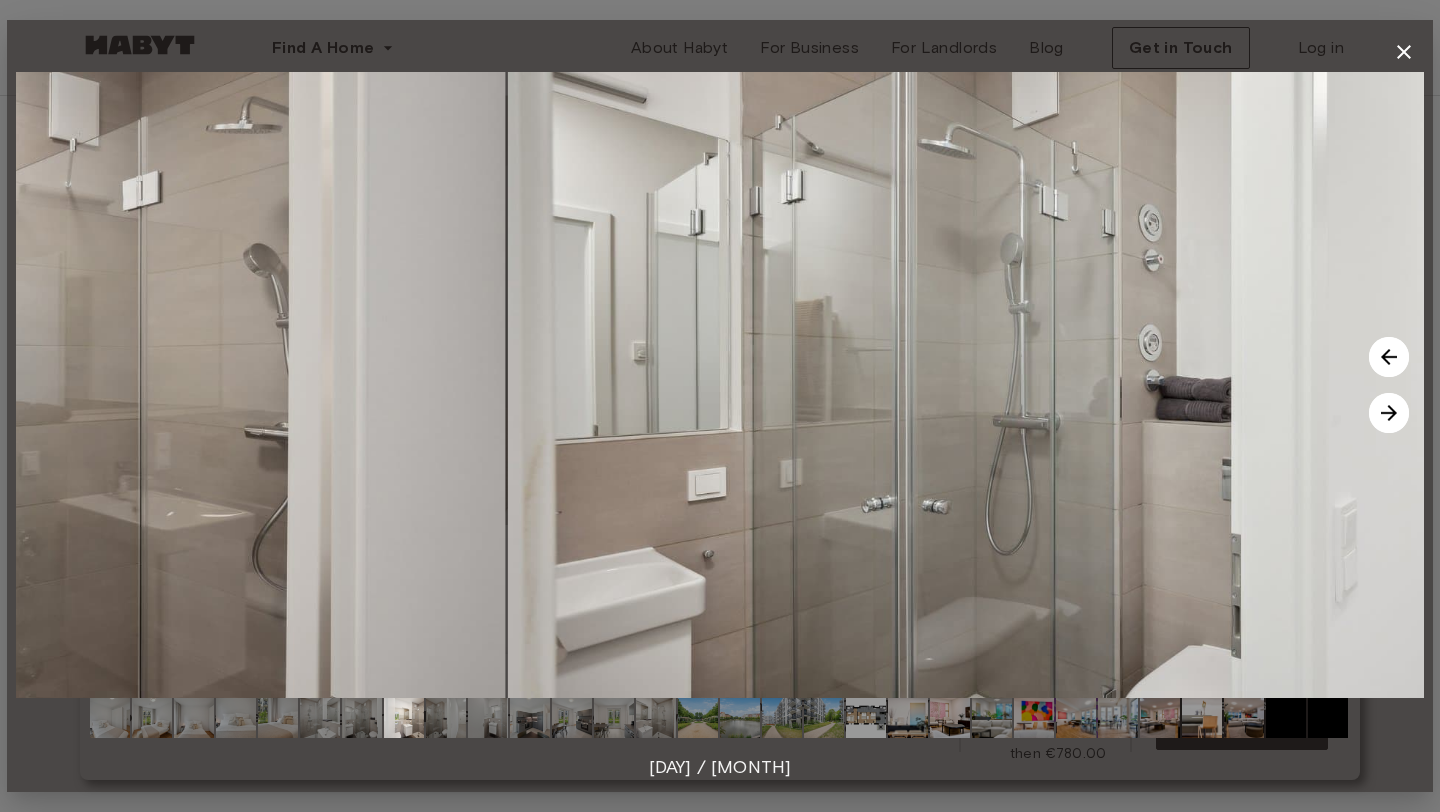 click at bounding box center (1389, 413) 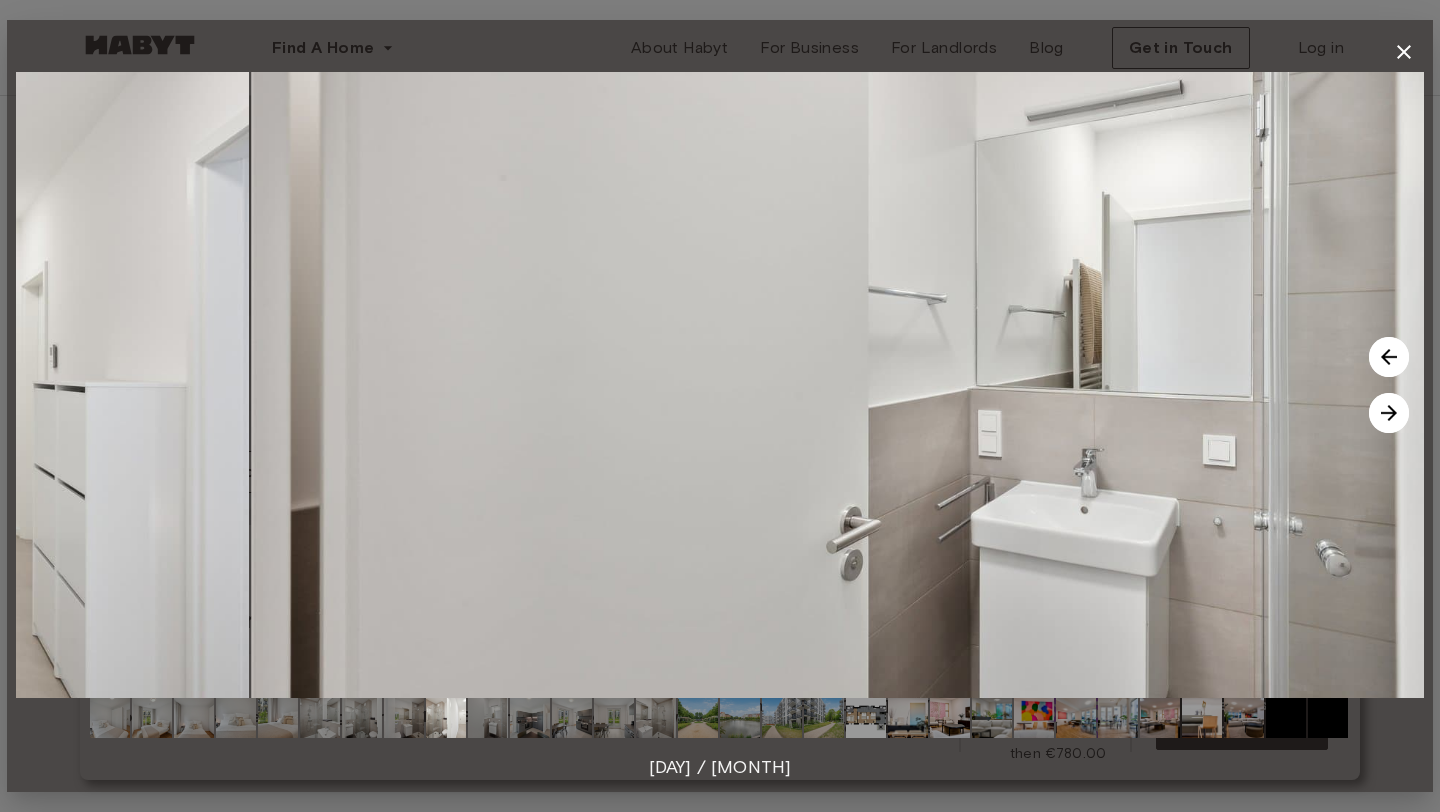 click at bounding box center [1389, 413] 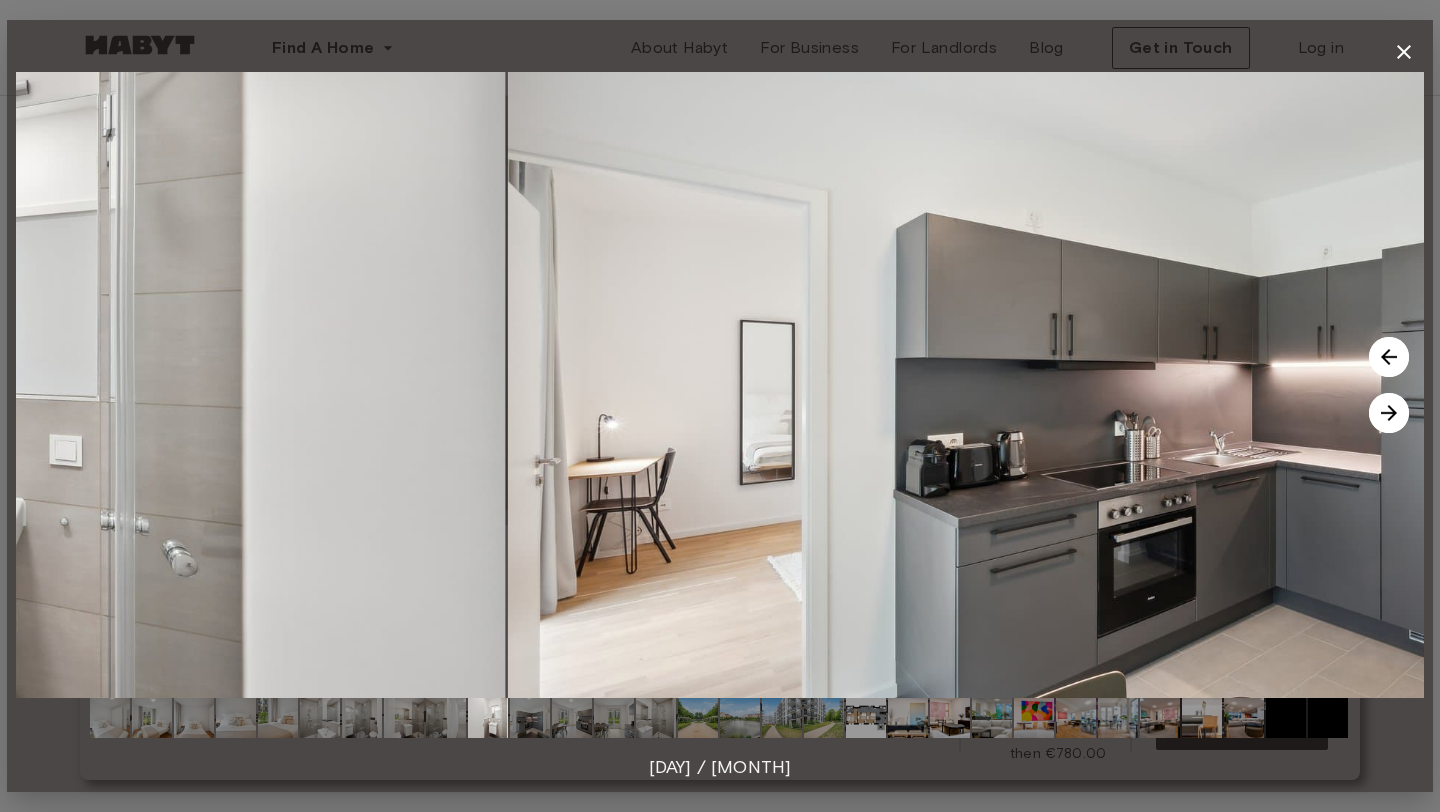 click at bounding box center (1389, 413) 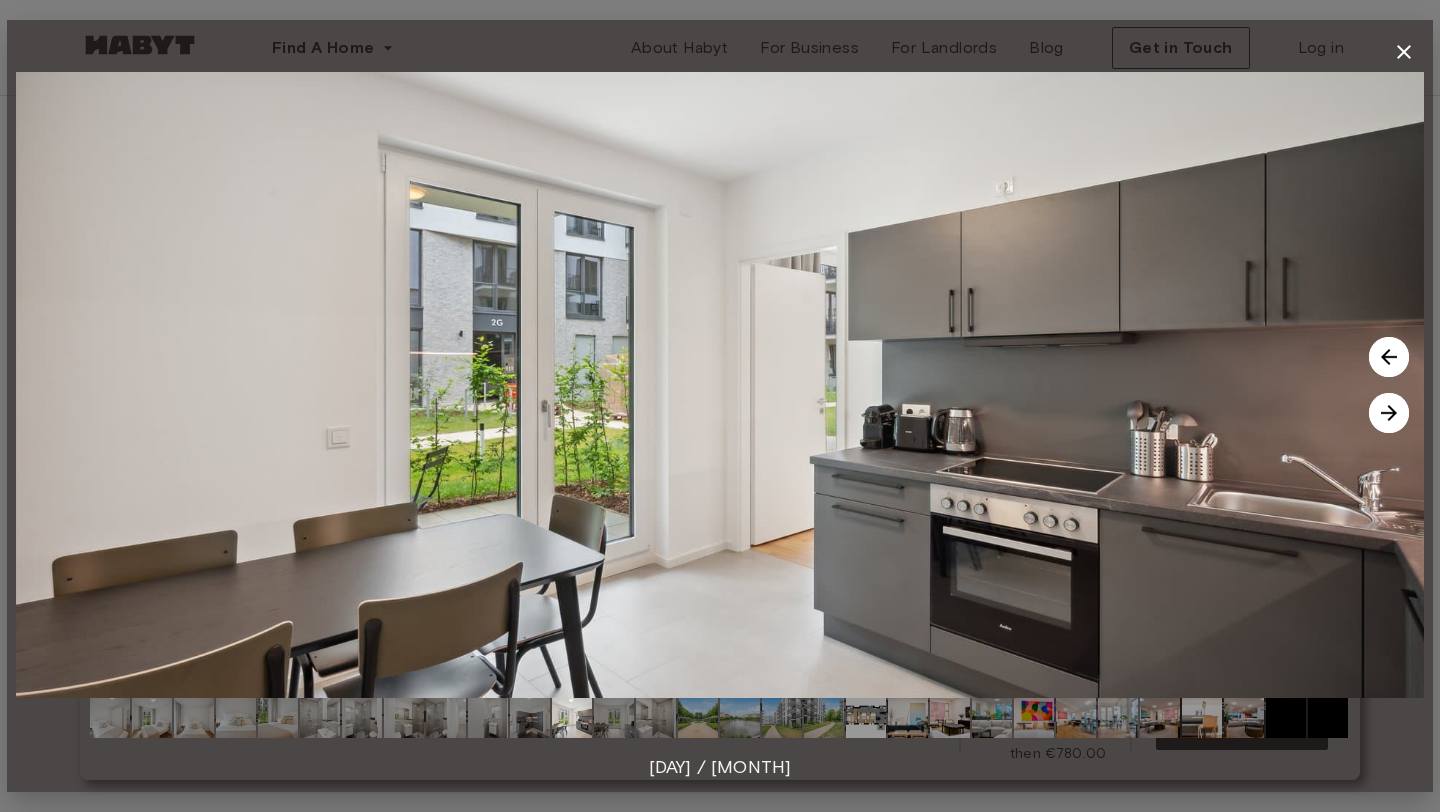 click at bounding box center [1389, 413] 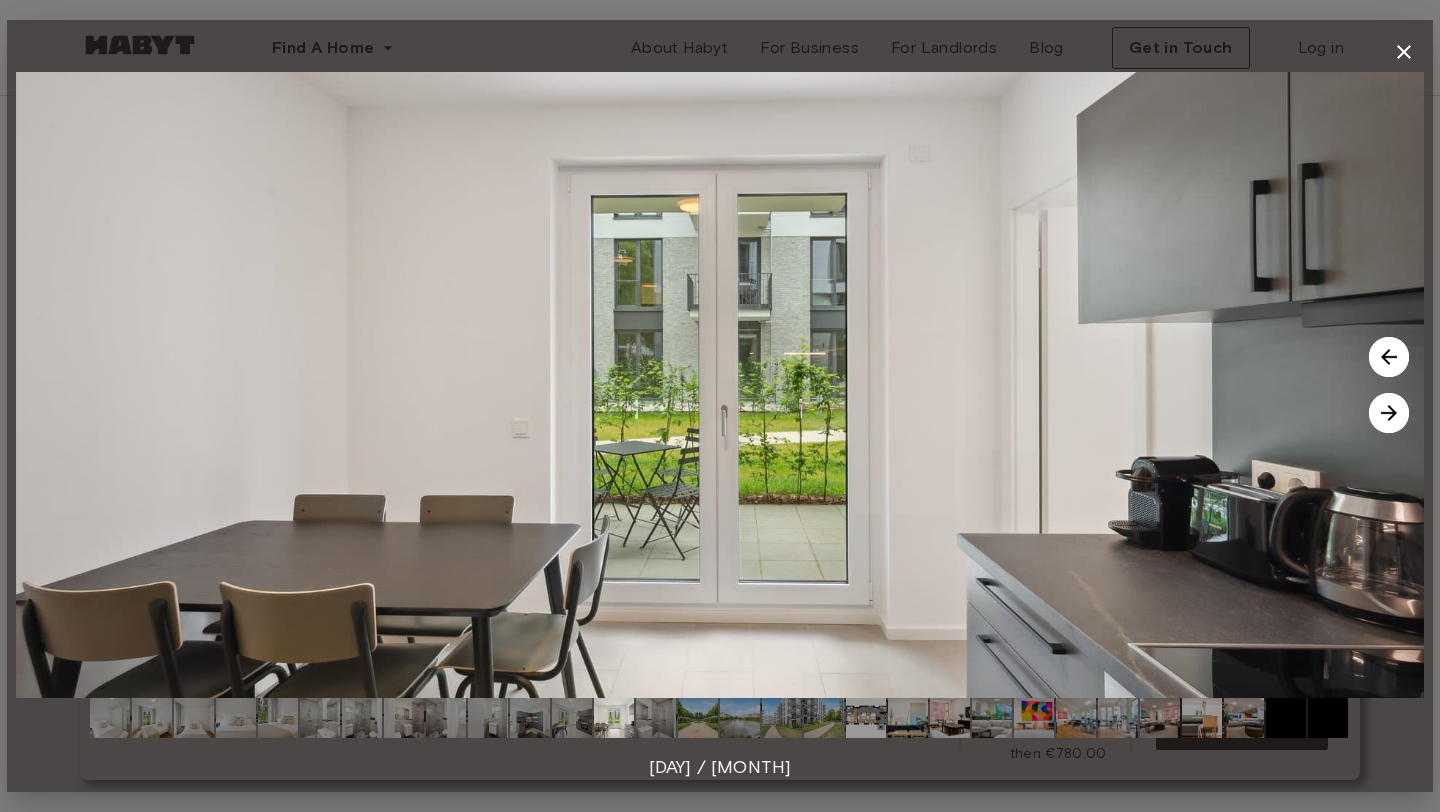 click at bounding box center [1389, 413] 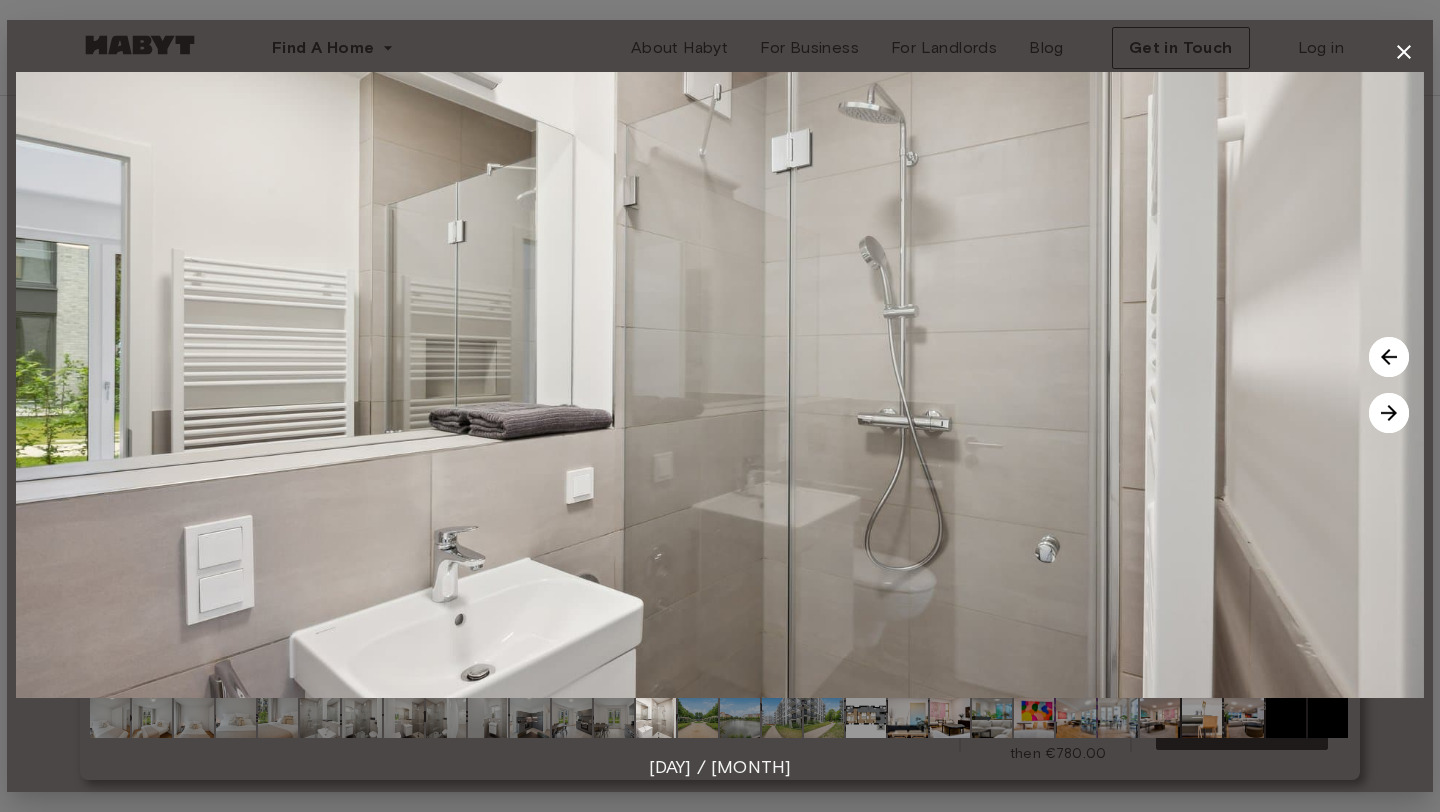 click at bounding box center [1389, 413] 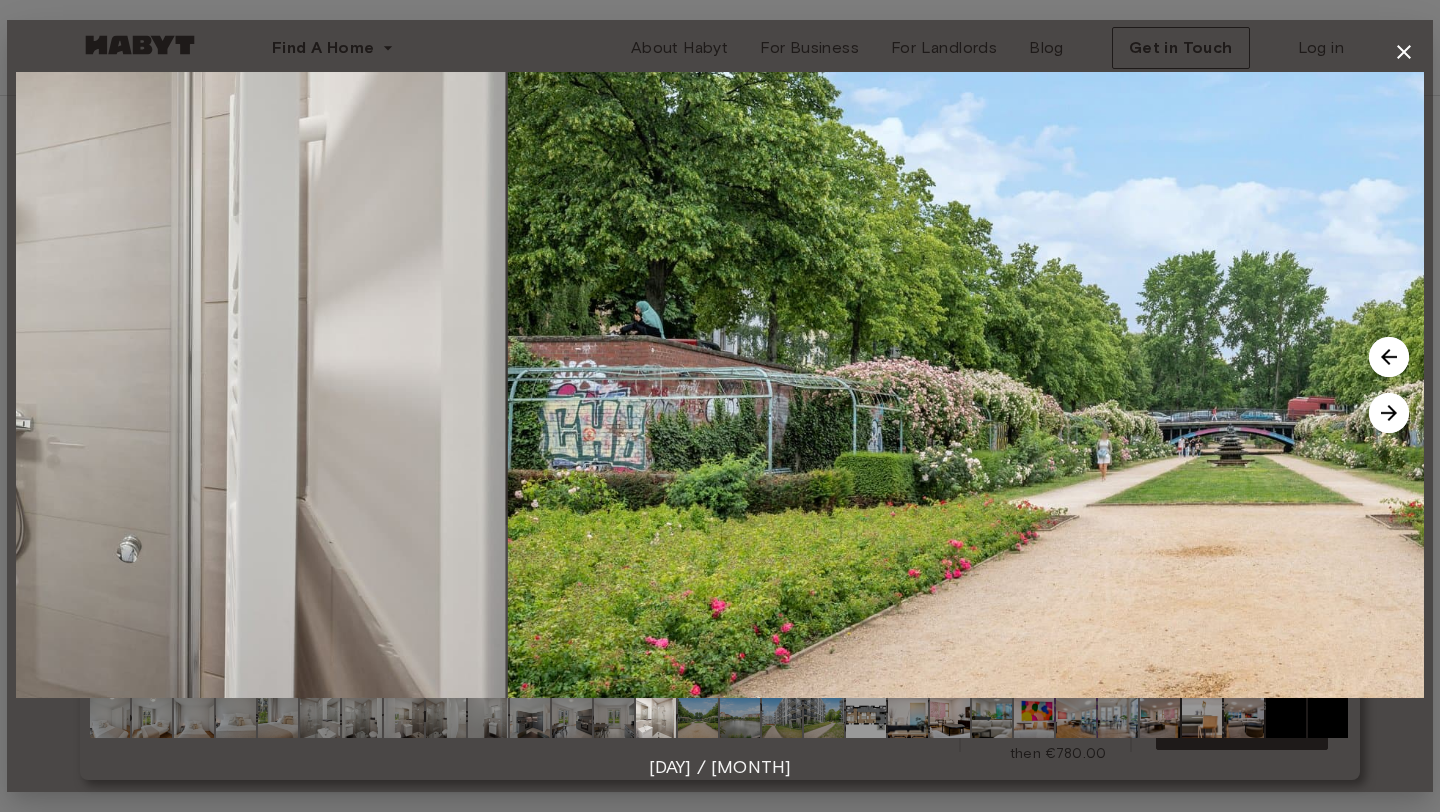 click at bounding box center (1389, 413) 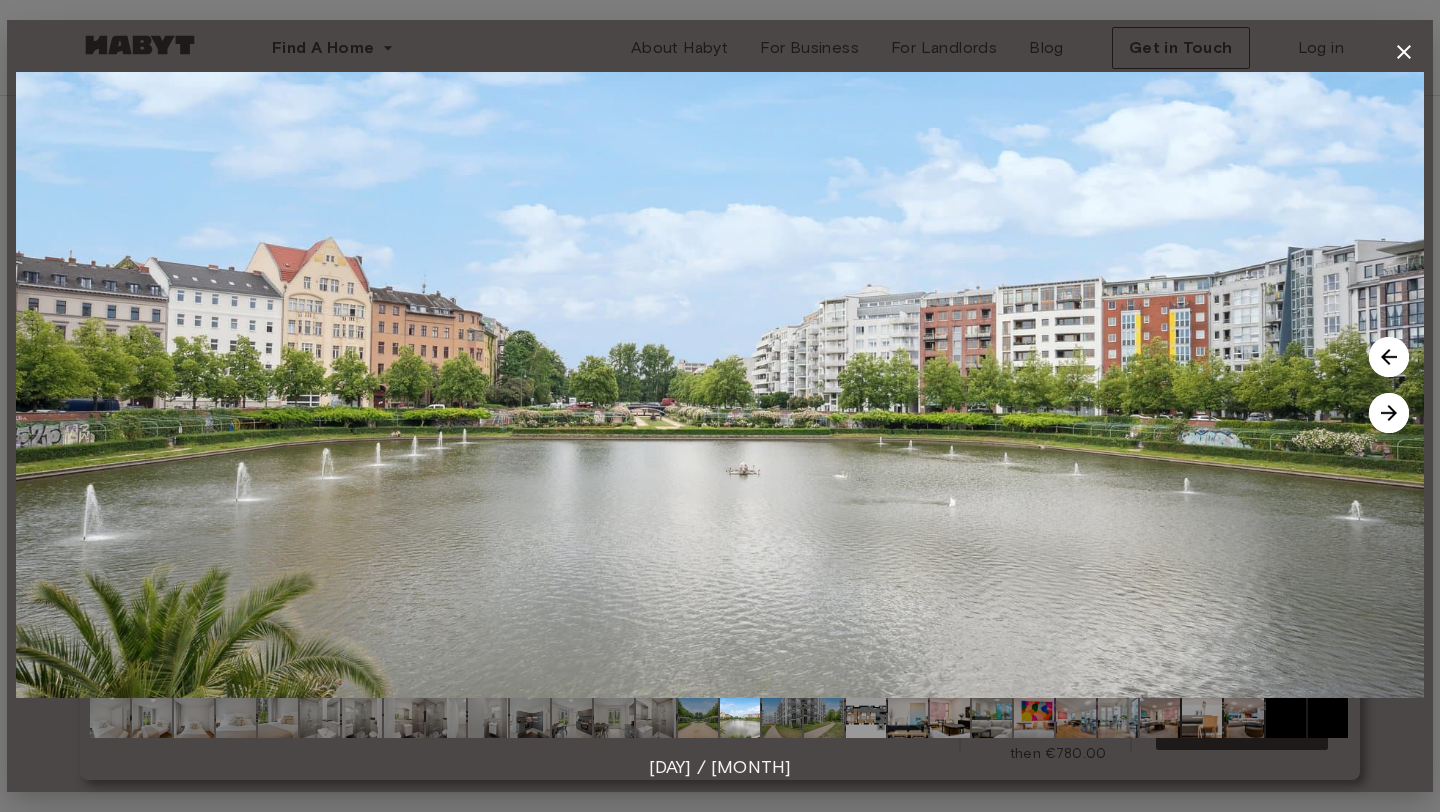 click at bounding box center (1389, 357) 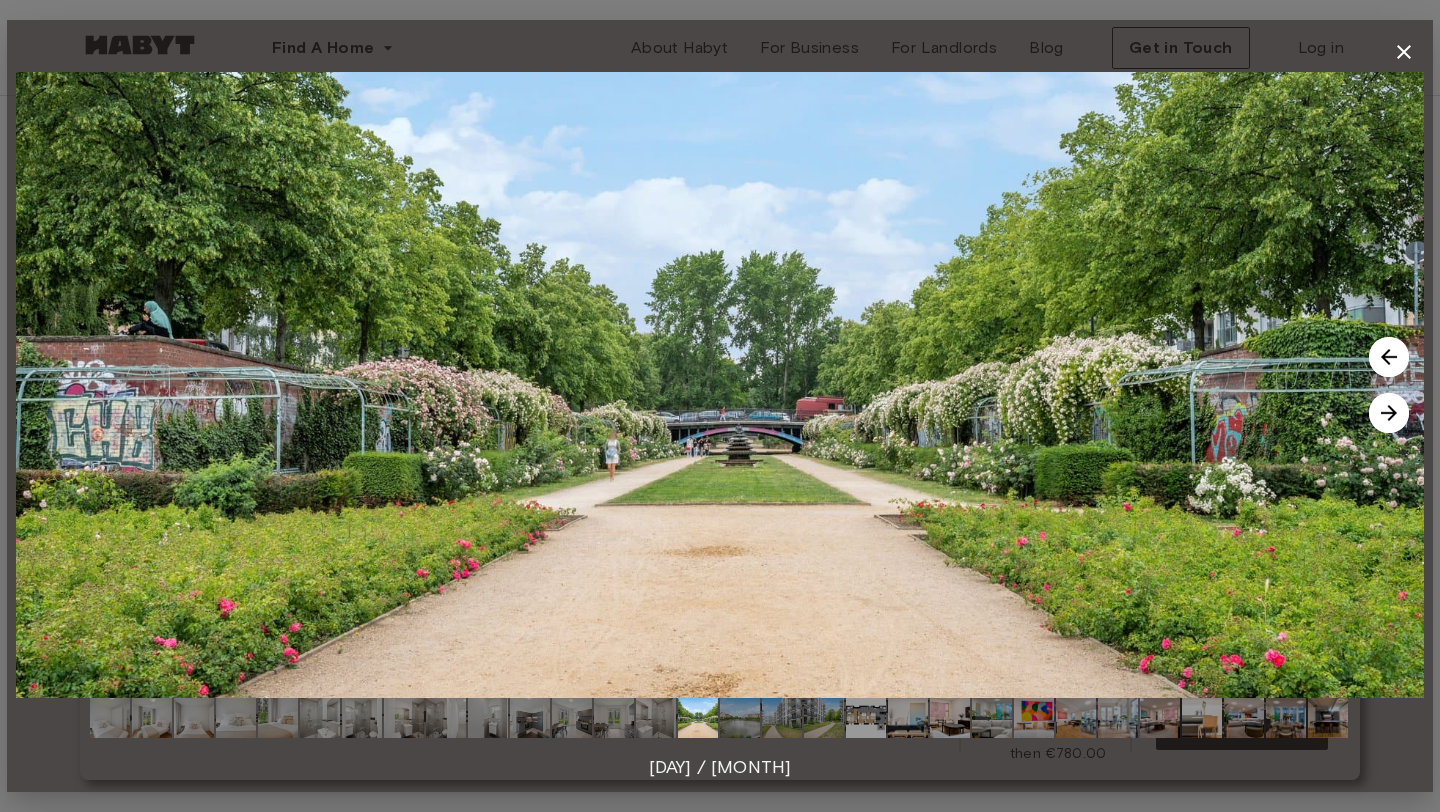 click at bounding box center (1389, 413) 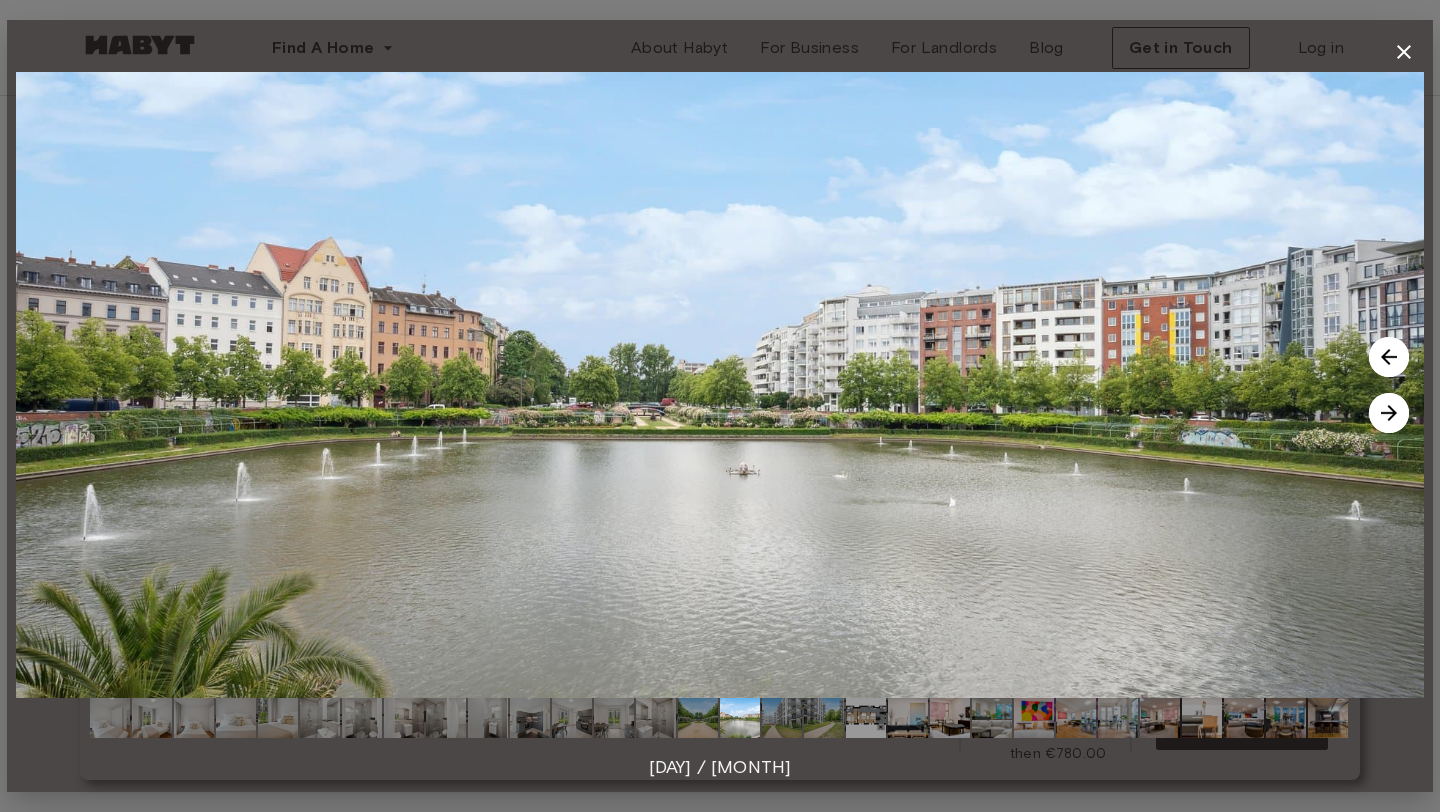 click at bounding box center (1389, 413) 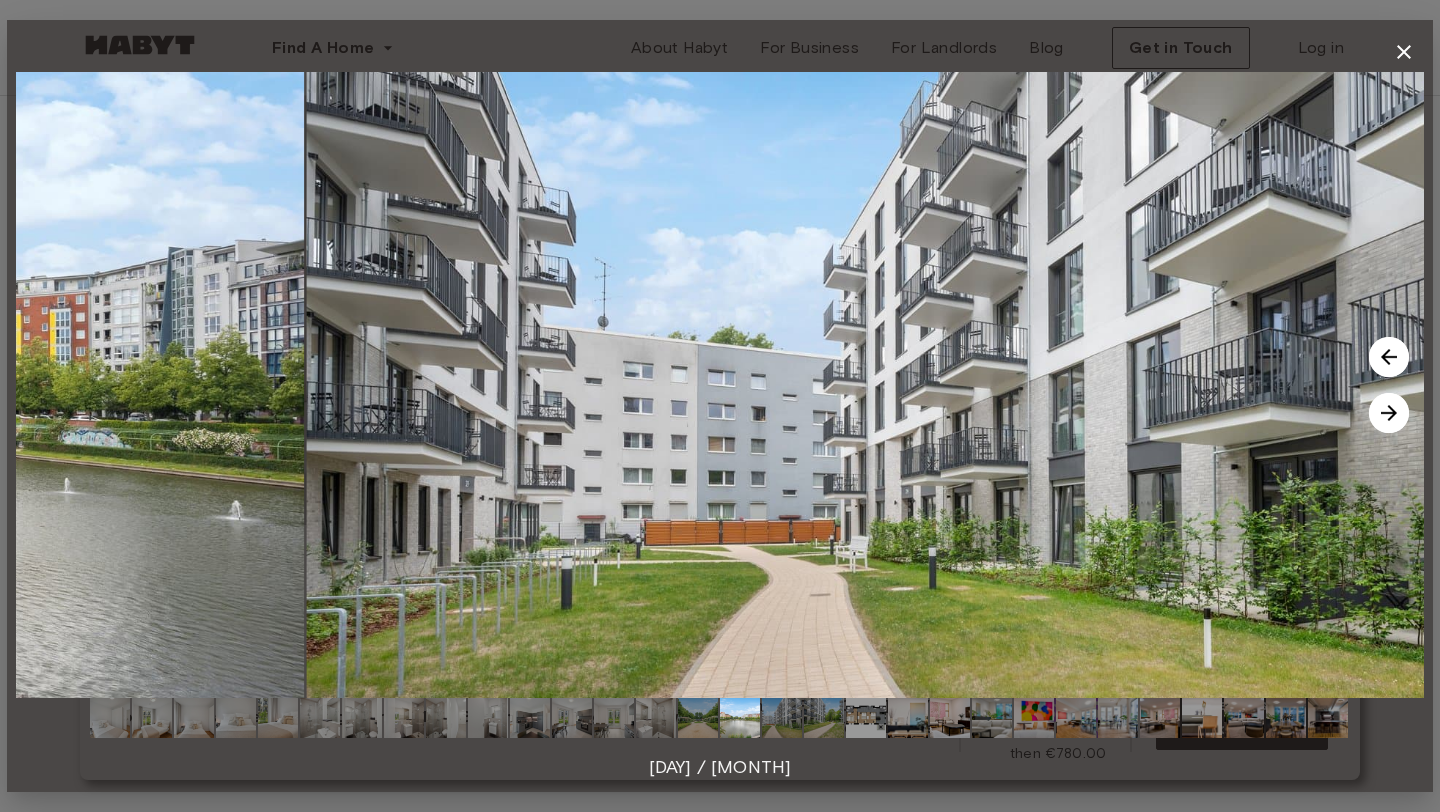 click at bounding box center (1389, 413) 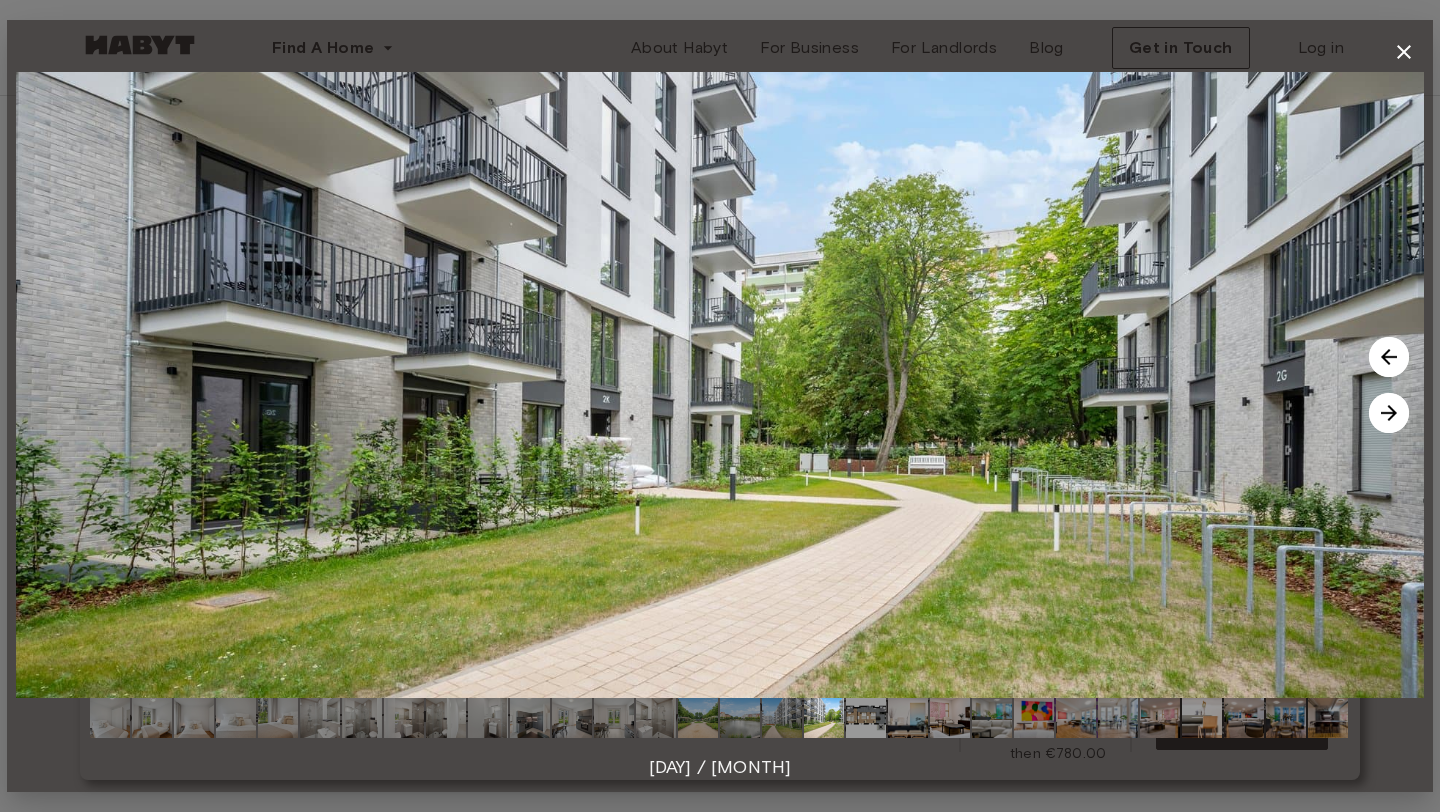 click at bounding box center [1389, 413] 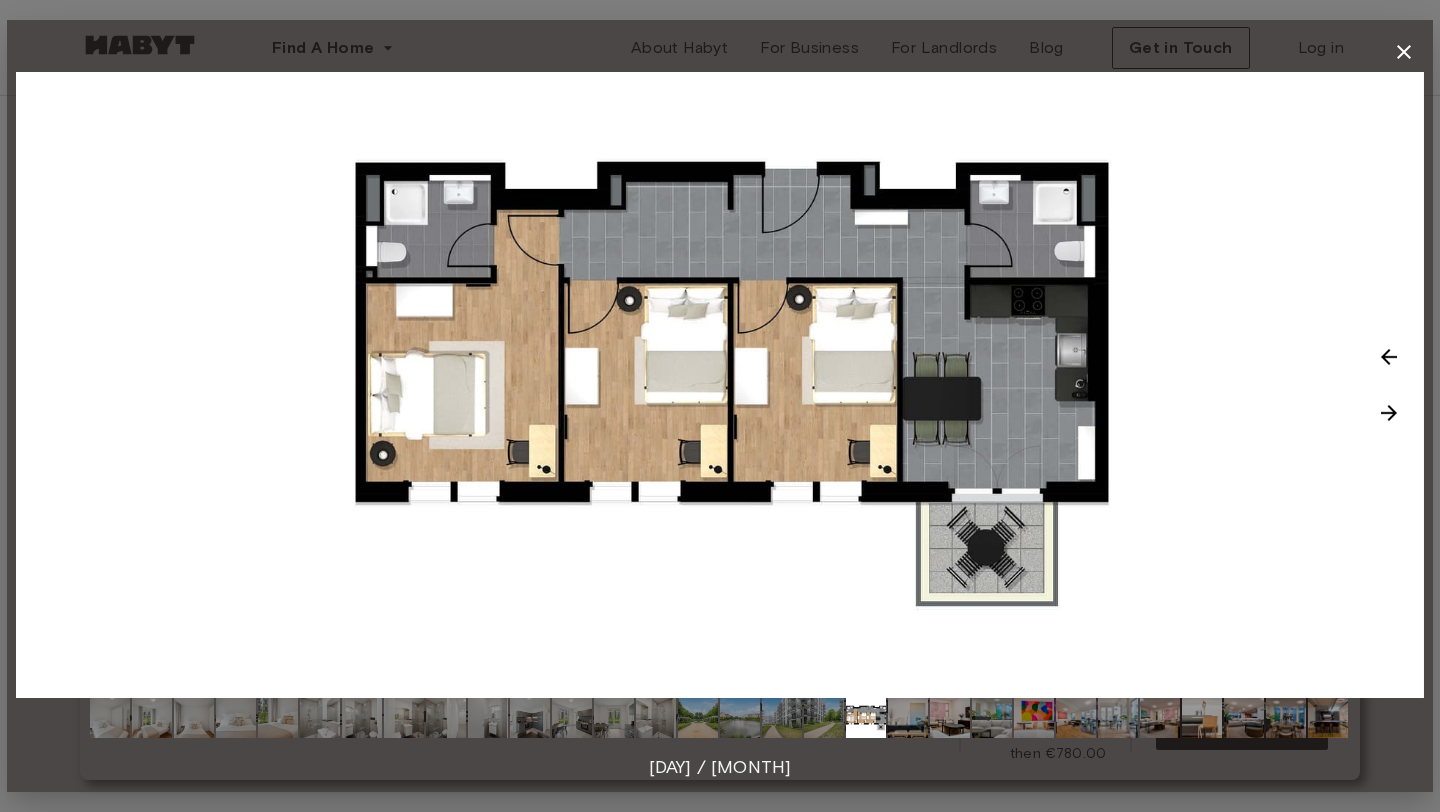 click at bounding box center (1389, 413) 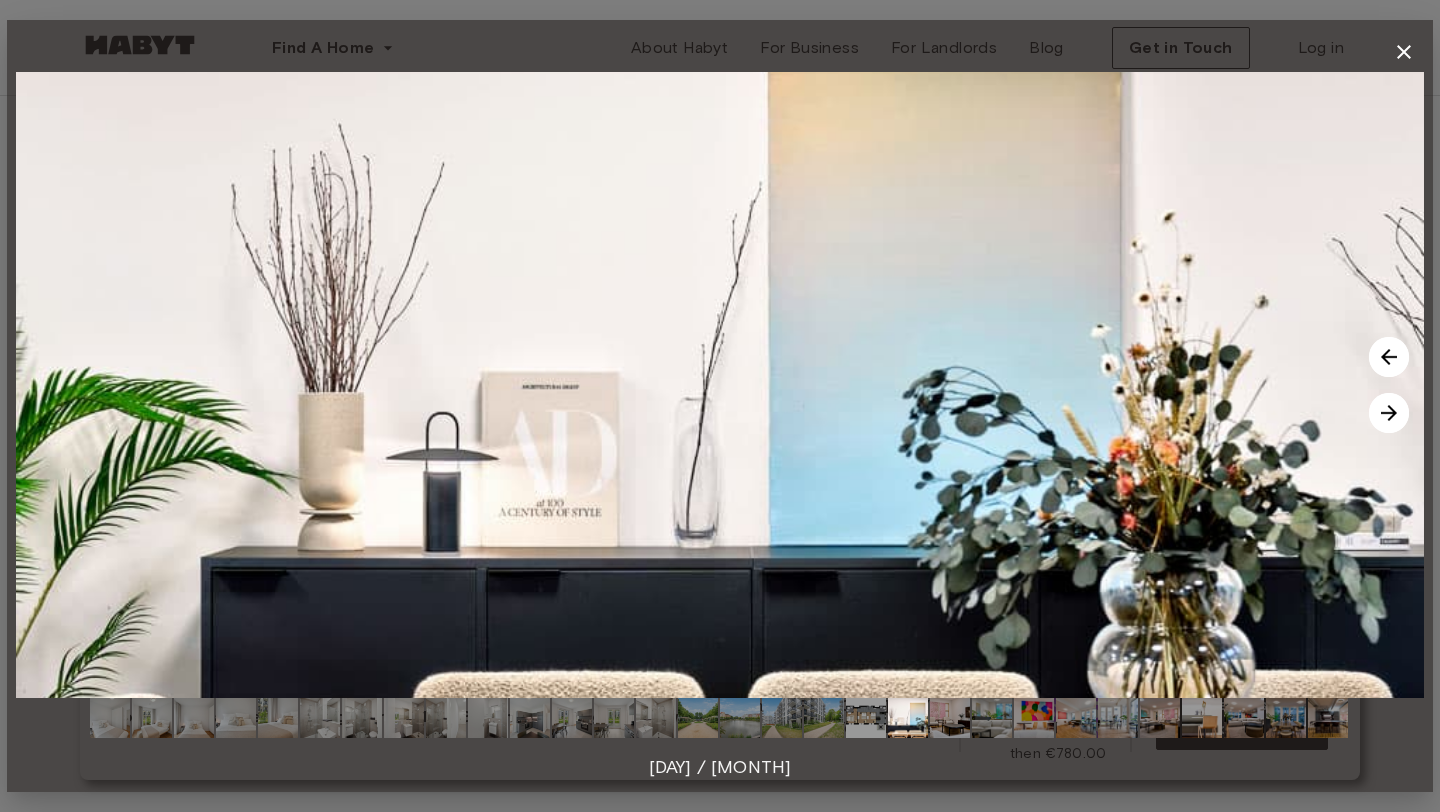 click at bounding box center (1389, 357) 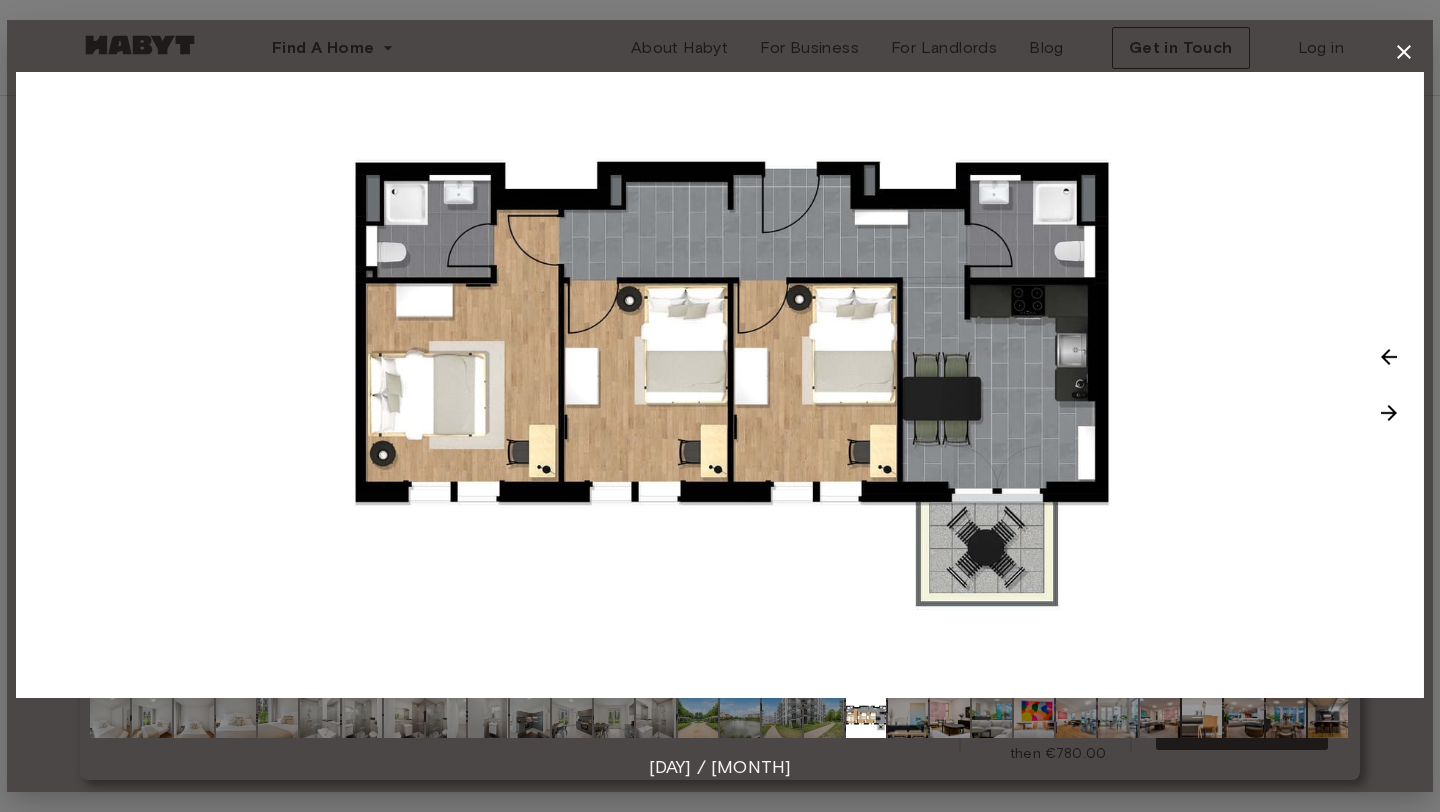 click at bounding box center [1389, 357] 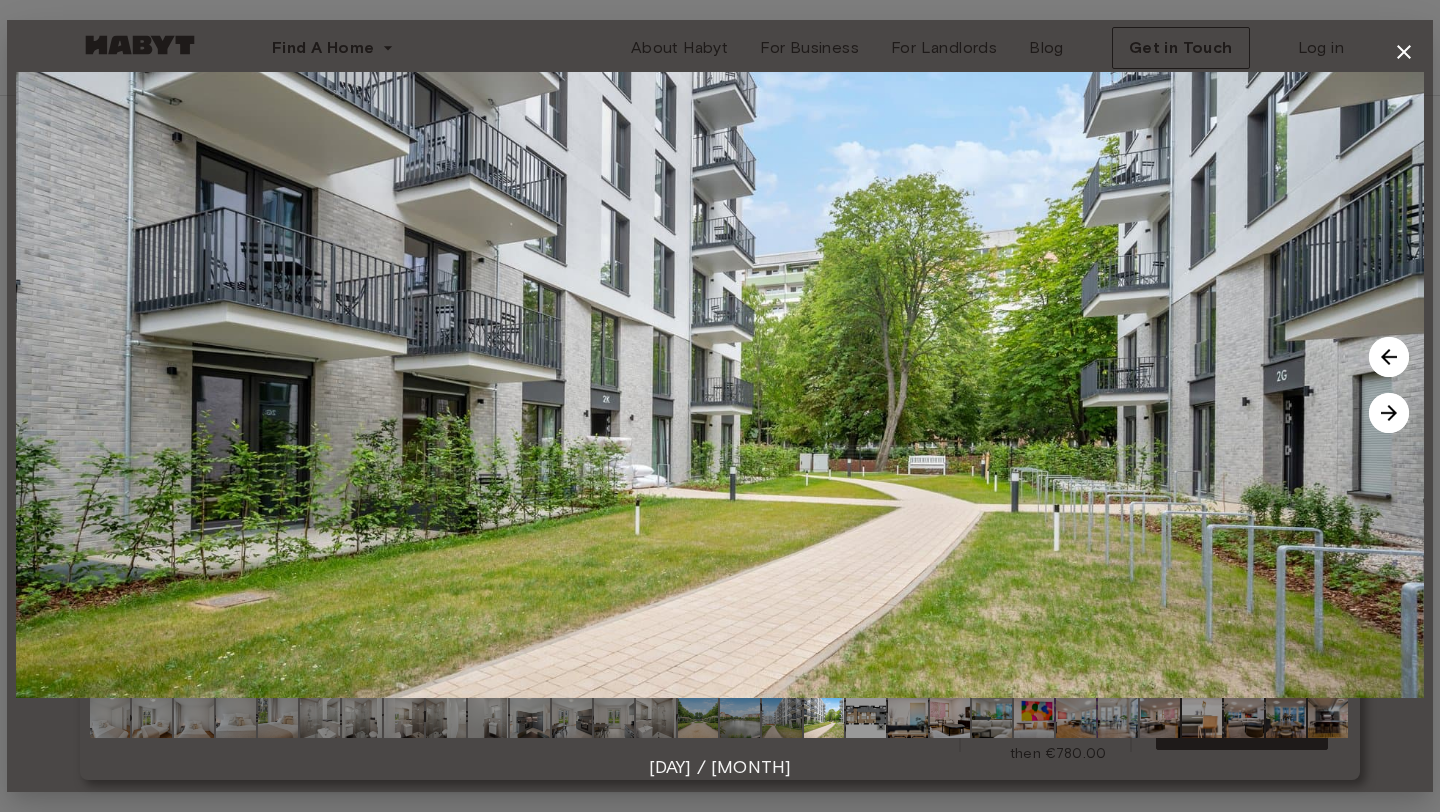 click at bounding box center [1389, 357] 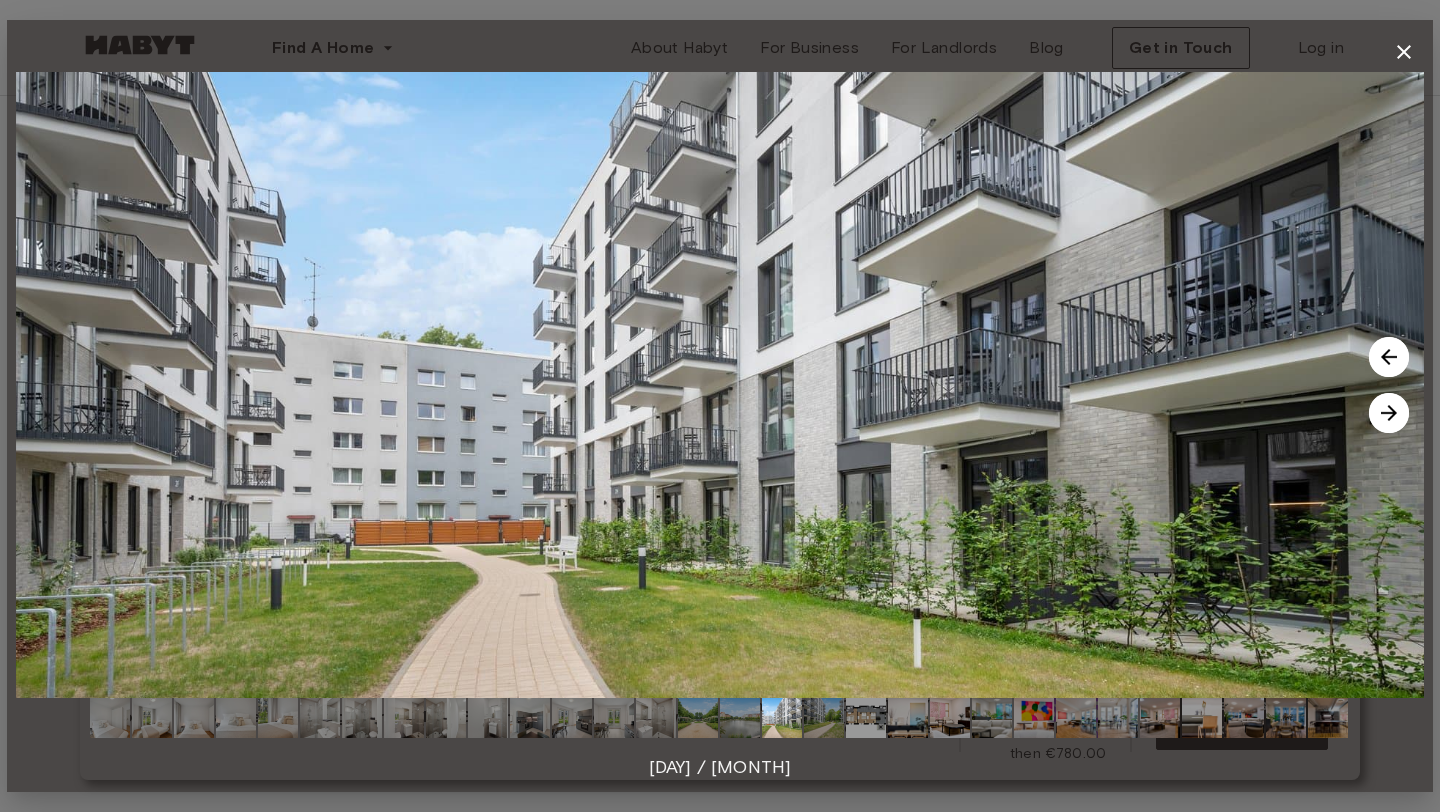 click at bounding box center (1389, 357) 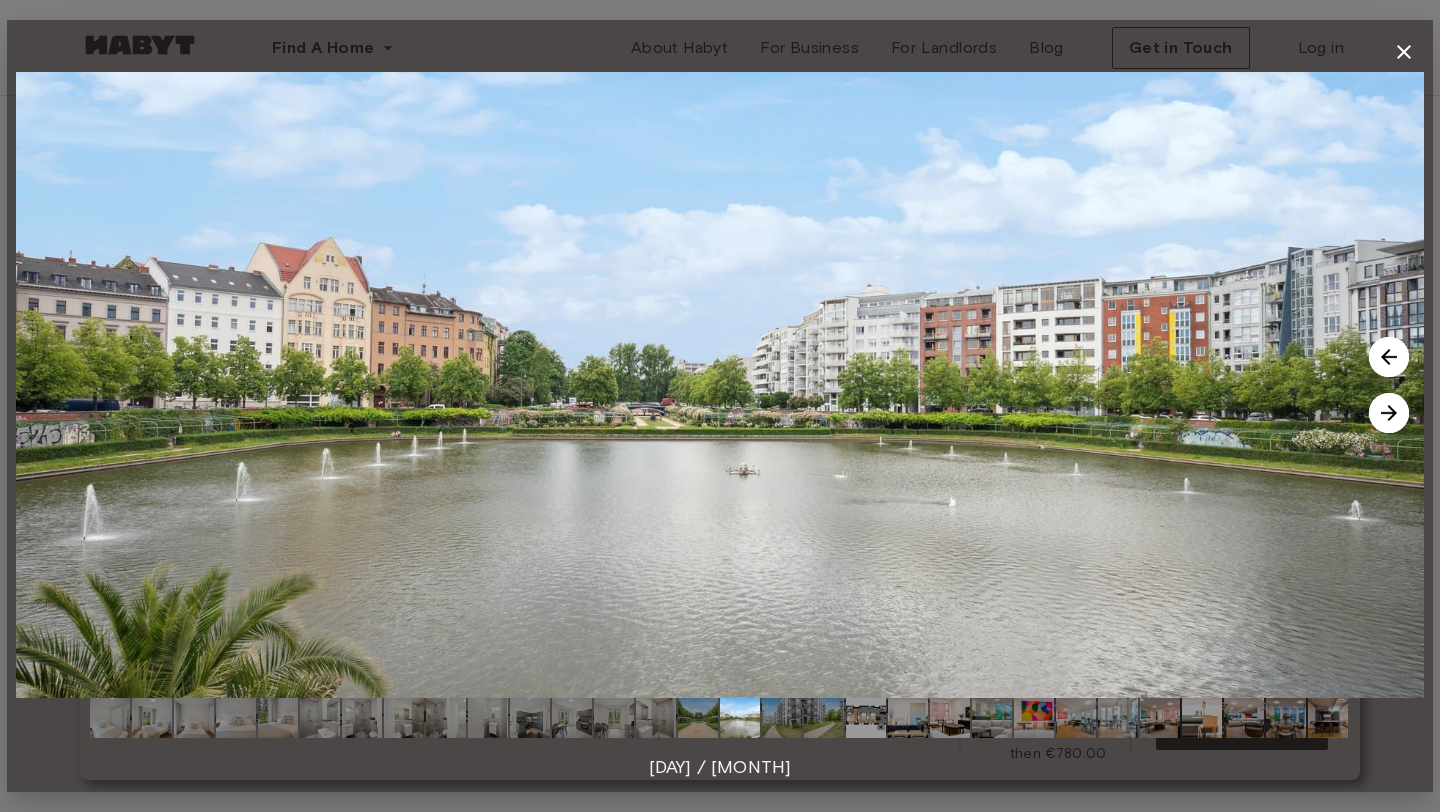 click at bounding box center (1389, 357) 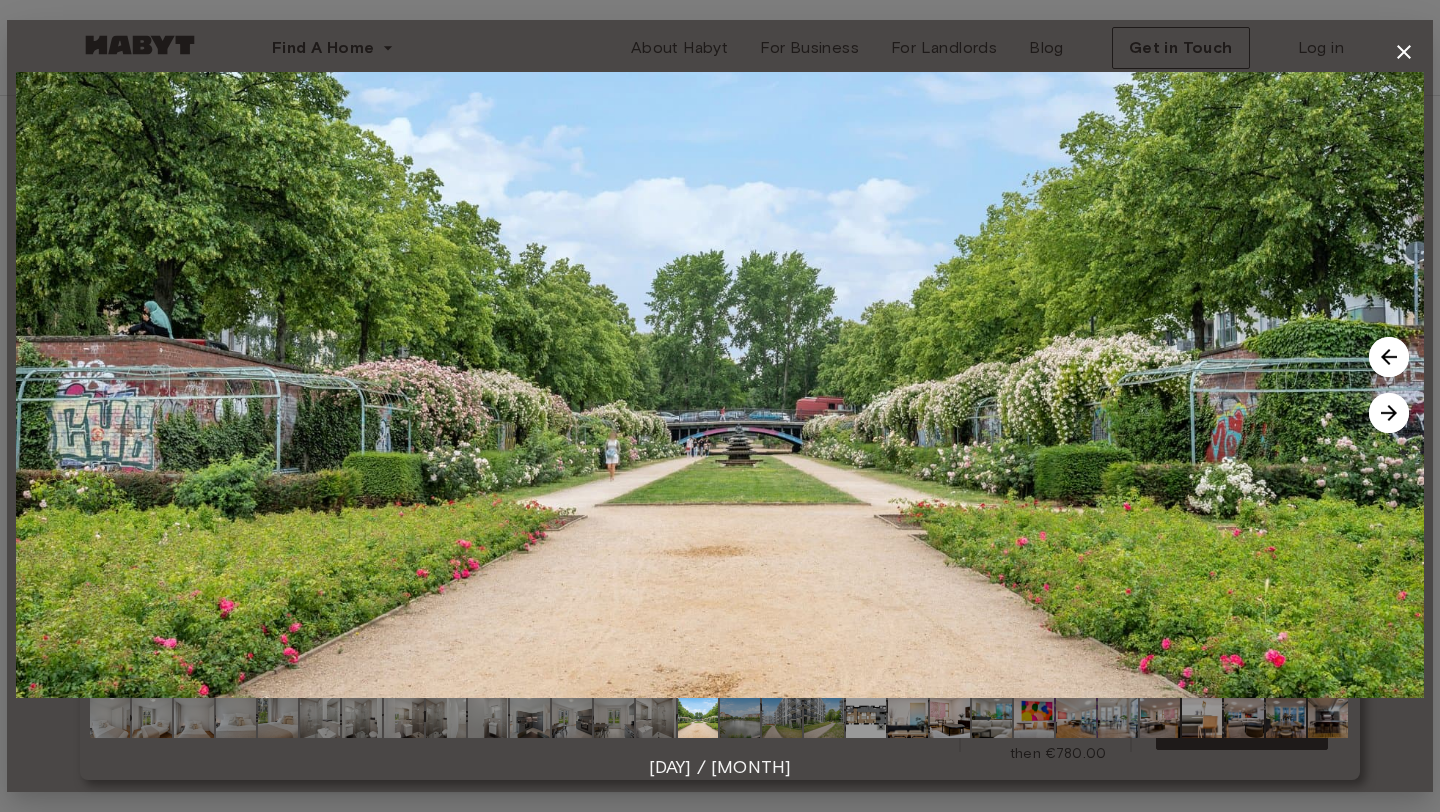 click at bounding box center (1389, 357) 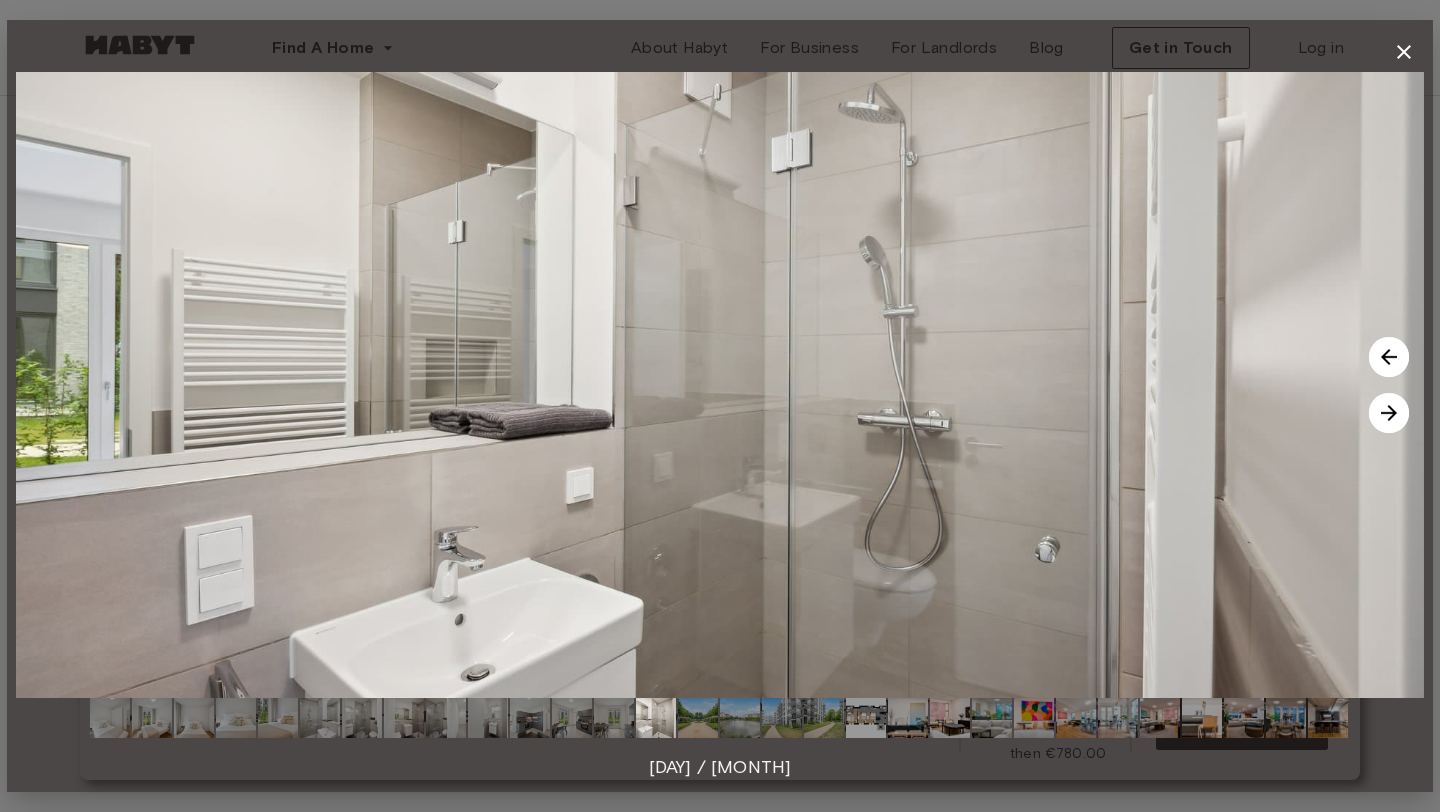 click at bounding box center (1389, 357) 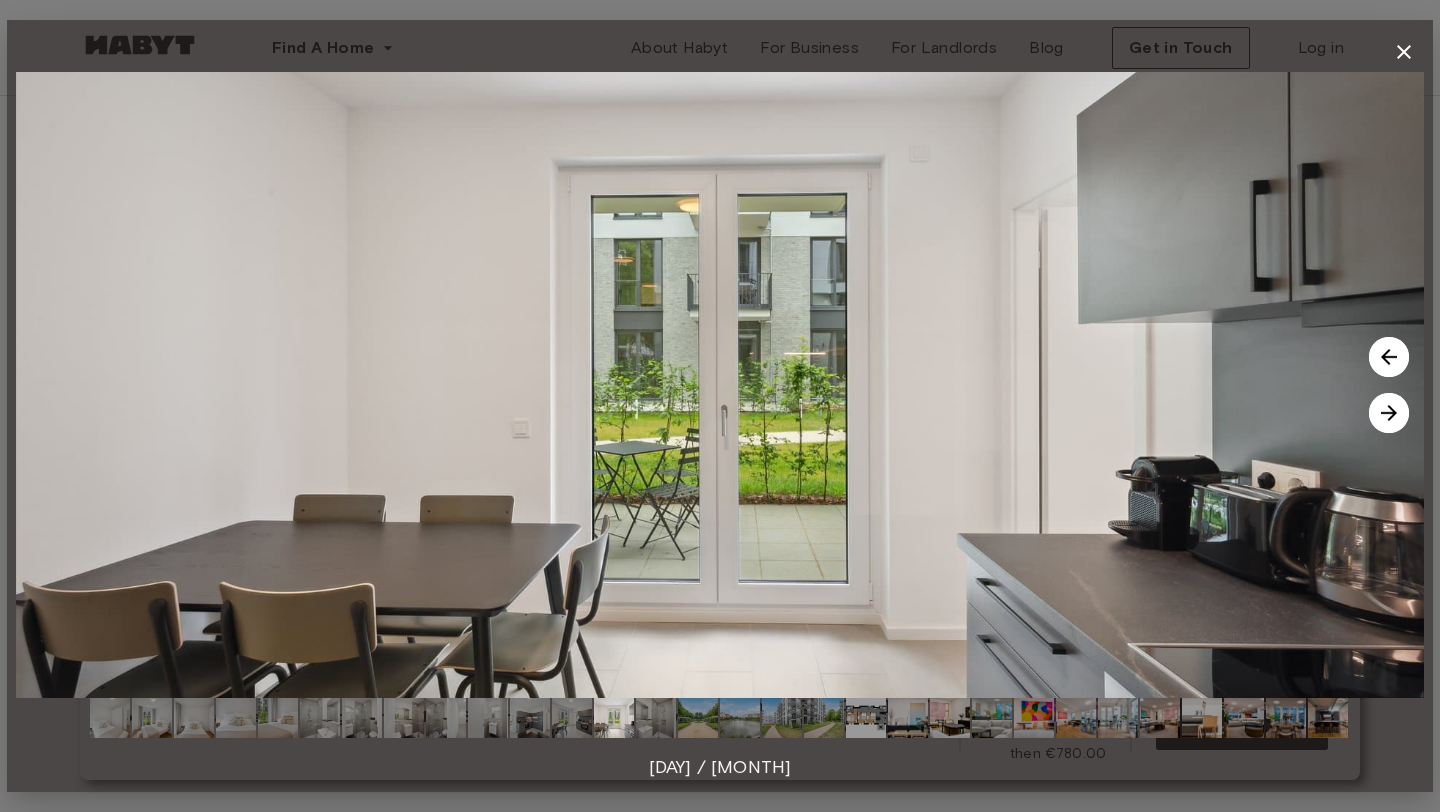 click at bounding box center (1389, 357) 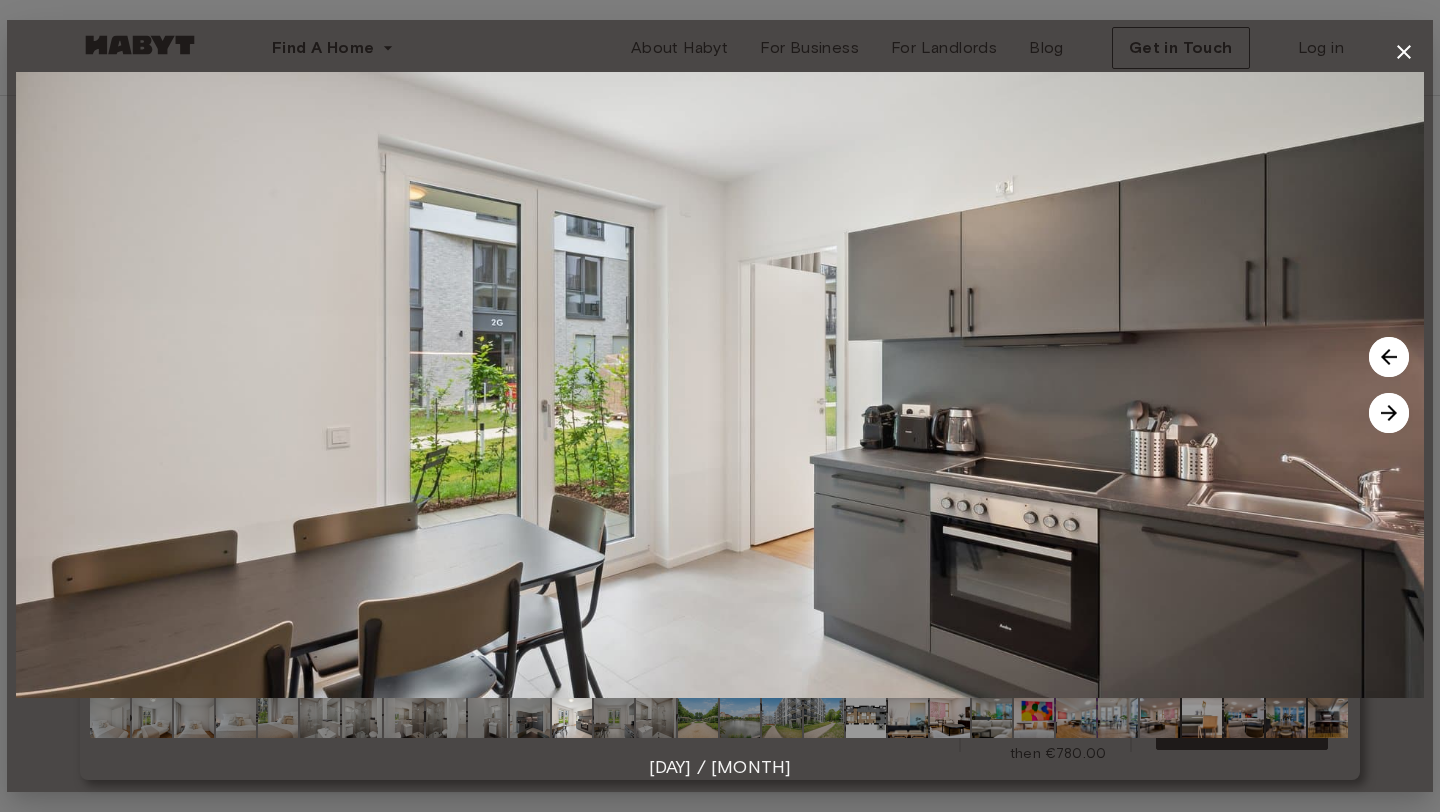 click at bounding box center [1389, 357] 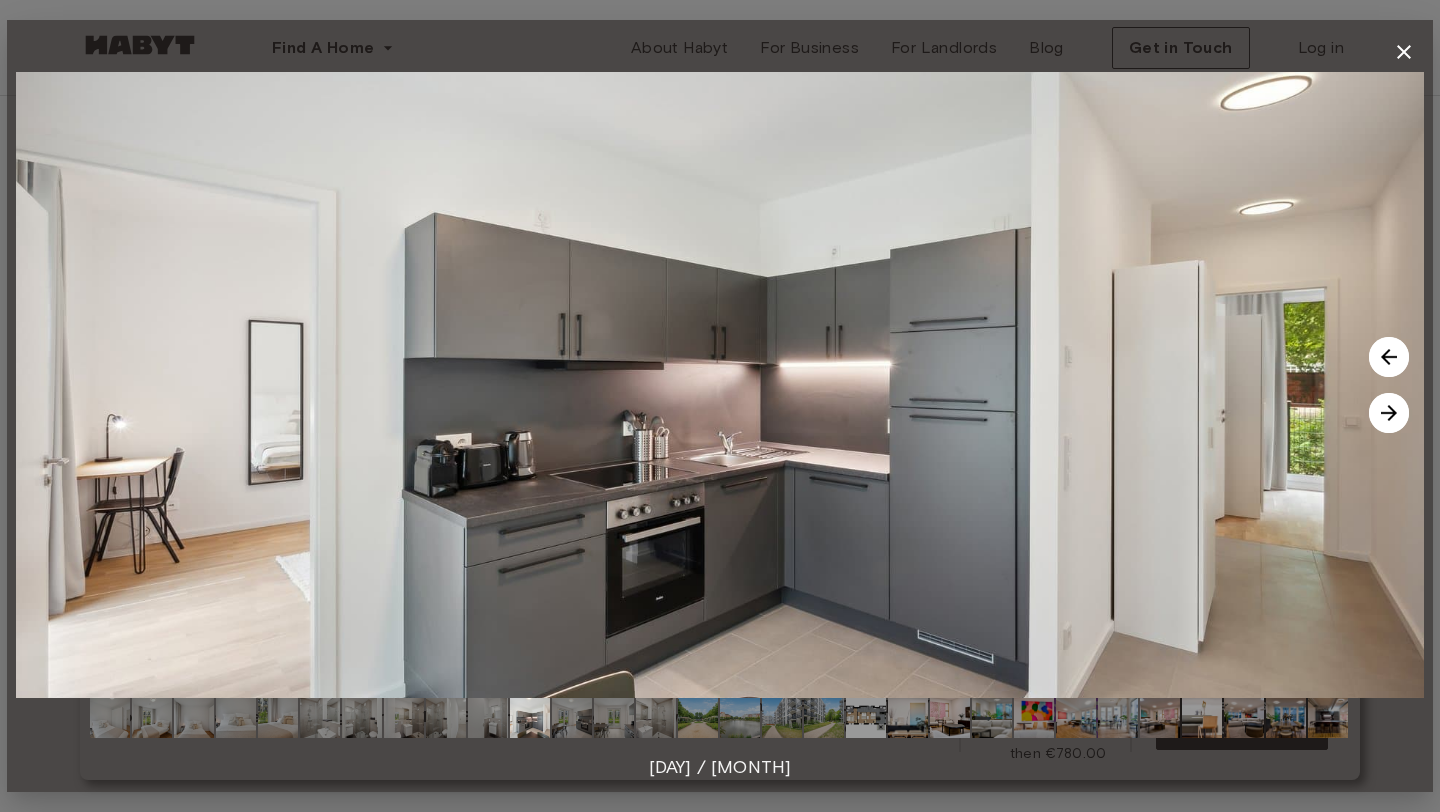 click at bounding box center [1389, 357] 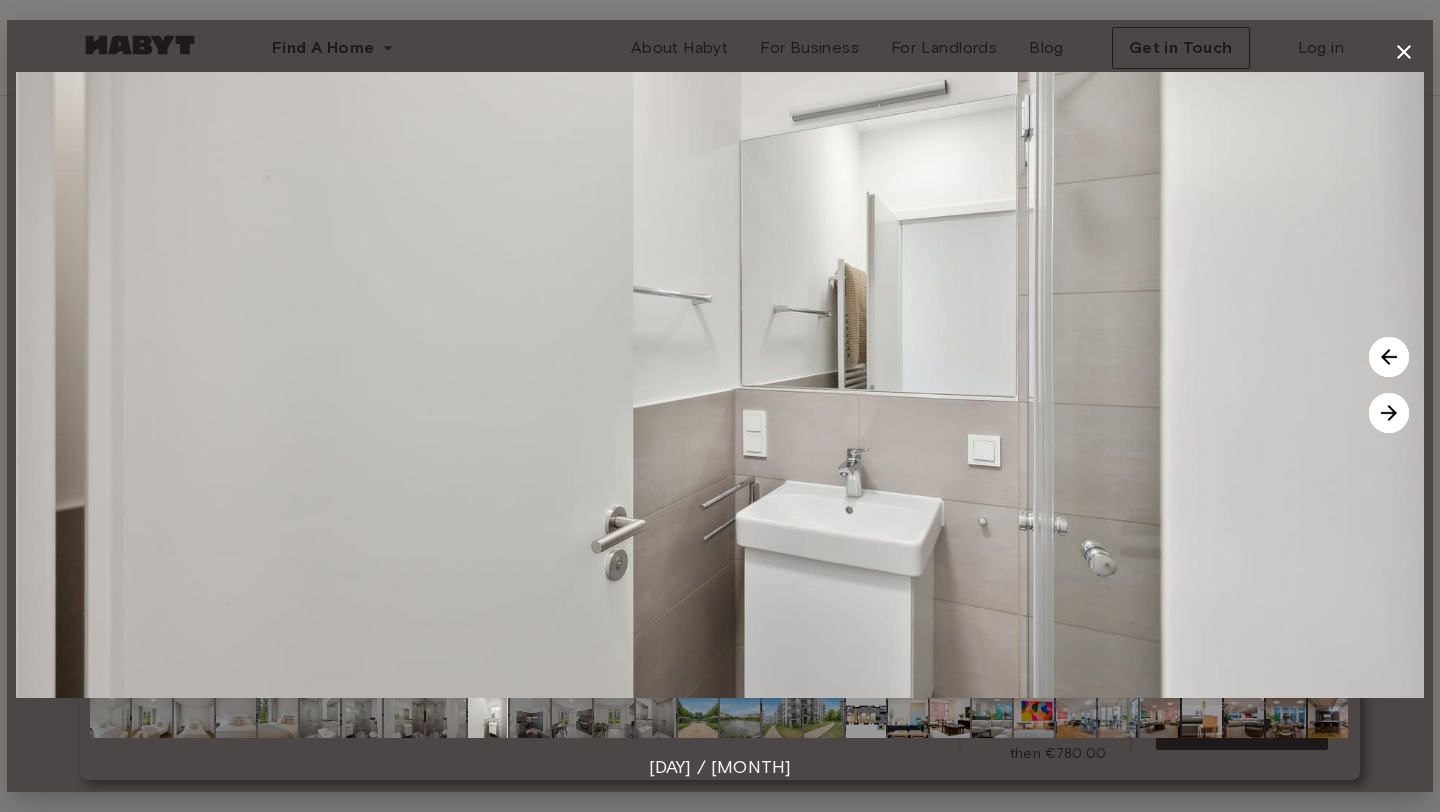 click at bounding box center (1389, 413) 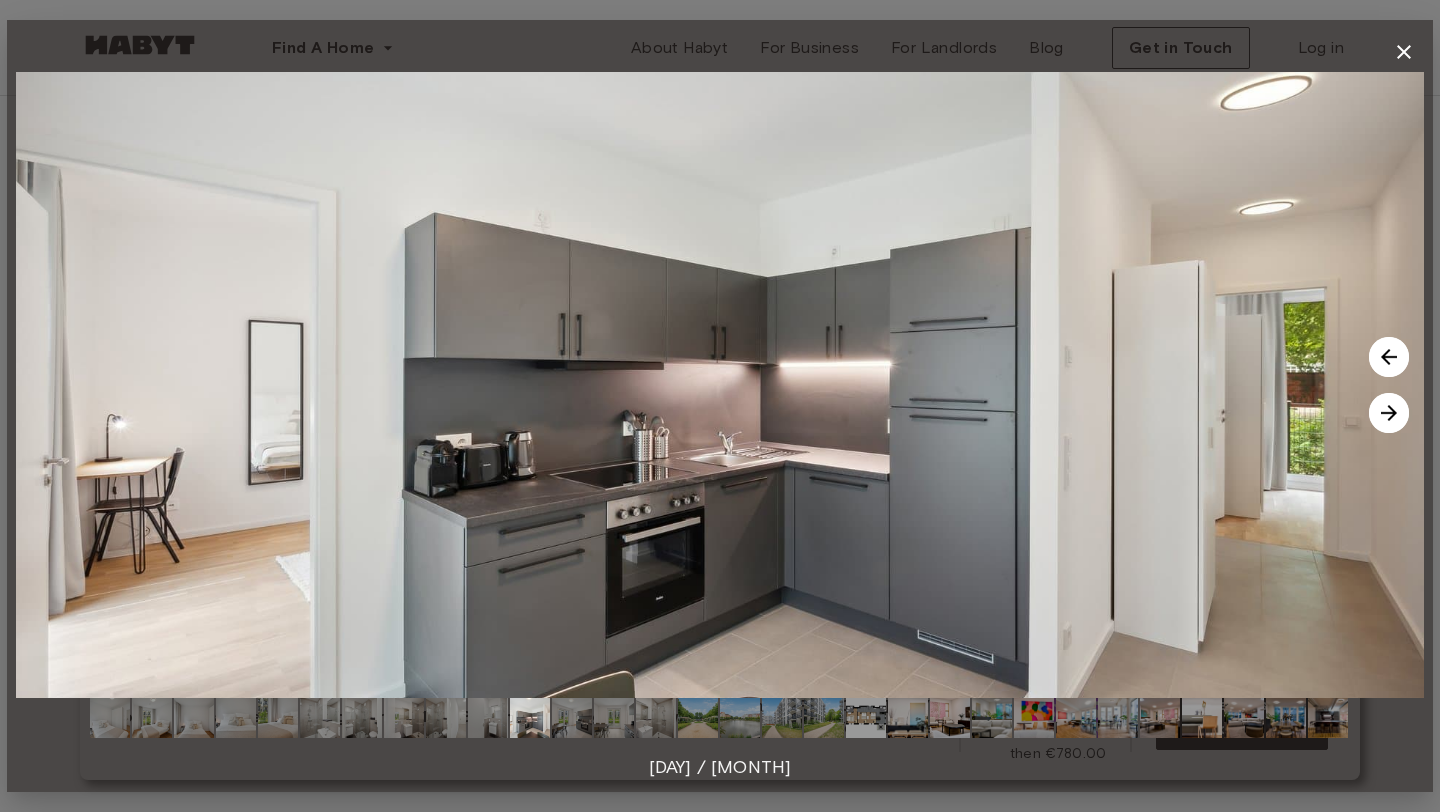 click at bounding box center (1389, 357) 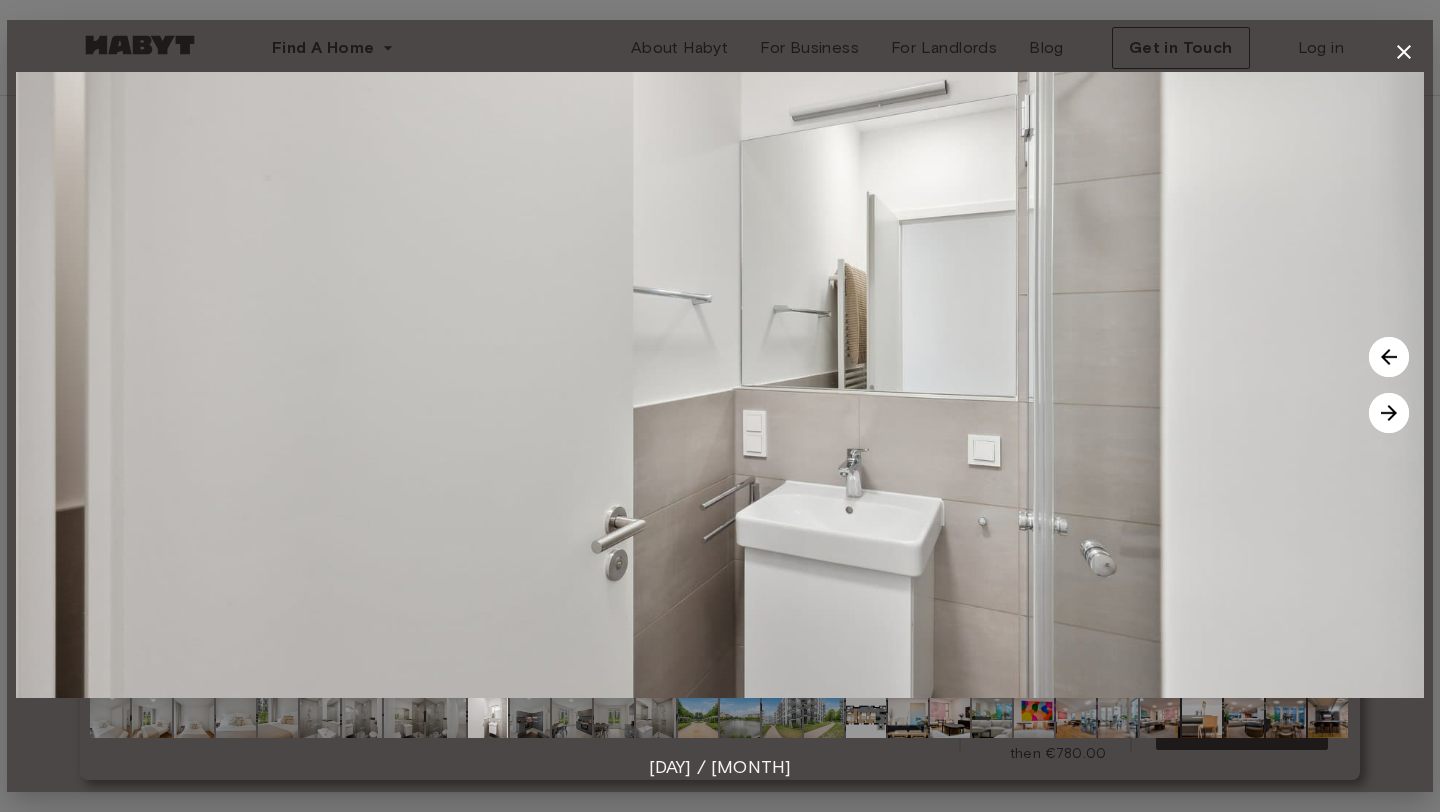 click at bounding box center (1389, 357) 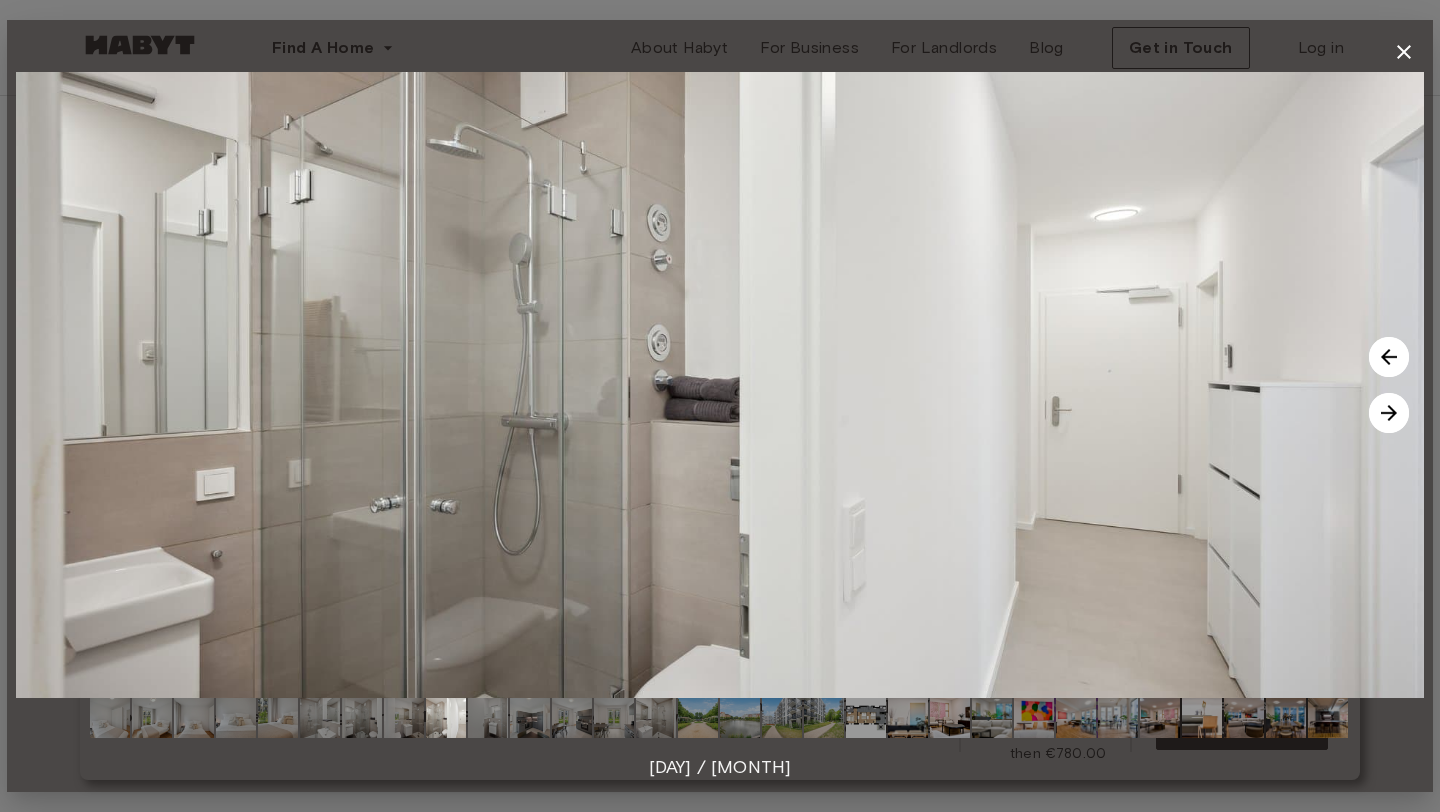 click at bounding box center (1389, 357) 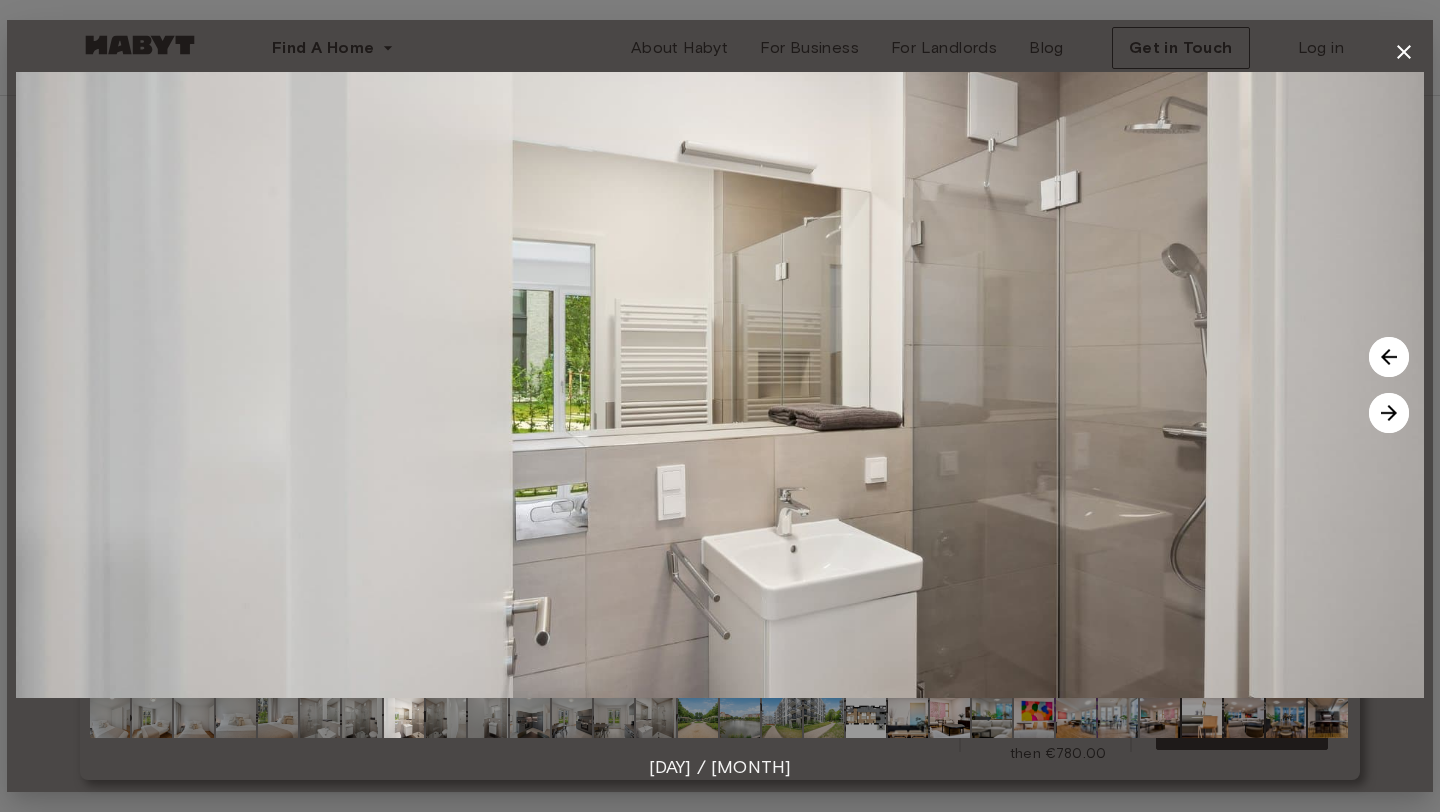 click at bounding box center [1389, 357] 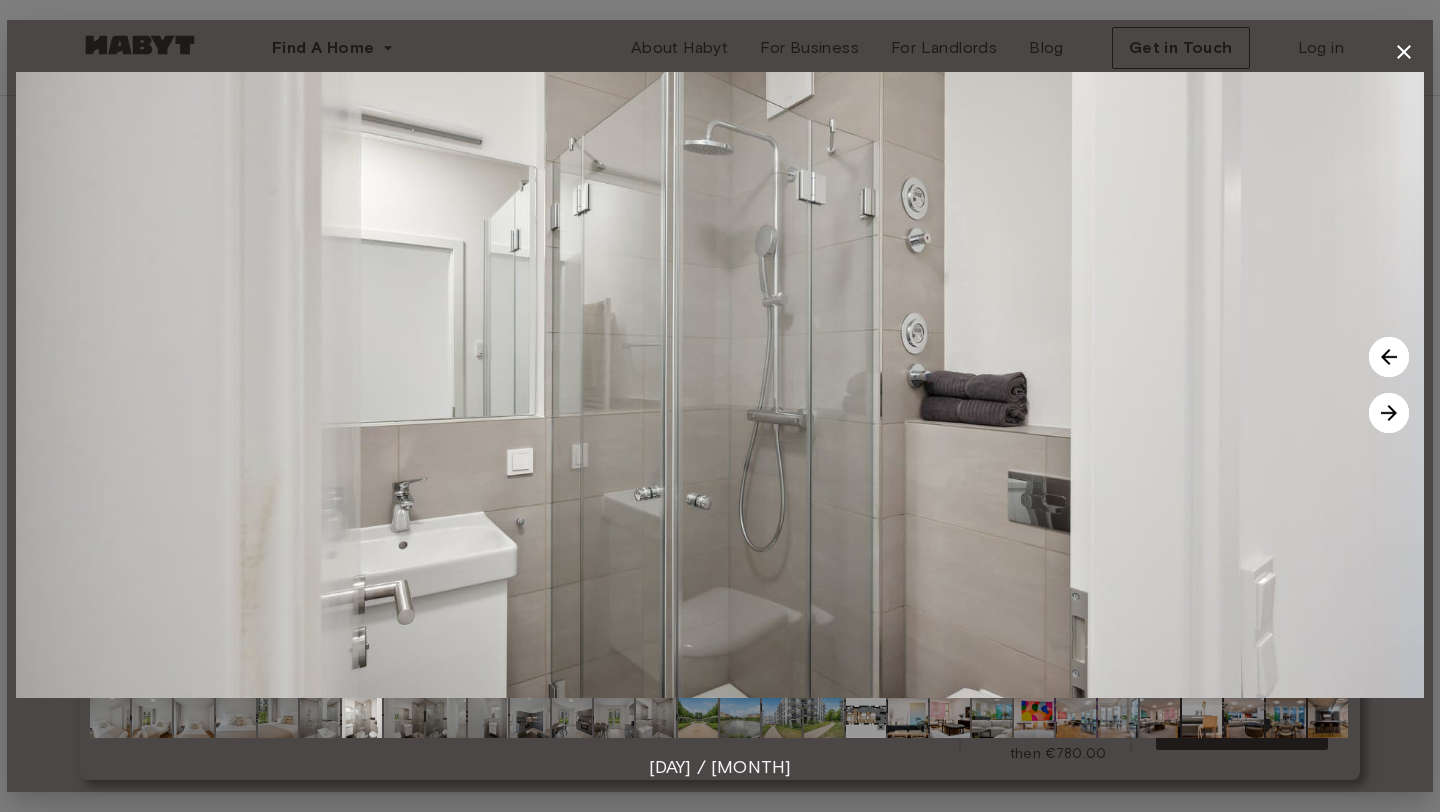 click at bounding box center [1389, 357] 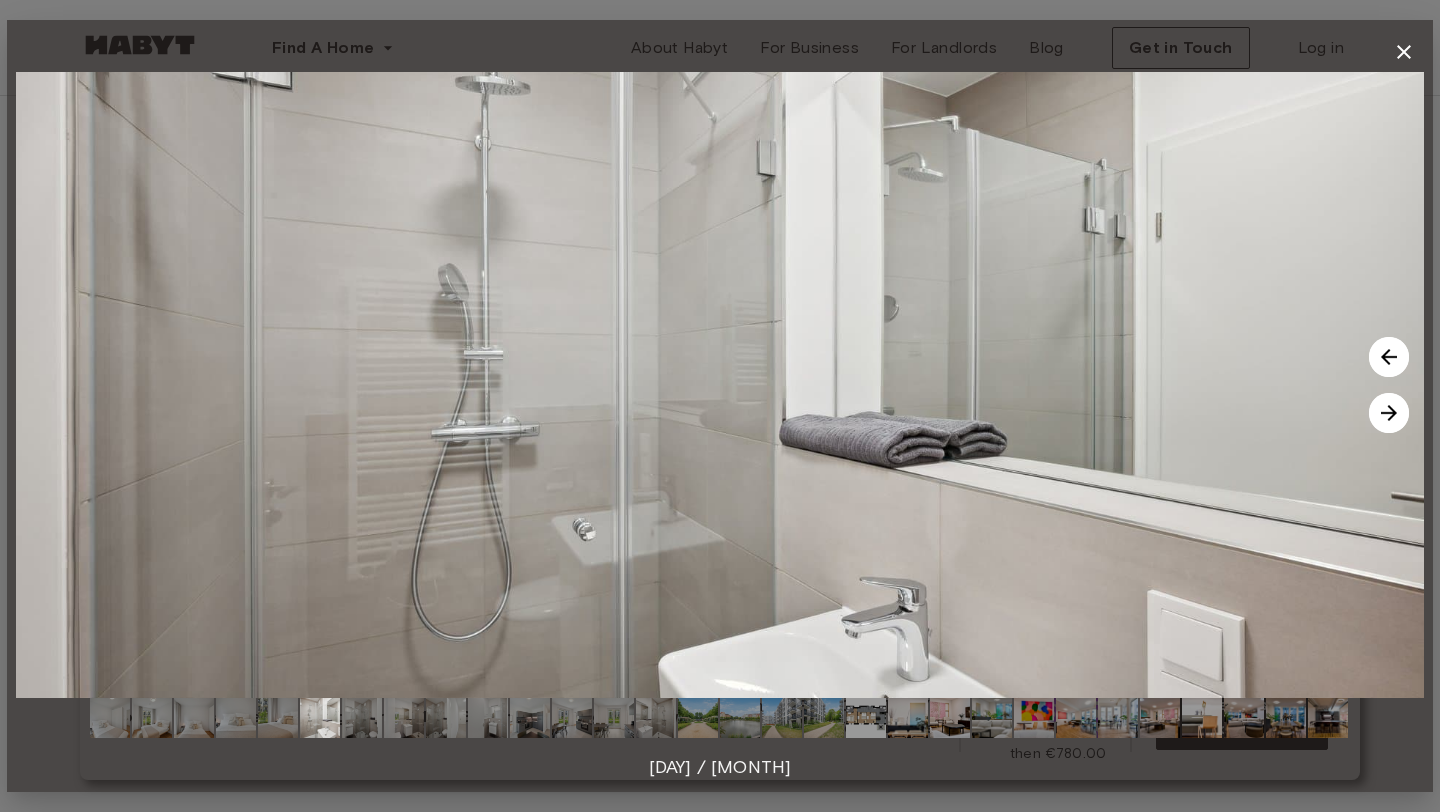 click at bounding box center [1389, 357] 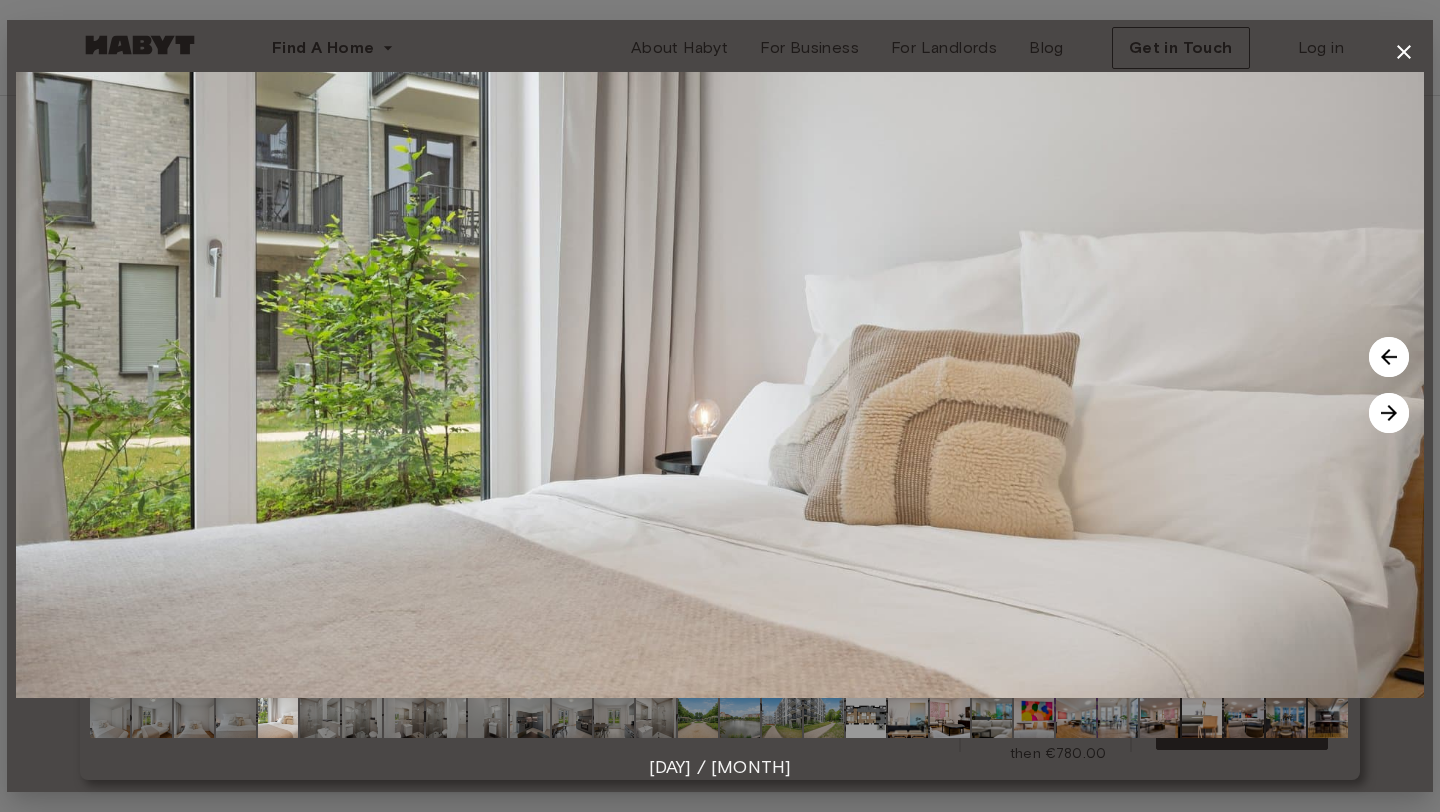 click at bounding box center (1389, 357) 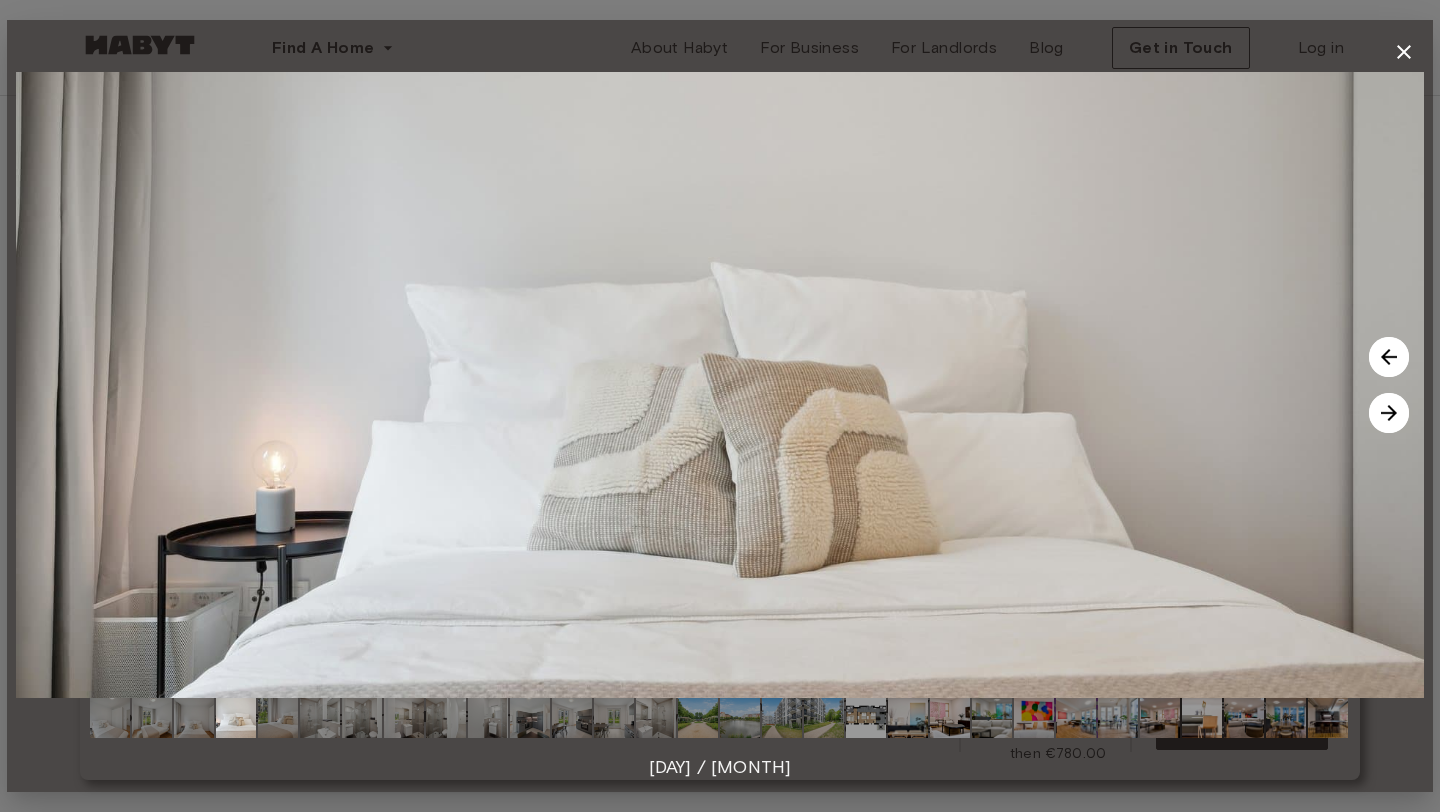click at bounding box center [1389, 357] 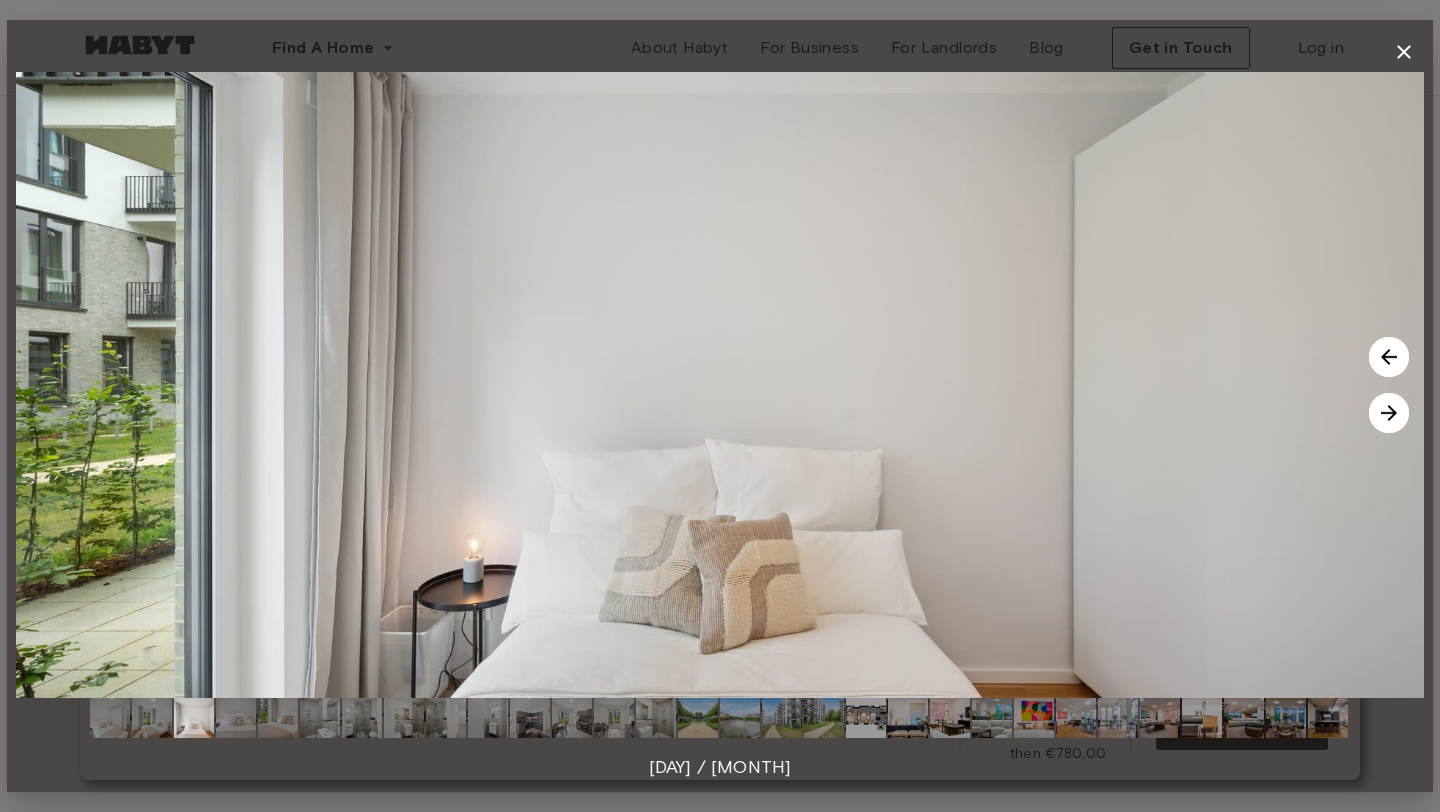 click at bounding box center [1389, 357] 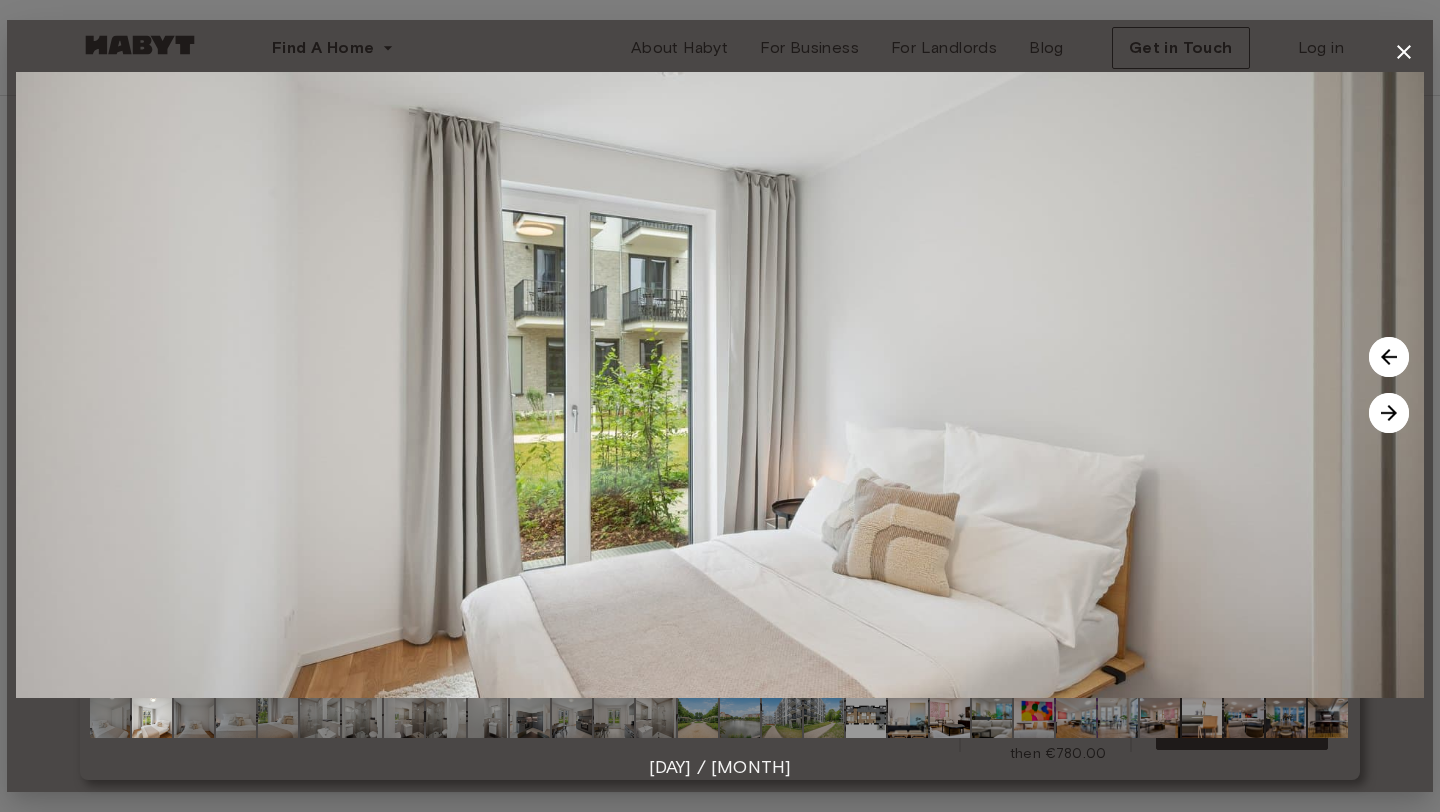 click at bounding box center (1389, 357) 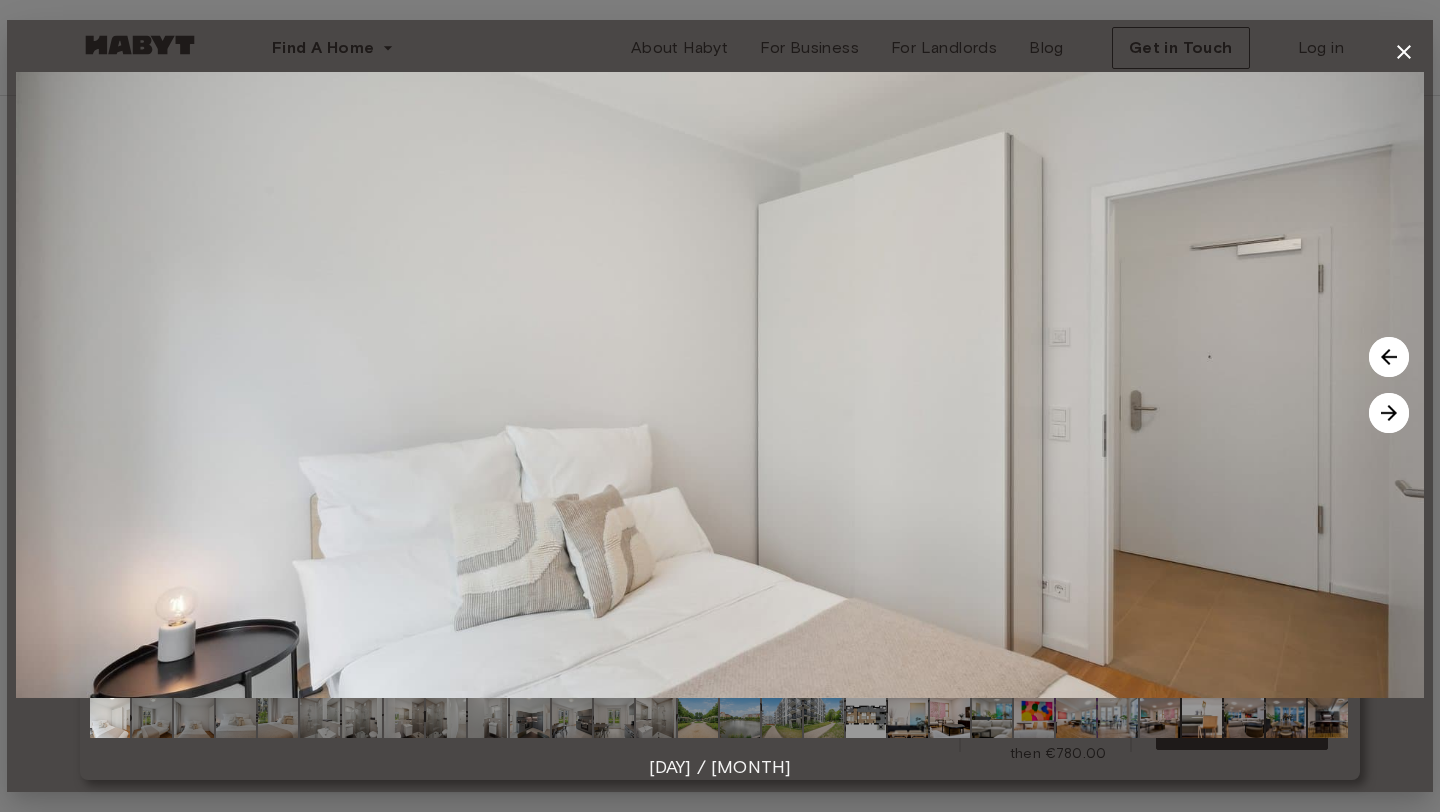 click at bounding box center [1389, 357] 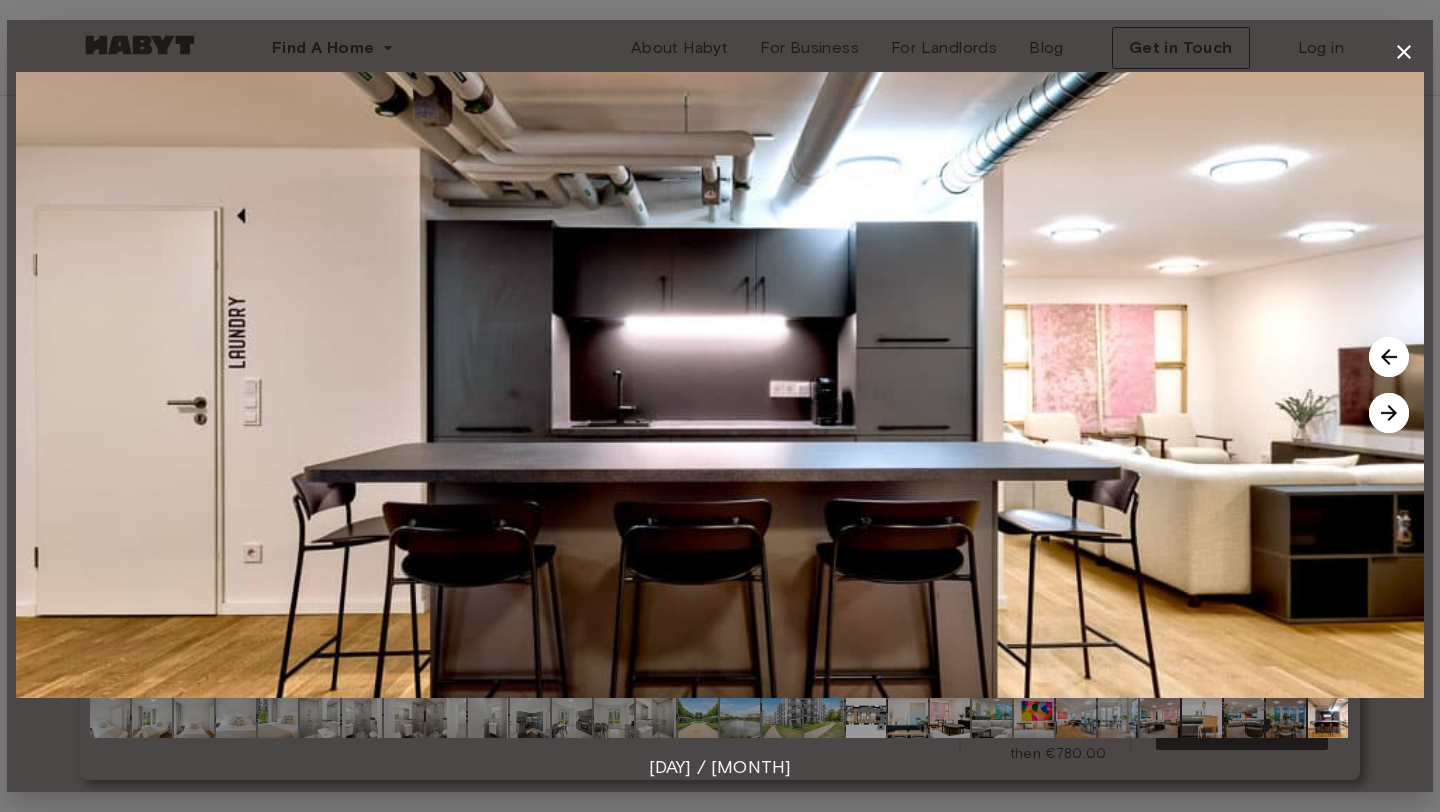 click at bounding box center (1389, 357) 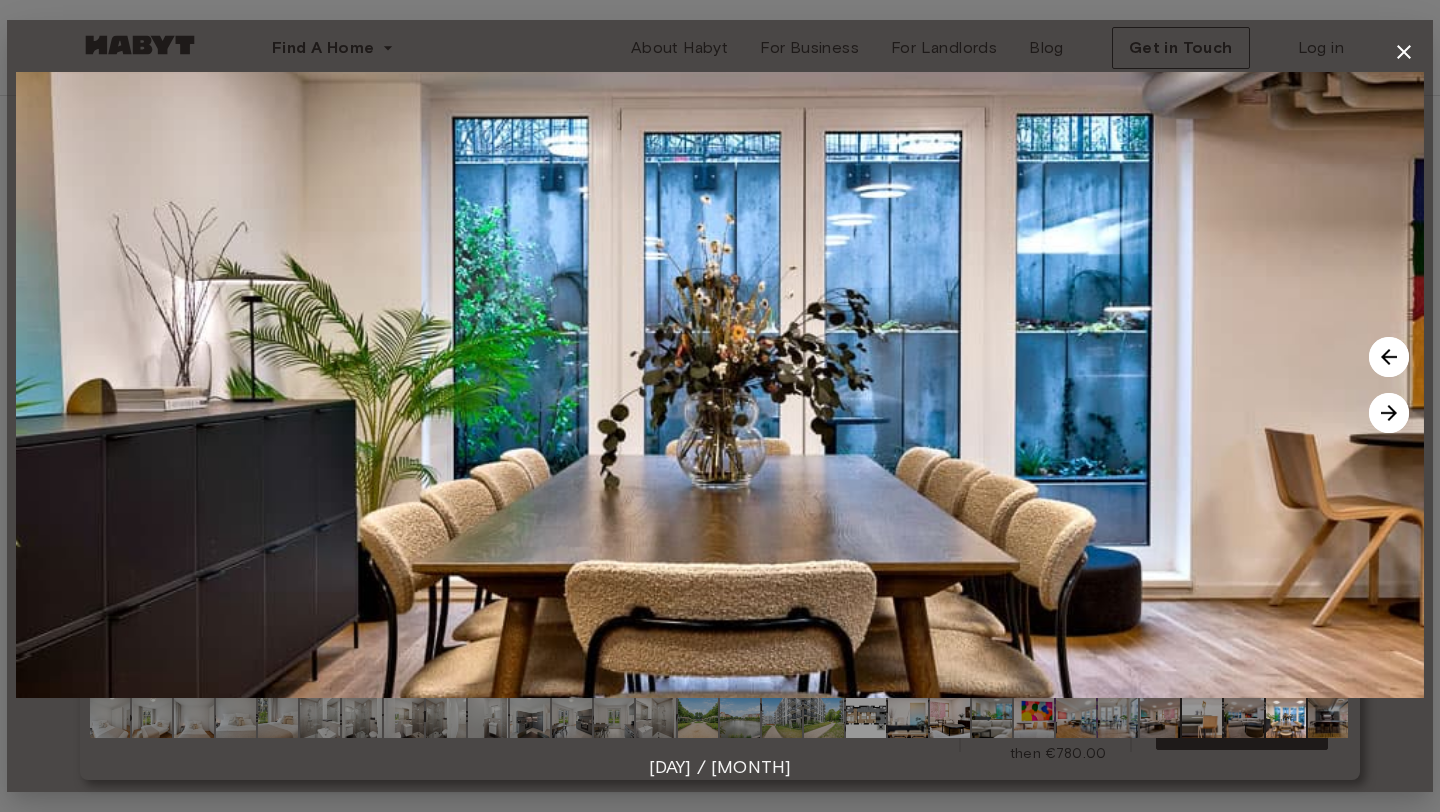 click at bounding box center (1389, 357) 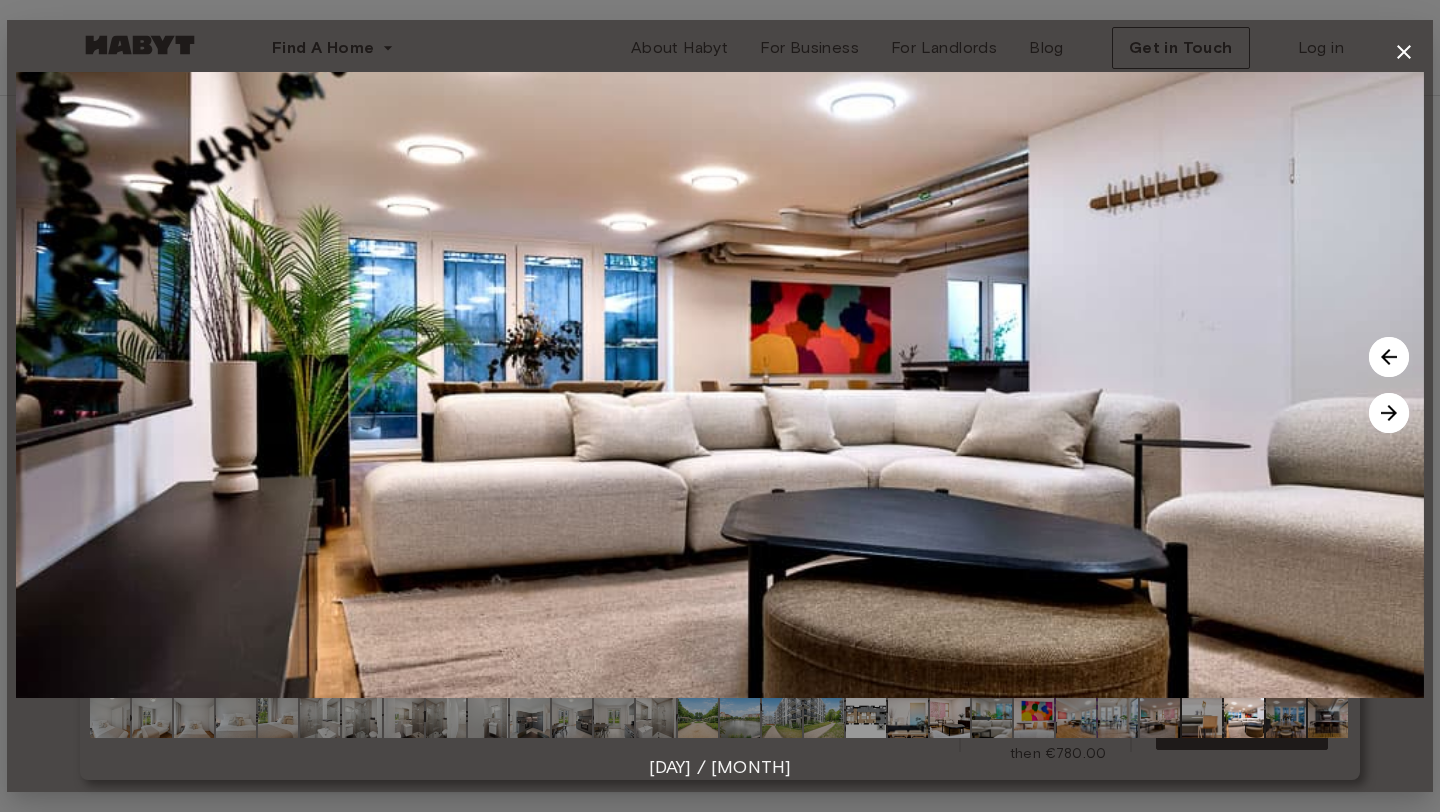 click at bounding box center (1389, 357) 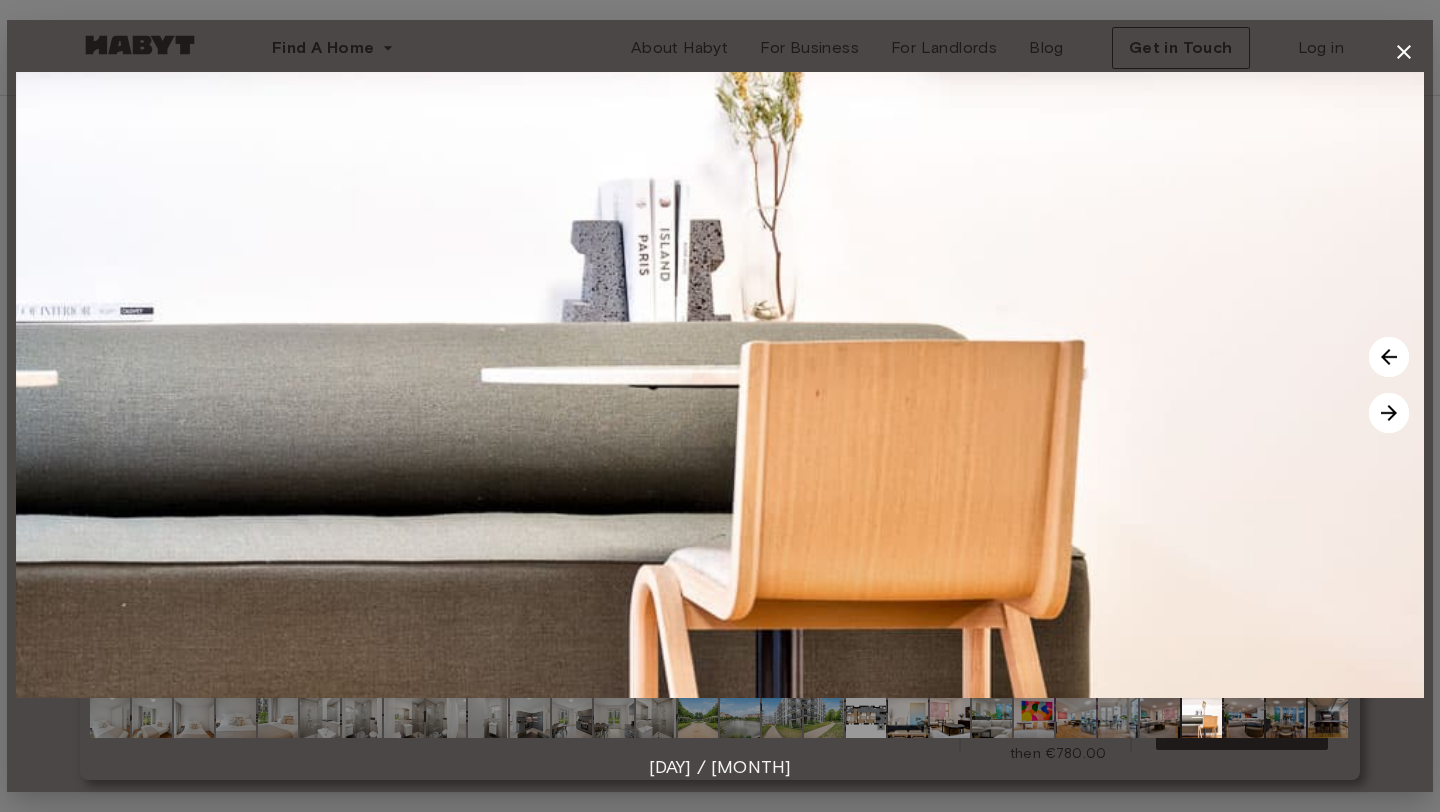 click at bounding box center [1389, 357] 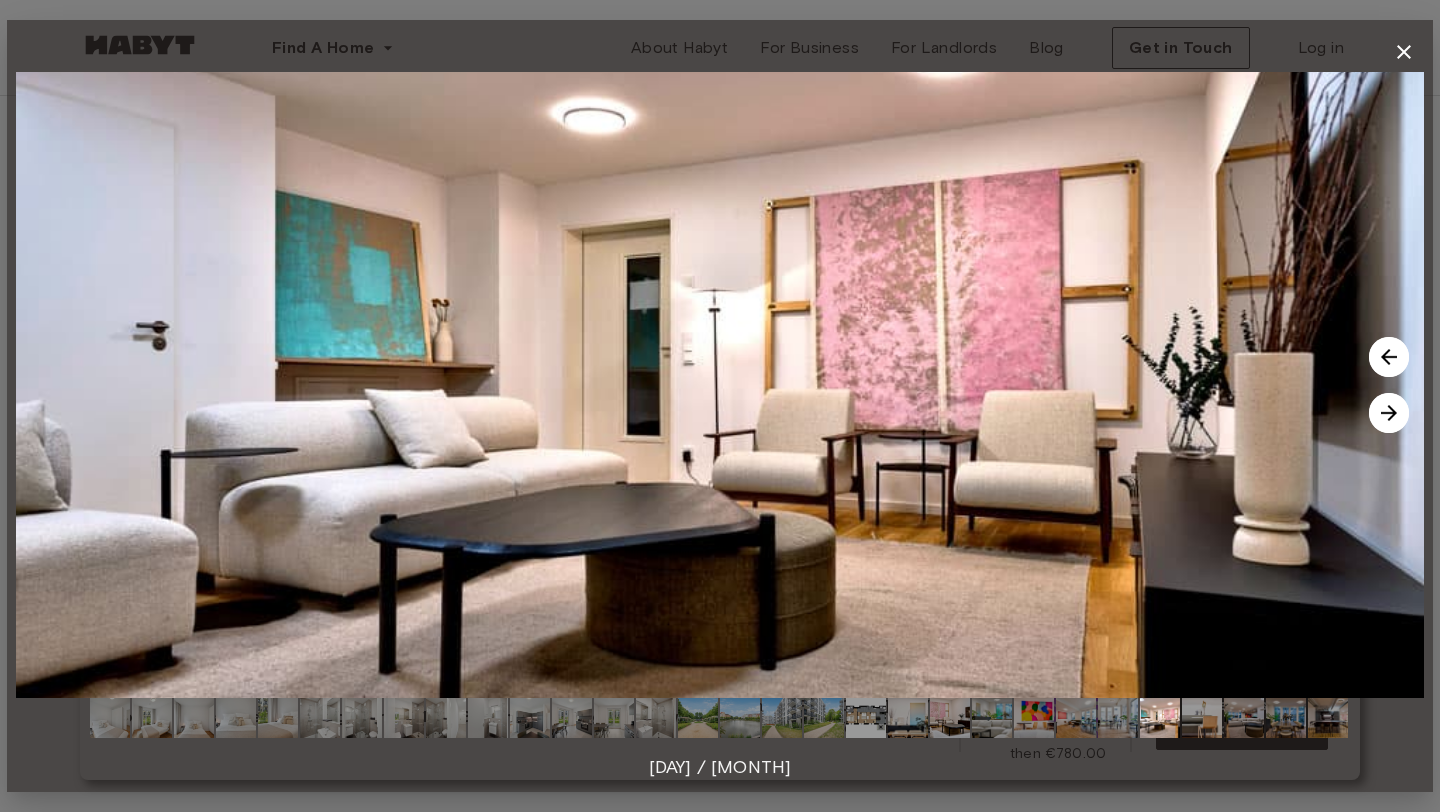 click at bounding box center [1389, 357] 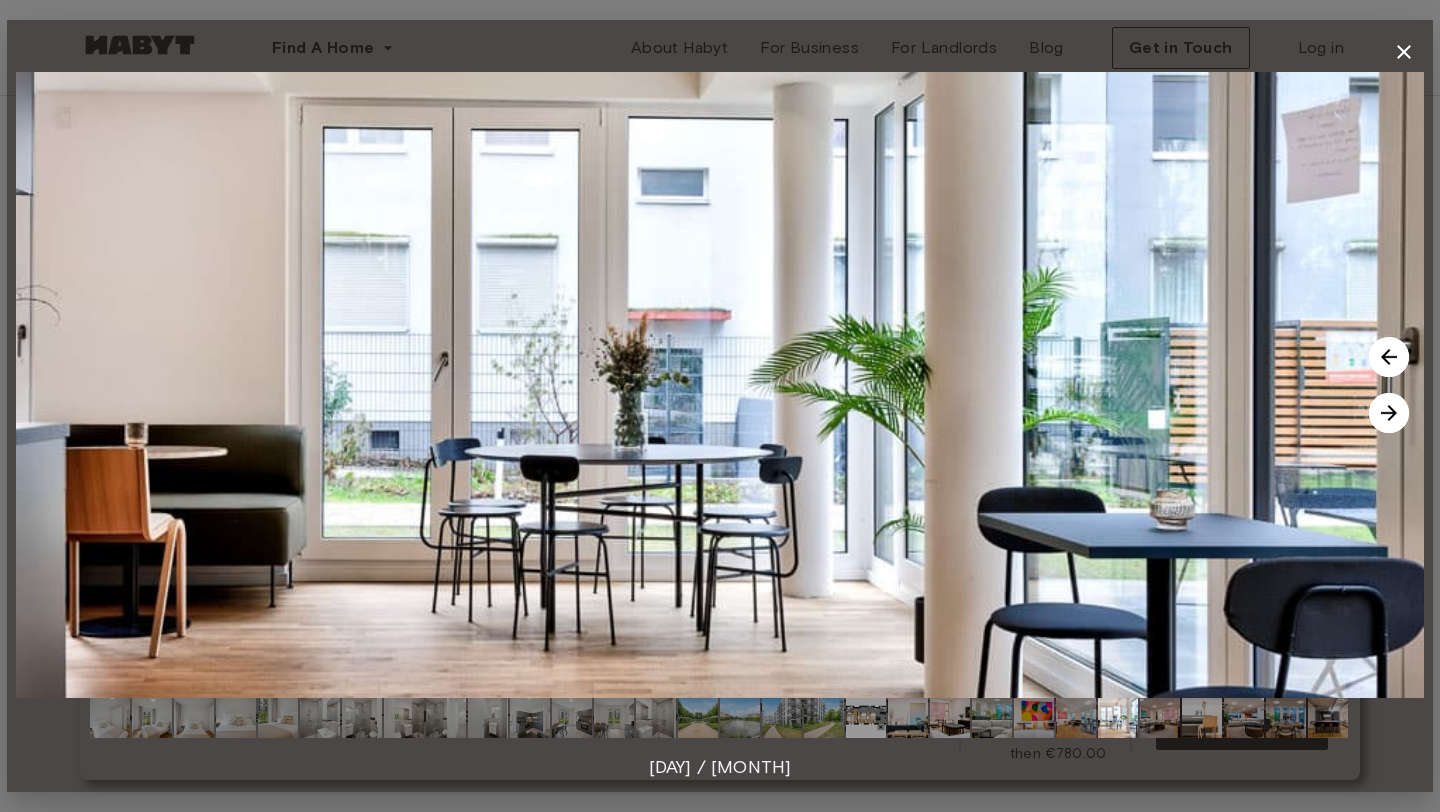 click at bounding box center (1404, 52) 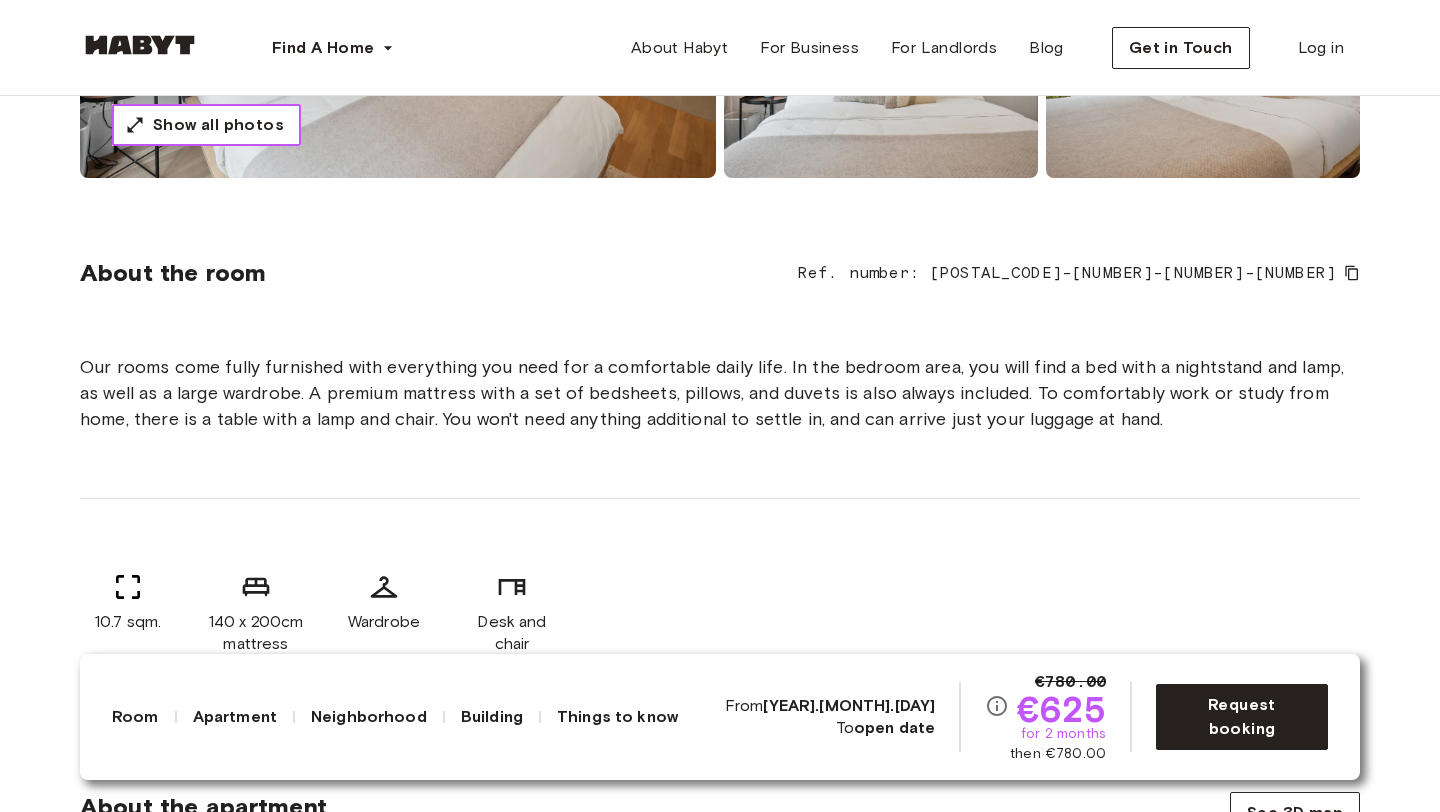 scroll, scrollTop: 0, scrollLeft: 0, axis: both 